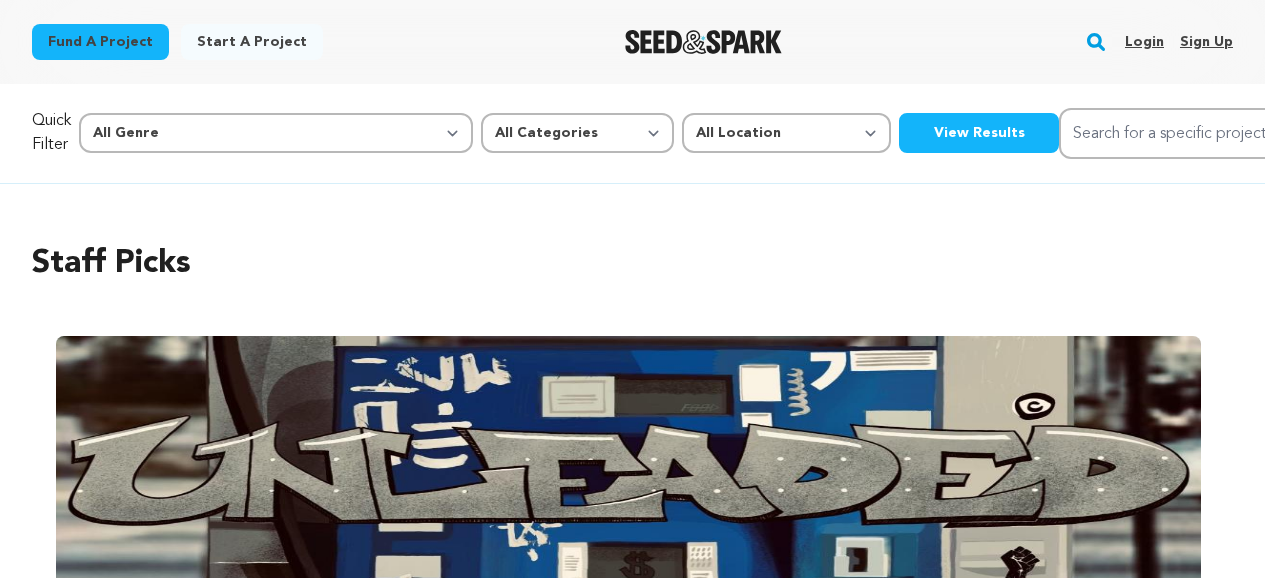 scroll, scrollTop: 0, scrollLeft: 0, axis: both 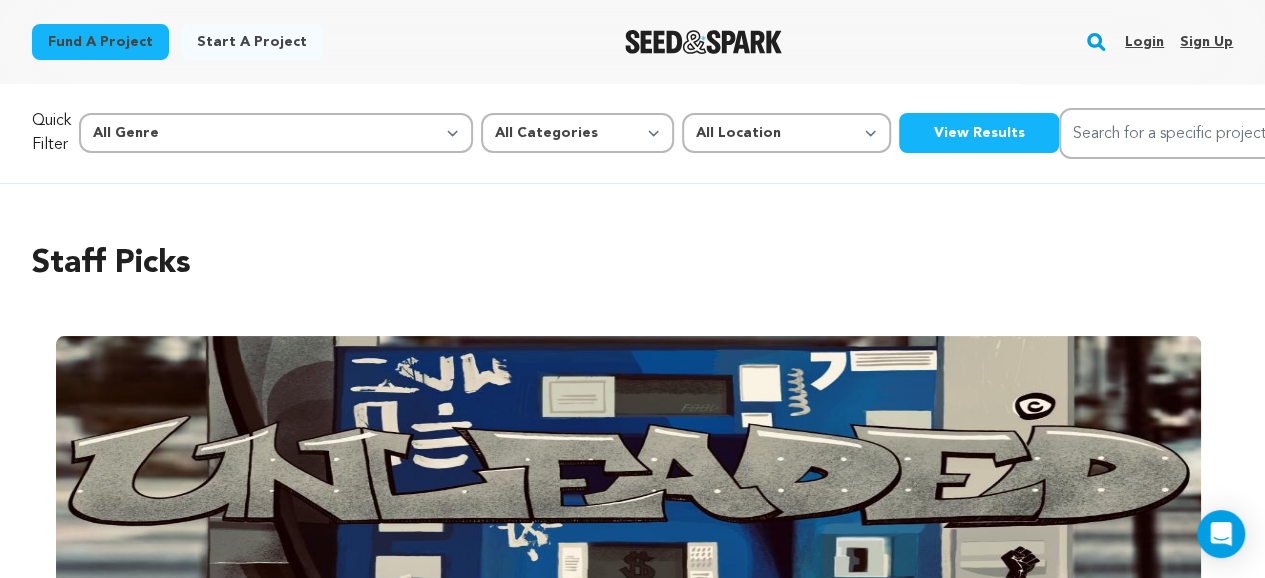 click on "Login" at bounding box center [1144, 42] 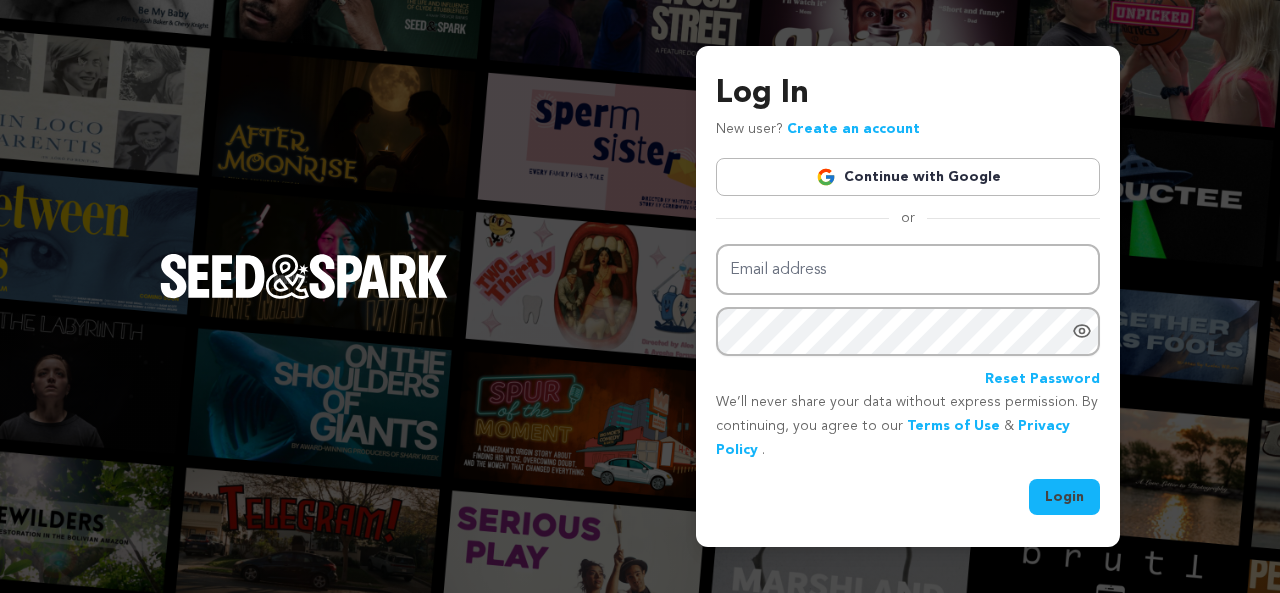 scroll, scrollTop: 0, scrollLeft: 0, axis: both 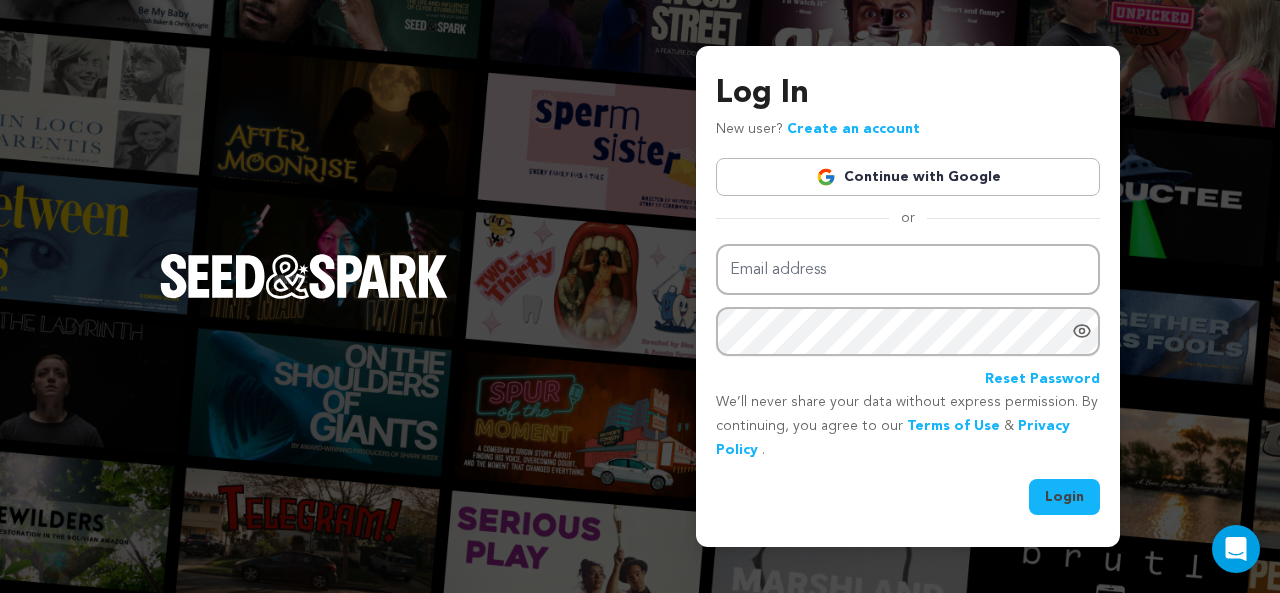 click on "Continue with Google" at bounding box center (908, 177) 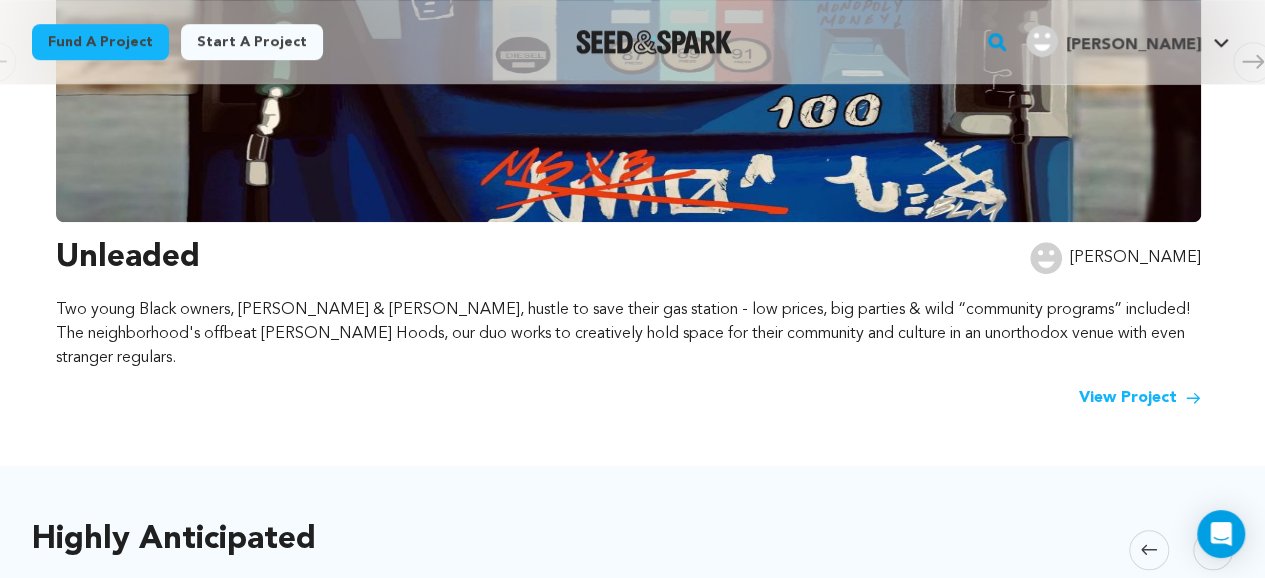 scroll, scrollTop: 573, scrollLeft: 0, axis: vertical 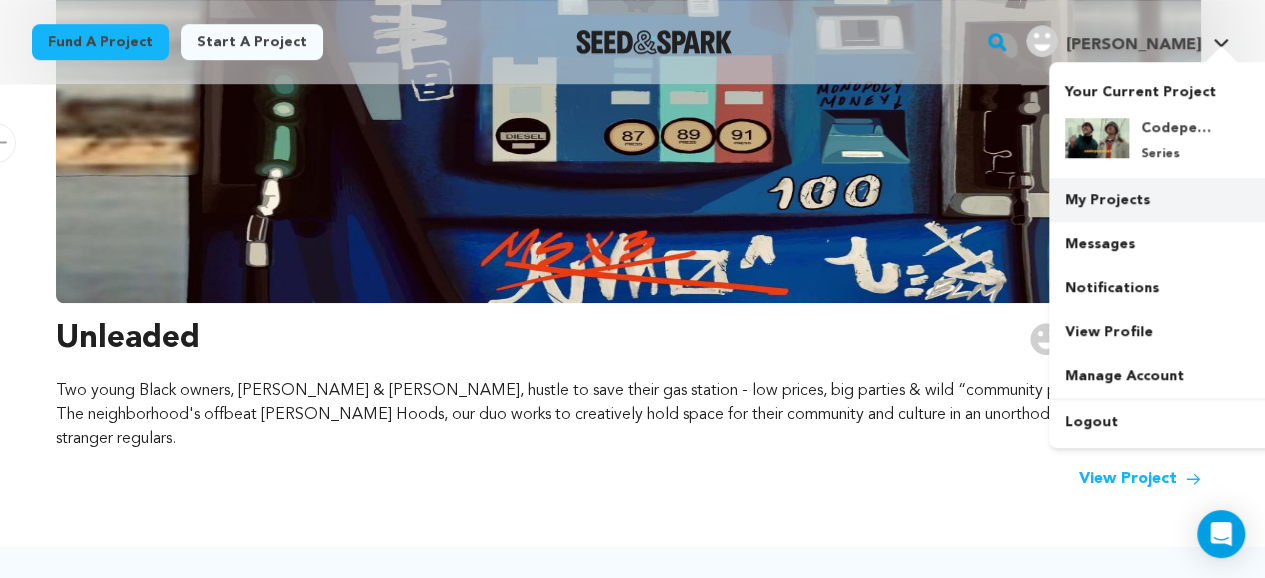click on "My Projects" at bounding box center (1161, 200) 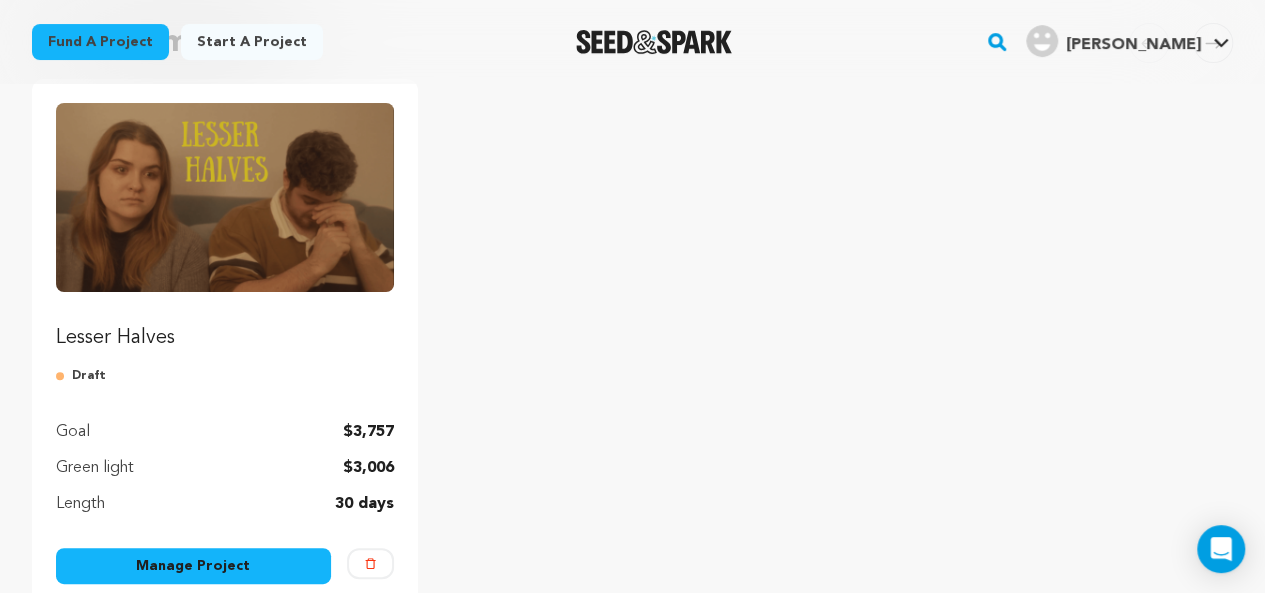 scroll, scrollTop: 213, scrollLeft: 0, axis: vertical 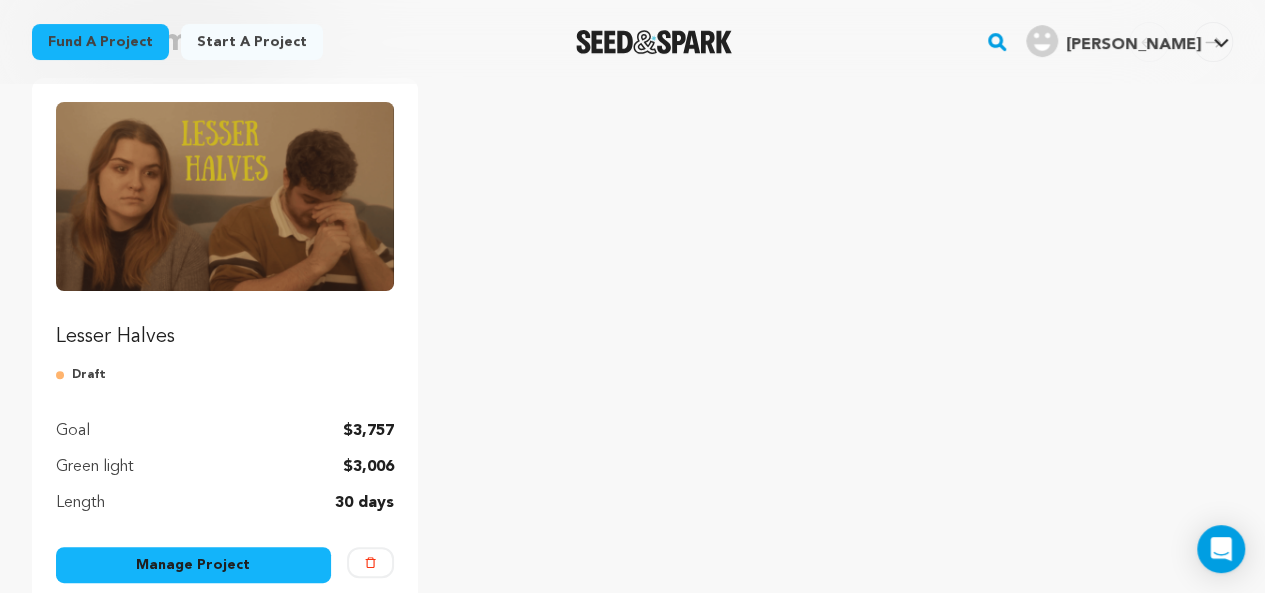 click on "Lesser Halves" at bounding box center [225, 337] 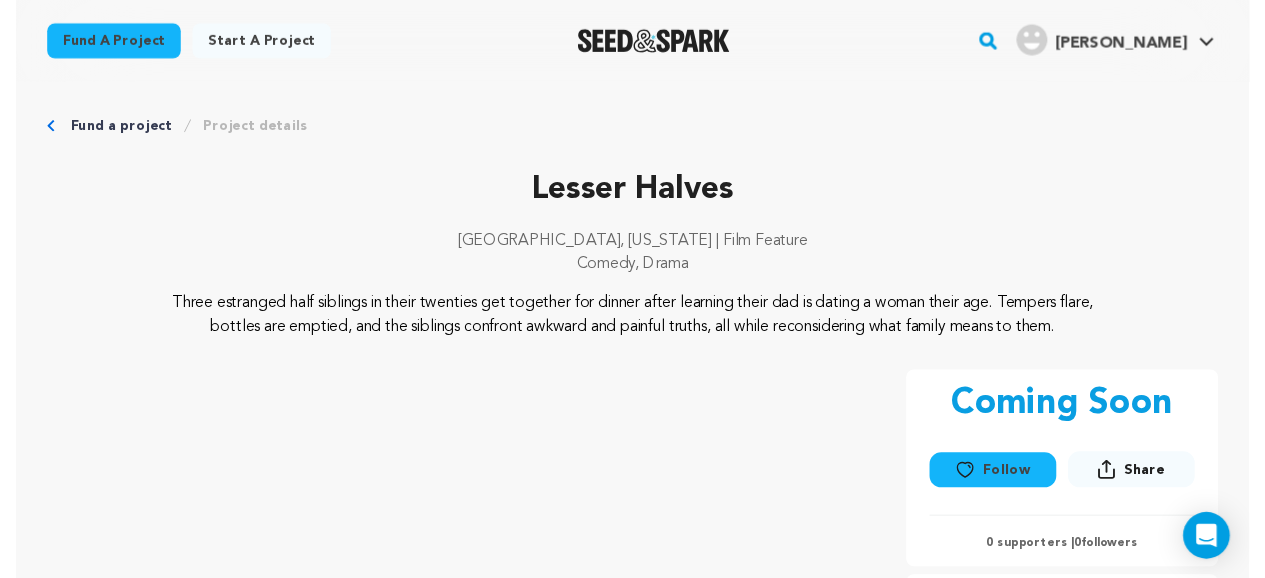 scroll, scrollTop: 0, scrollLeft: 0, axis: both 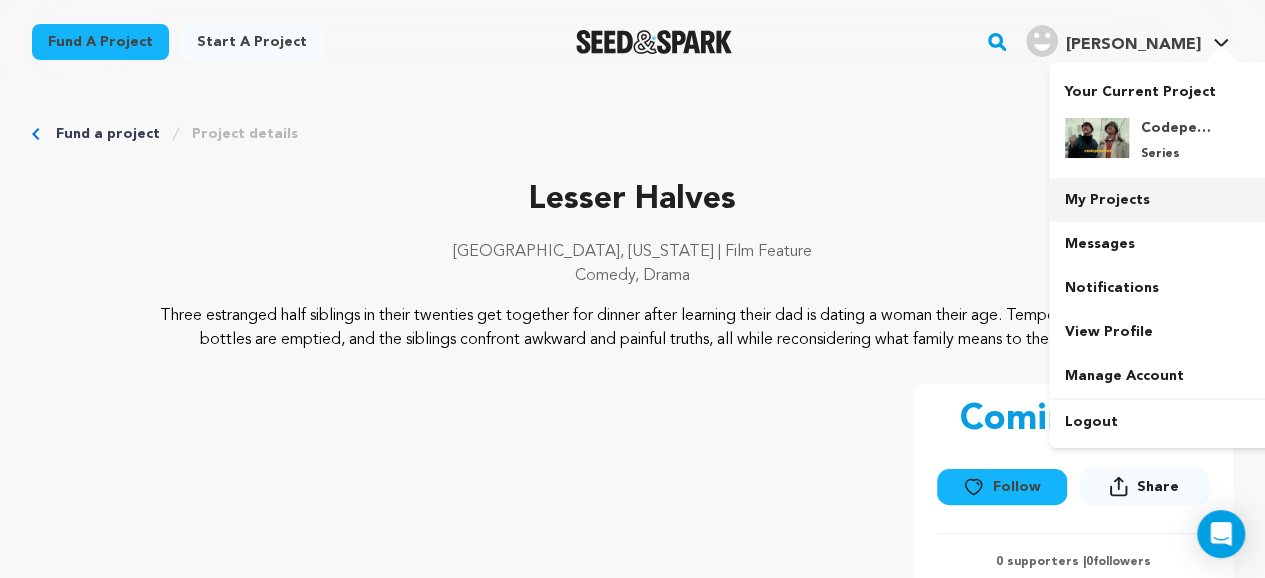 click on "My Projects" at bounding box center [1161, 200] 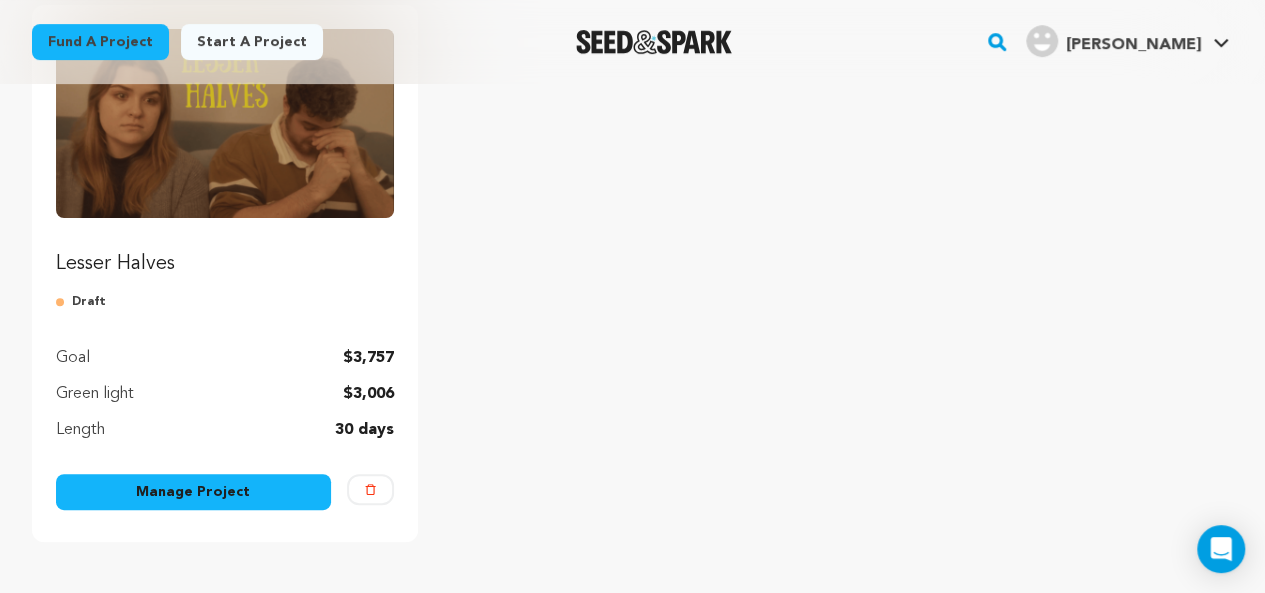 scroll, scrollTop: 289, scrollLeft: 0, axis: vertical 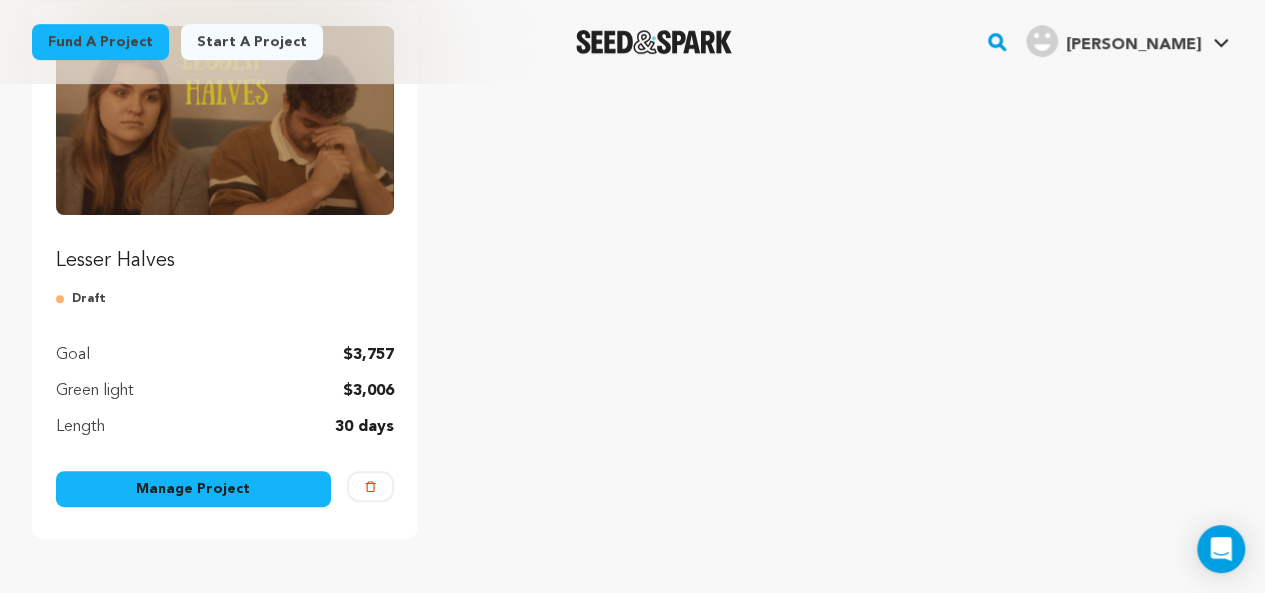 click on "Manage Project" at bounding box center [193, 489] 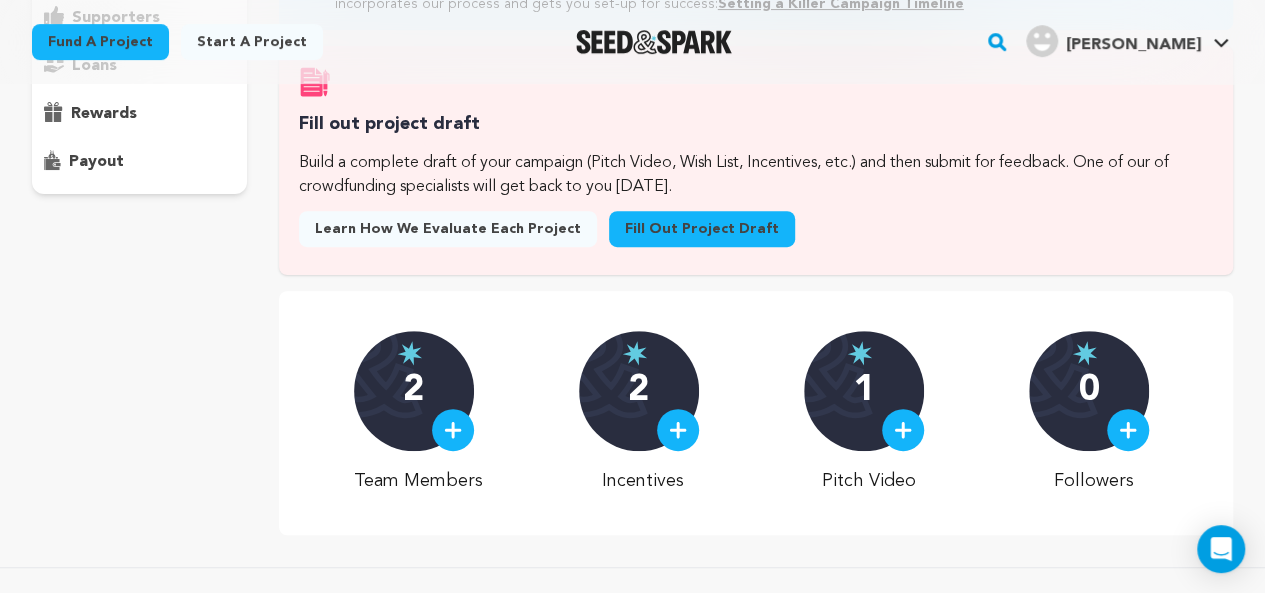 scroll, scrollTop: 0, scrollLeft: 0, axis: both 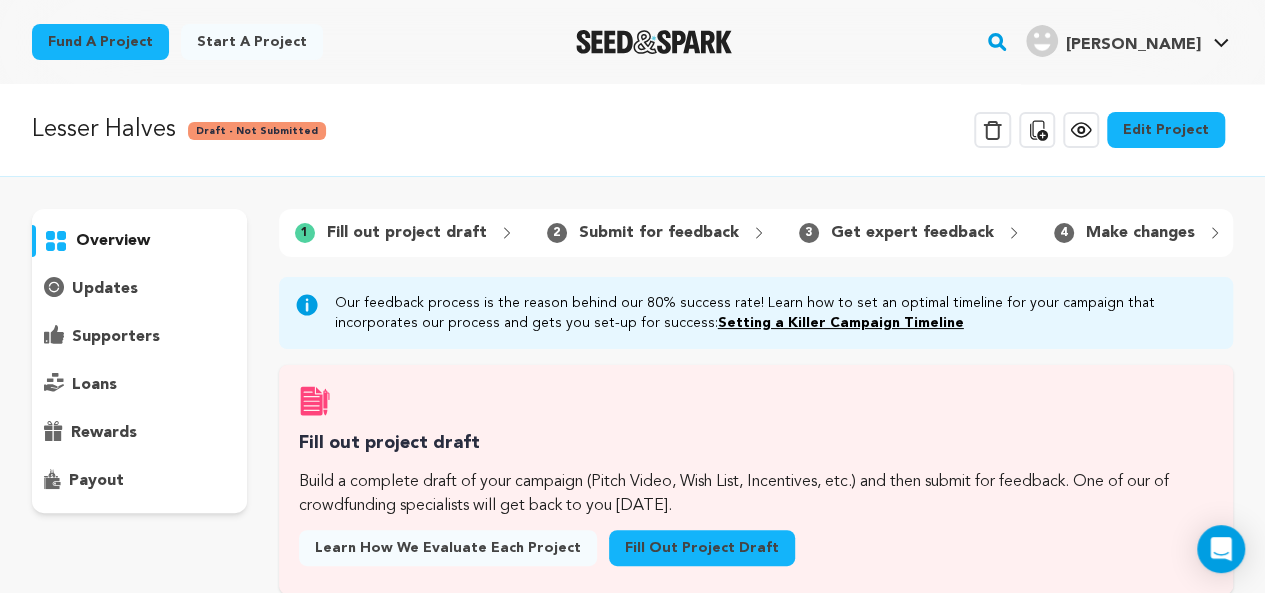 click on "Edit Project" at bounding box center [1166, 130] 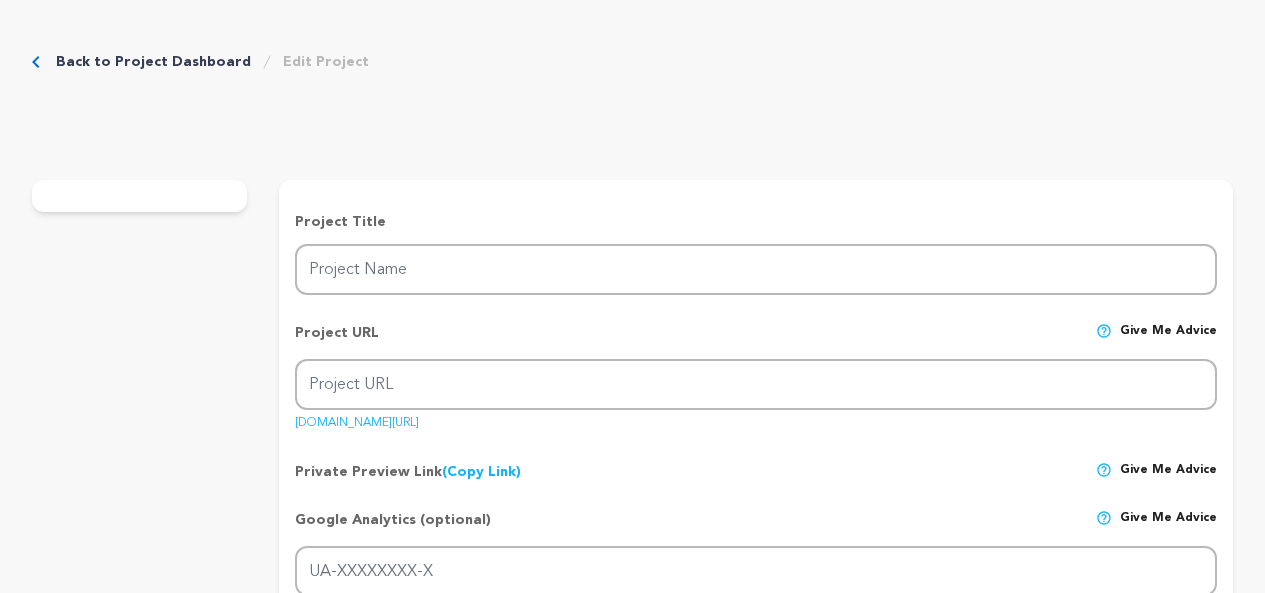 scroll, scrollTop: 0, scrollLeft: 0, axis: both 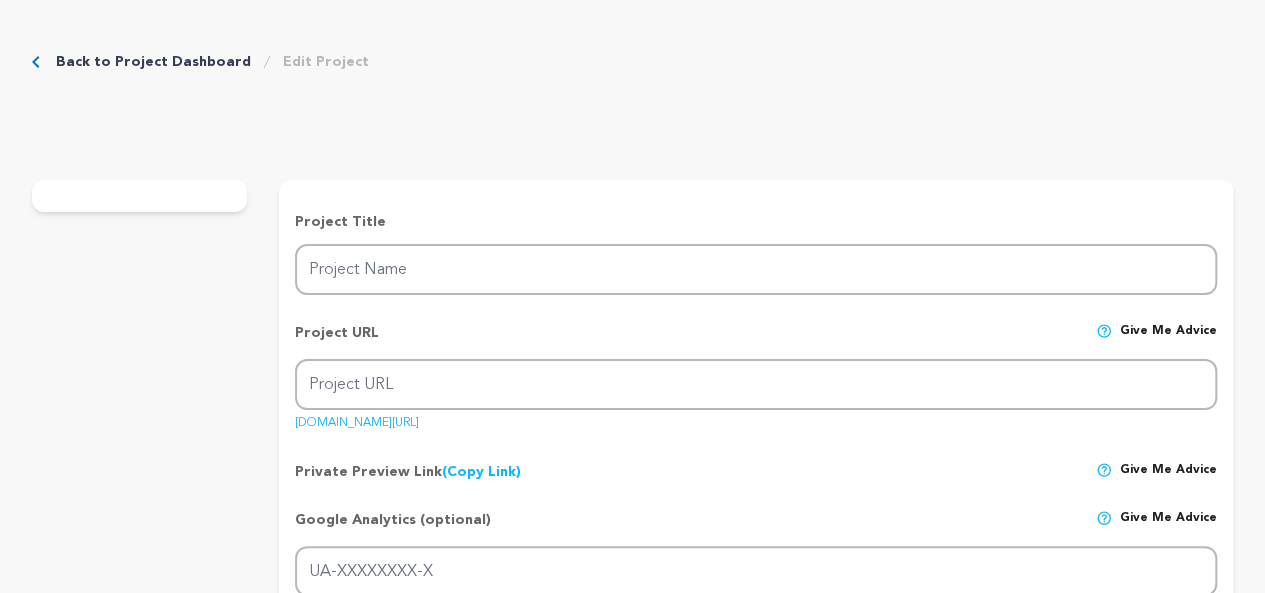 type on "Lesser Halves" 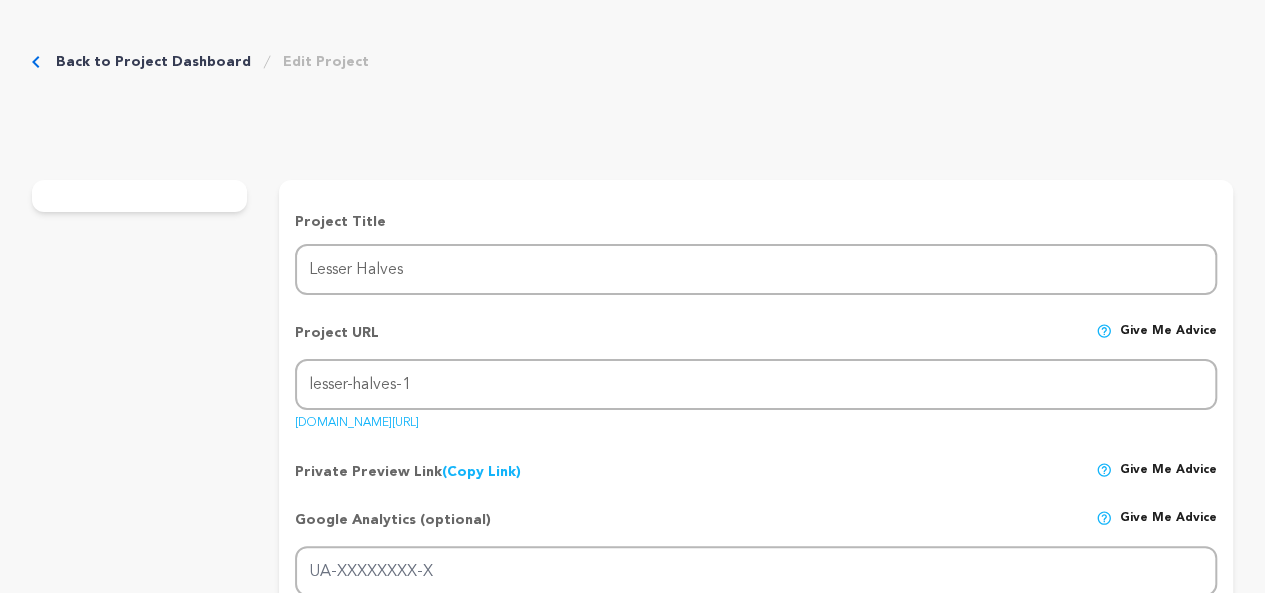 radio on "true" 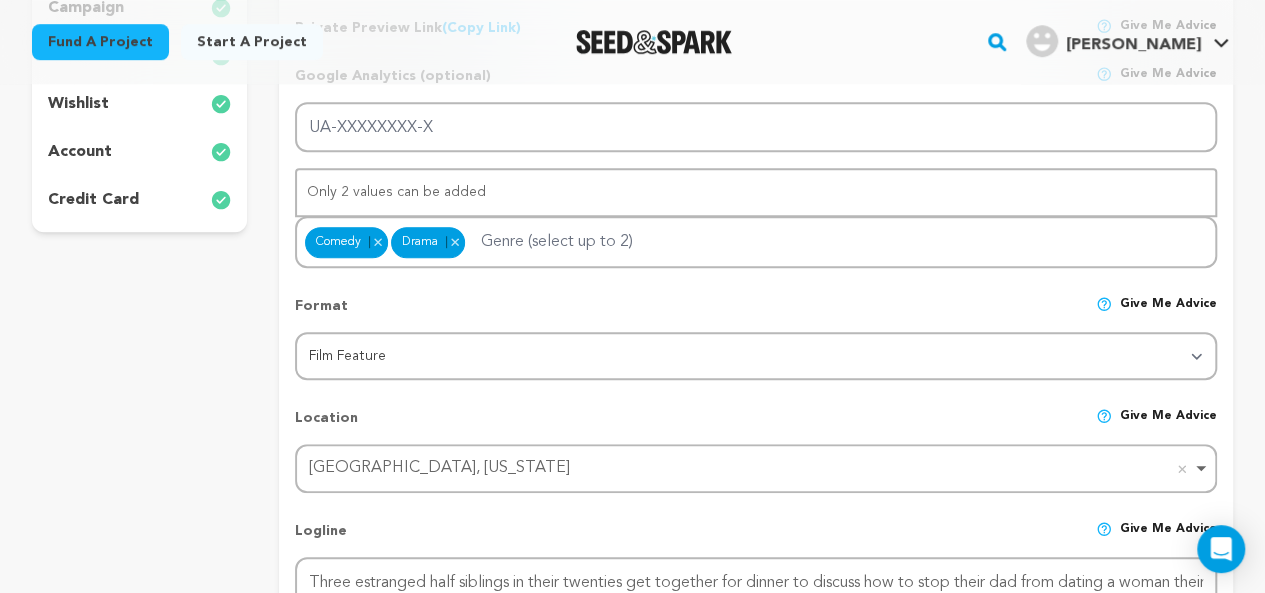 scroll, scrollTop: 529, scrollLeft: 0, axis: vertical 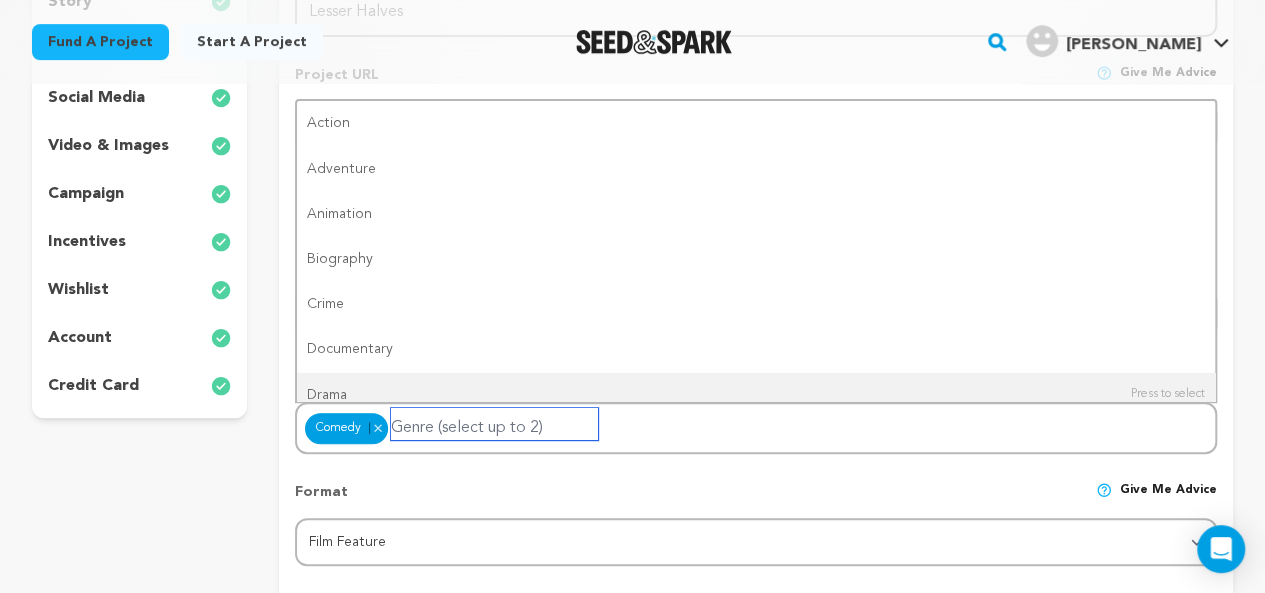 click at bounding box center [494, 424] 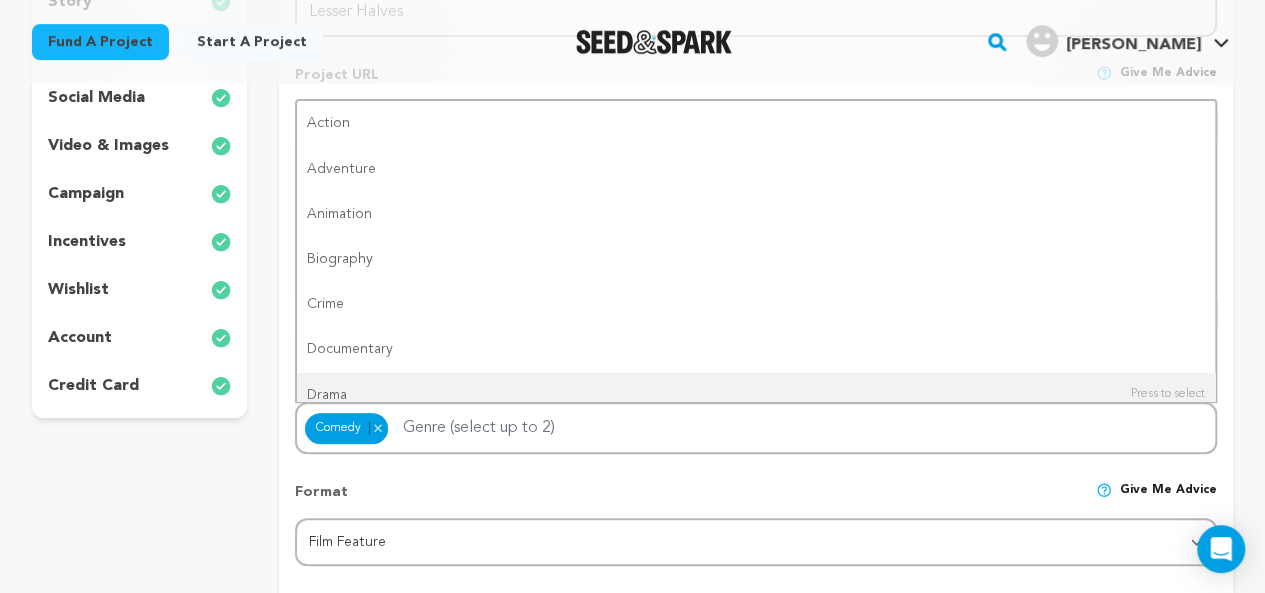 click on "Format
Give me advice" at bounding box center (756, 500) 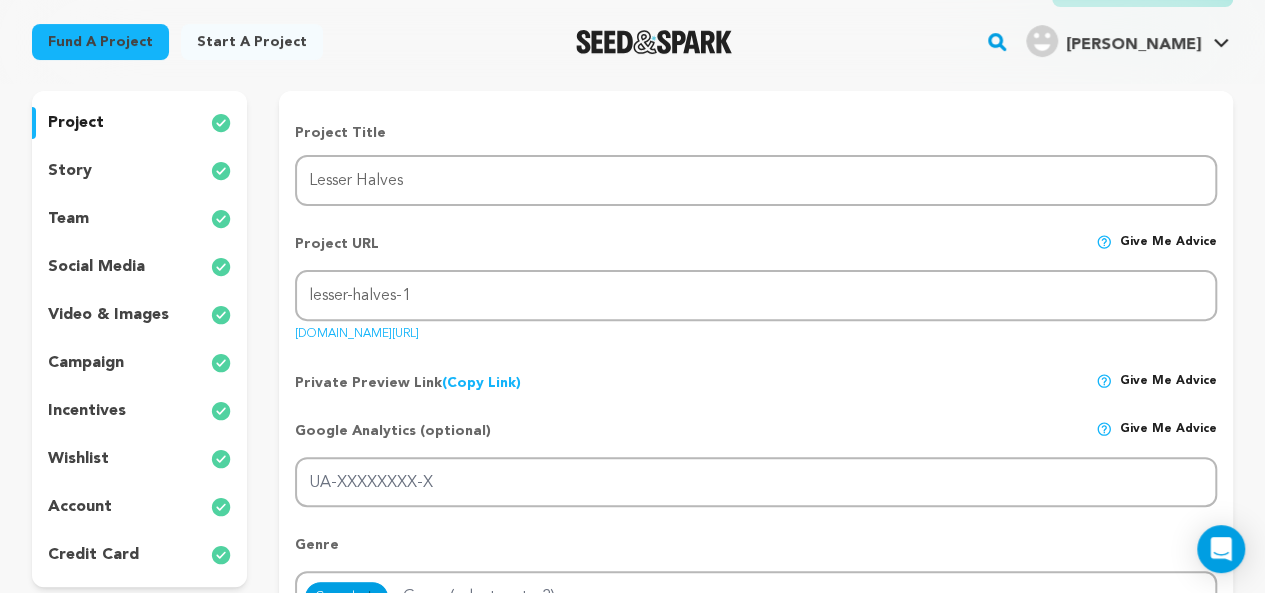 scroll, scrollTop: 172, scrollLeft: 0, axis: vertical 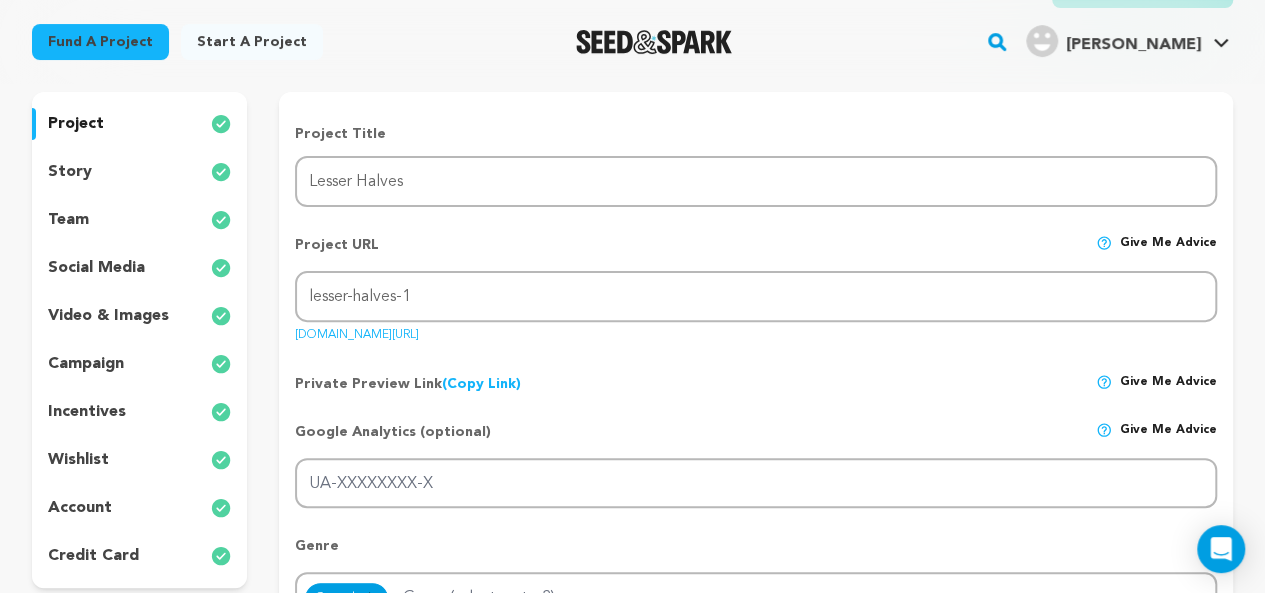 click on "campaign" at bounding box center [139, 364] 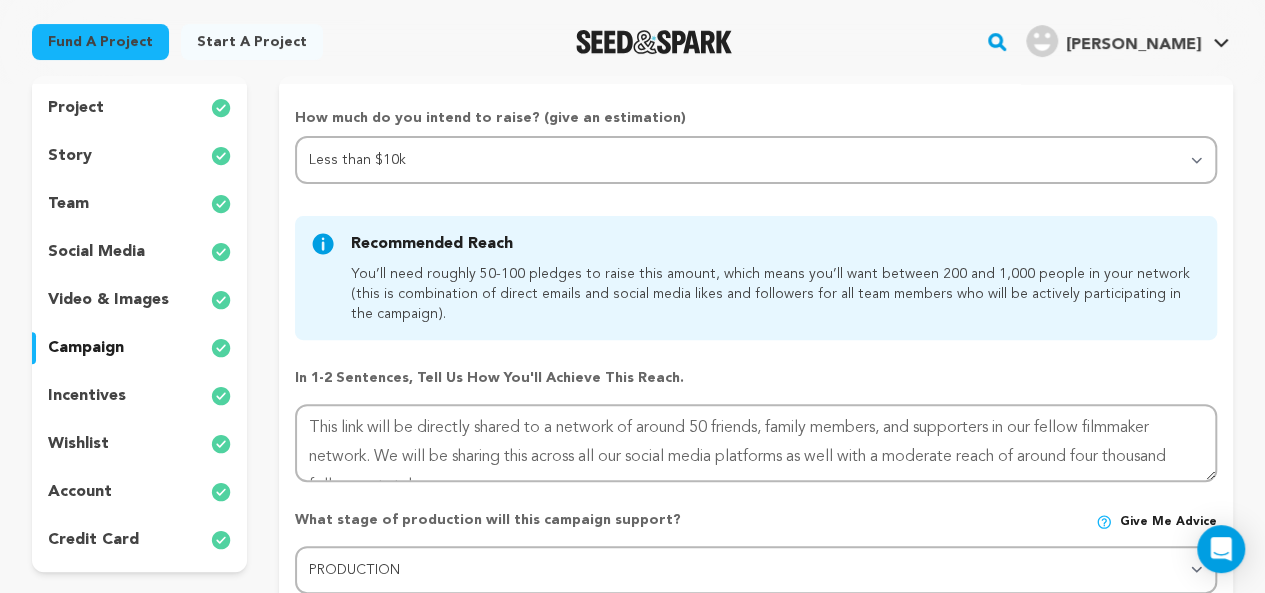 scroll, scrollTop: 202, scrollLeft: 0, axis: vertical 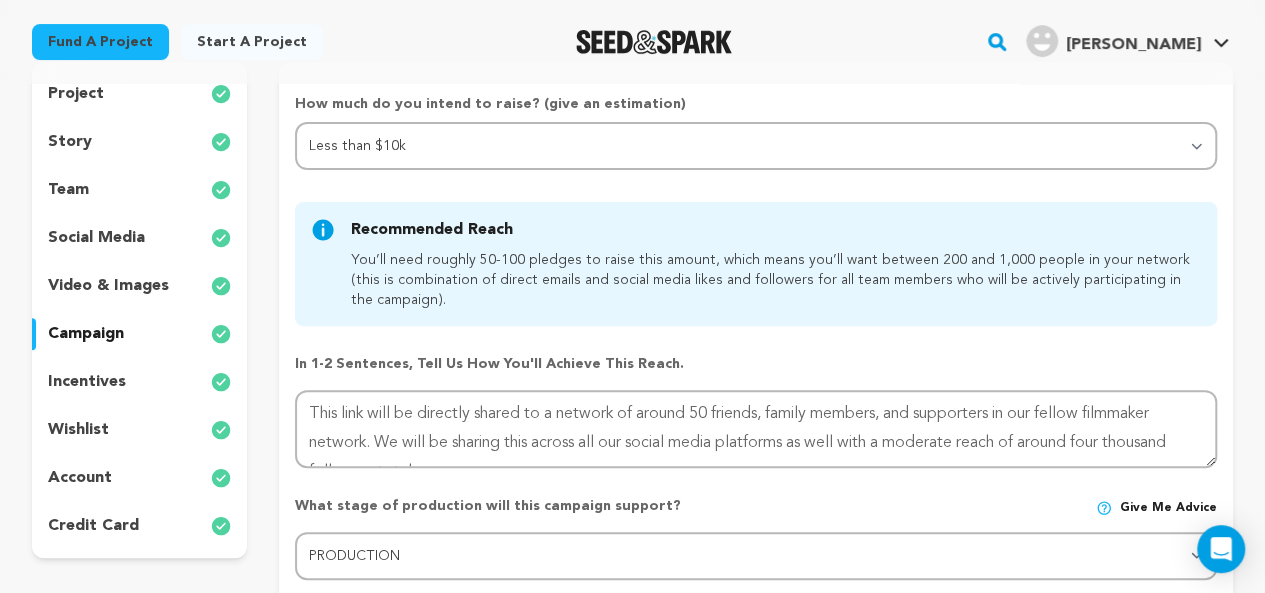 click on "wishlist" at bounding box center [139, 430] 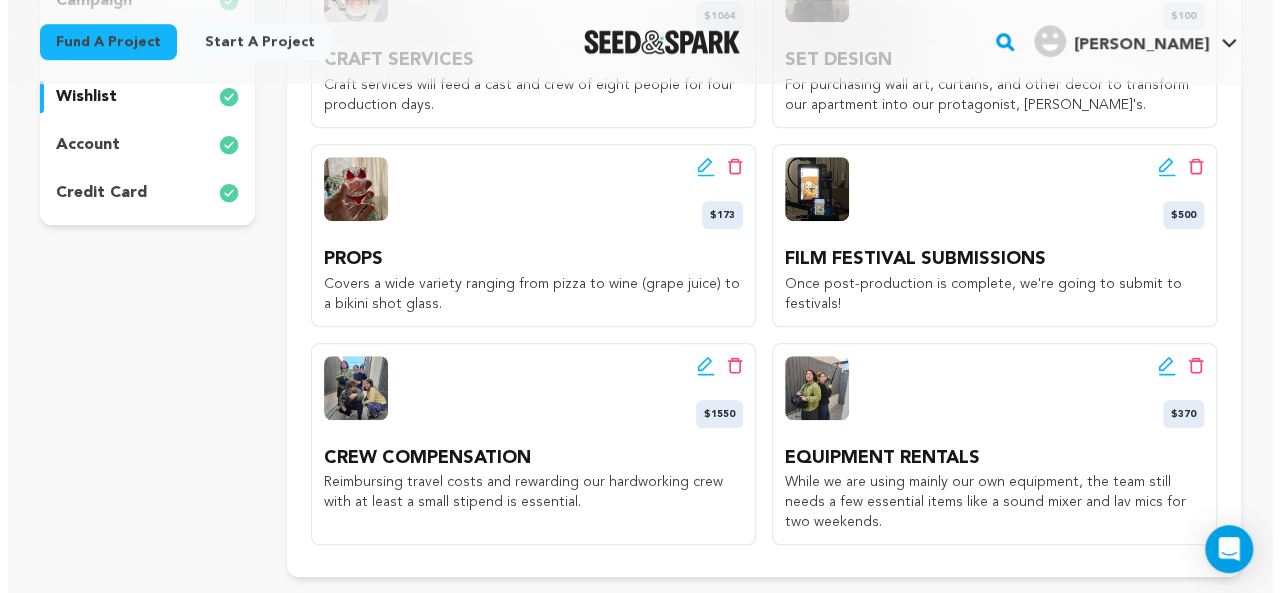 scroll, scrollTop: 570, scrollLeft: 0, axis: vertical 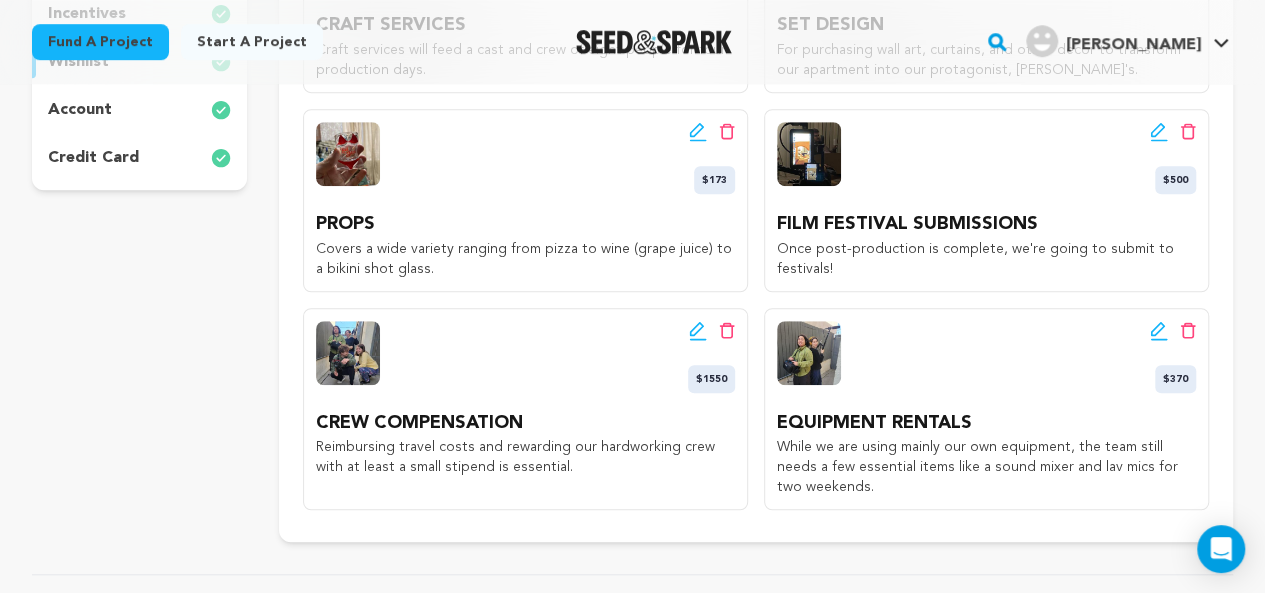 click 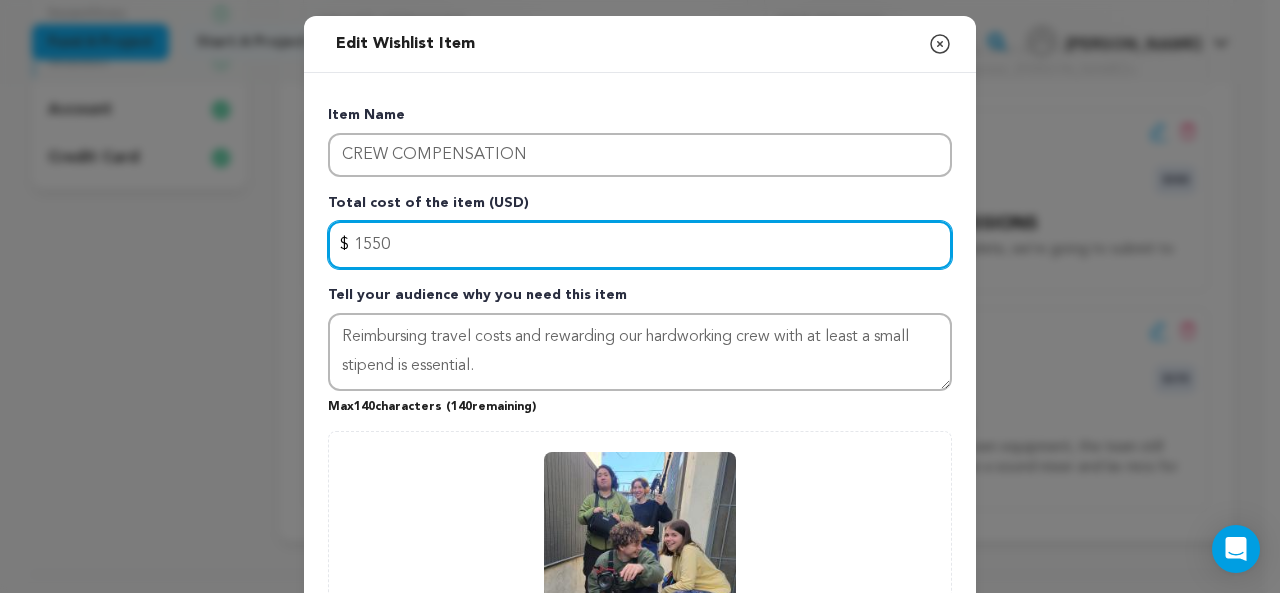 drag, startPoint x: 463, startPoint y: 250, endPoint x: 355, endPoint y: 245, distance: 108.11568 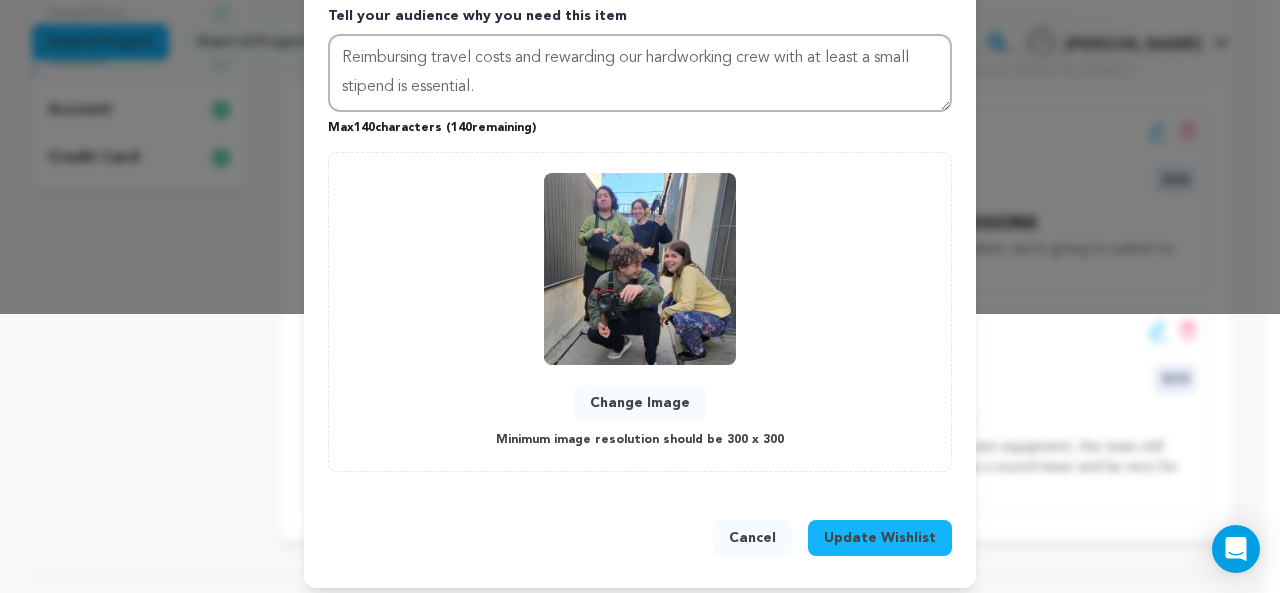 scroll, scrollTop: 289, scrollLeft: 0, axis: vertical 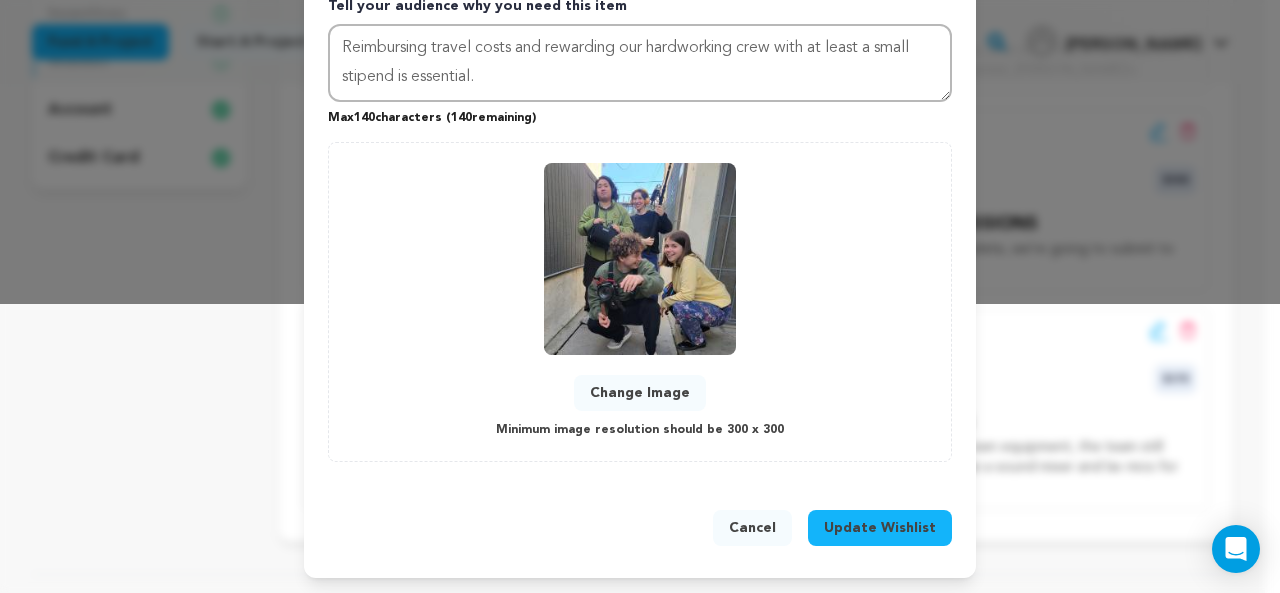 type on "1000" 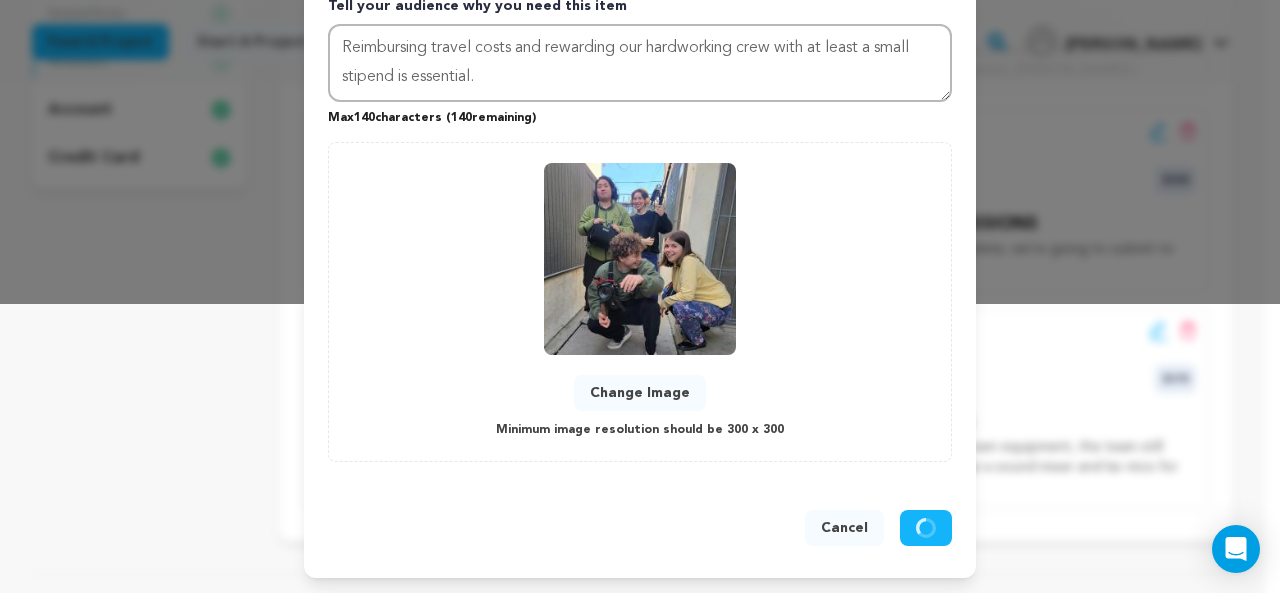 type 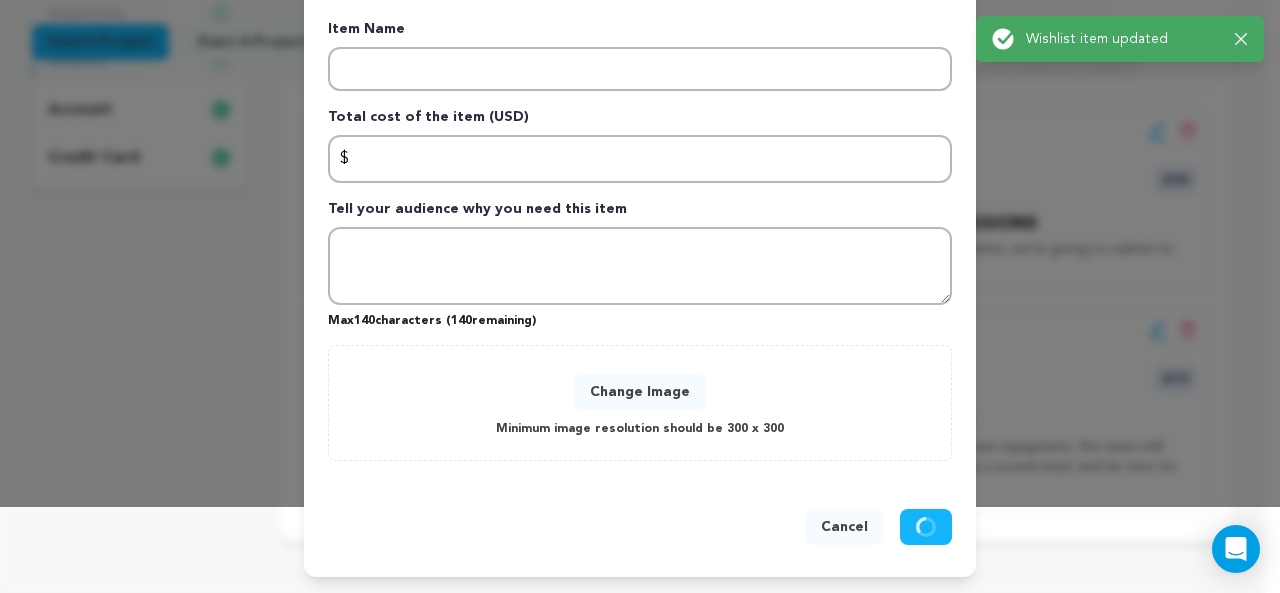 scroll, scrollTop: 85, scrollLeft: 0, axis: vertical 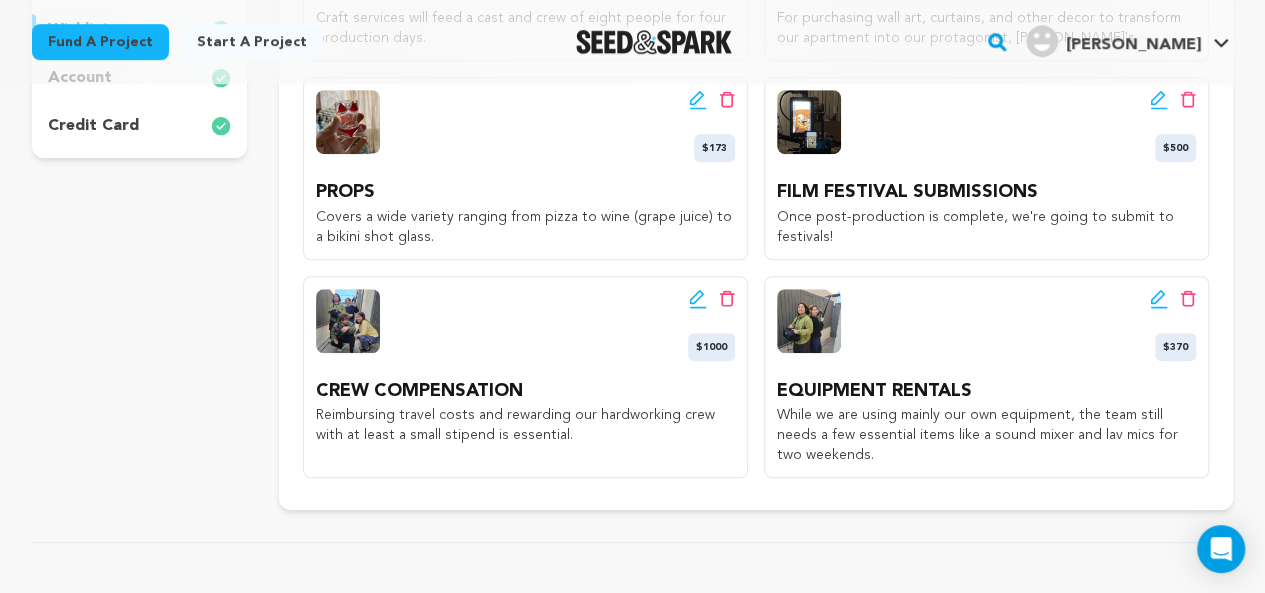 click 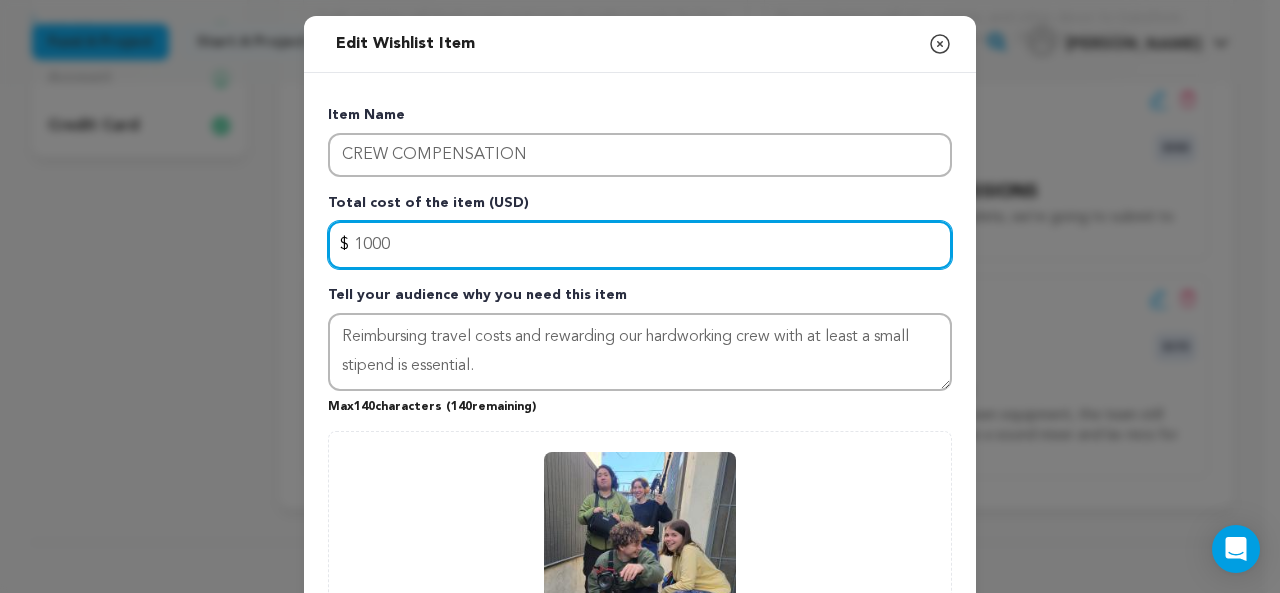 click on "1000" at bounding box center (640, 245) 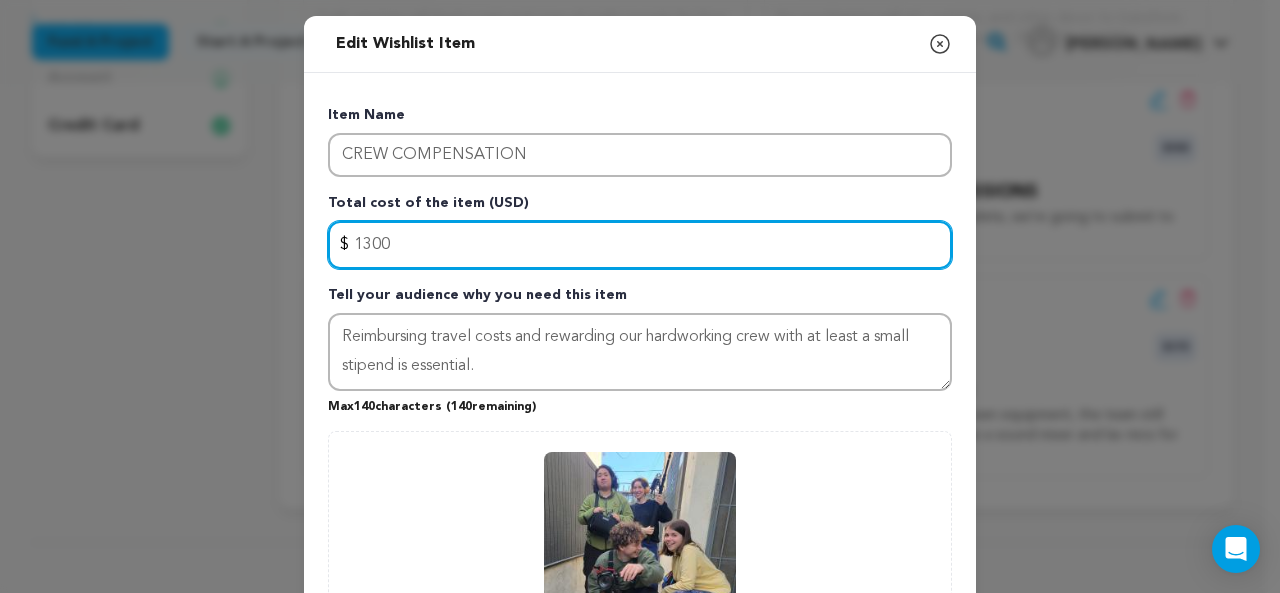 scroll, scrollTop: 289, scrollLeft: 0, axis: vertical 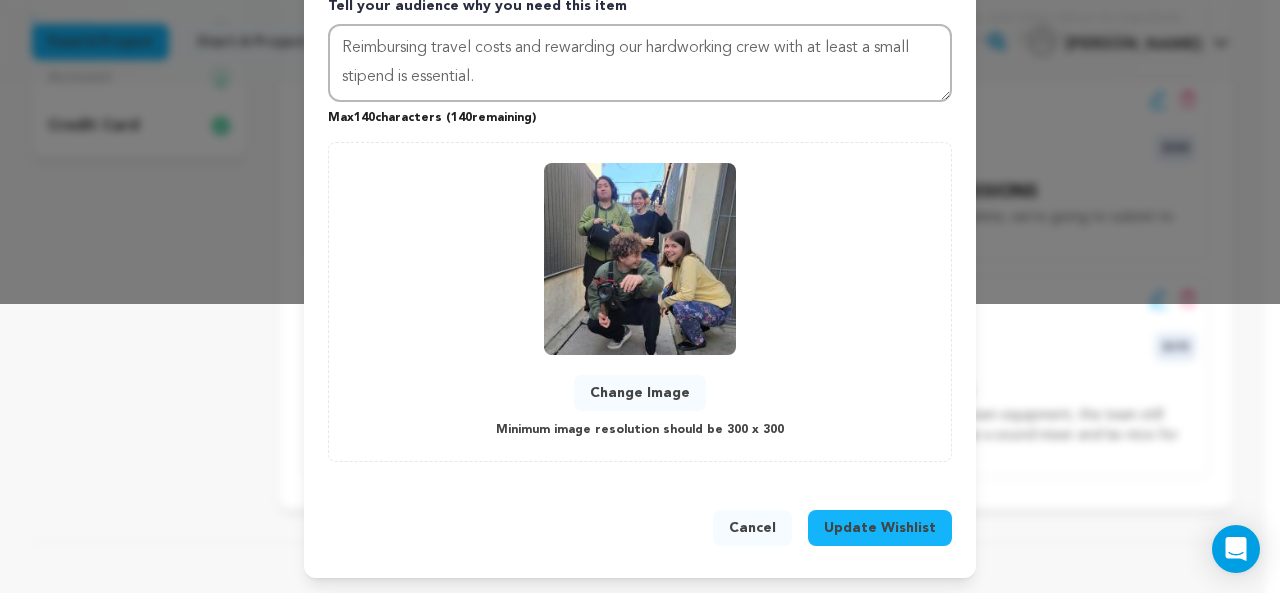 type on "1300" 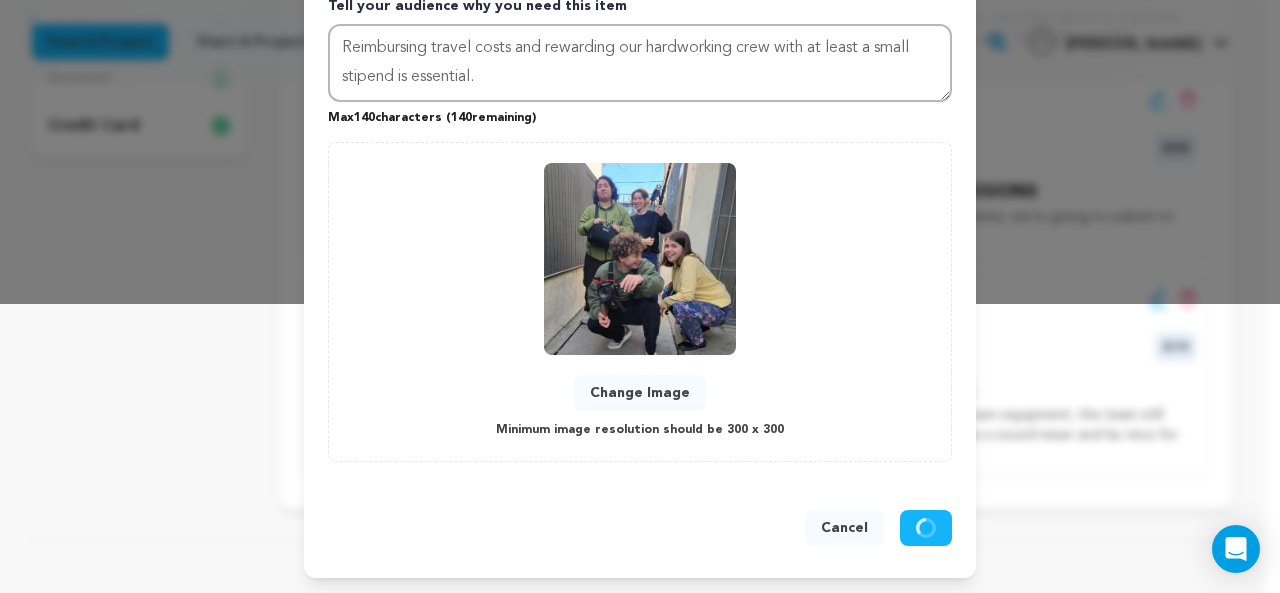 type 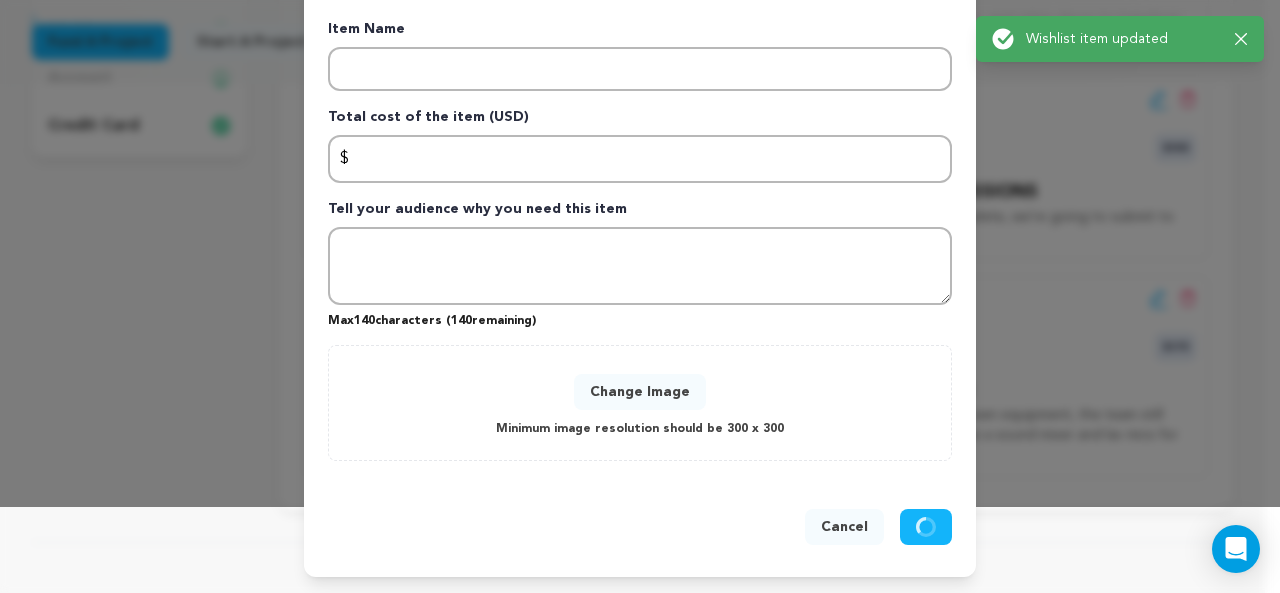 scroll, scrollTop: 85, scrollLeft: 0, axis: vertical 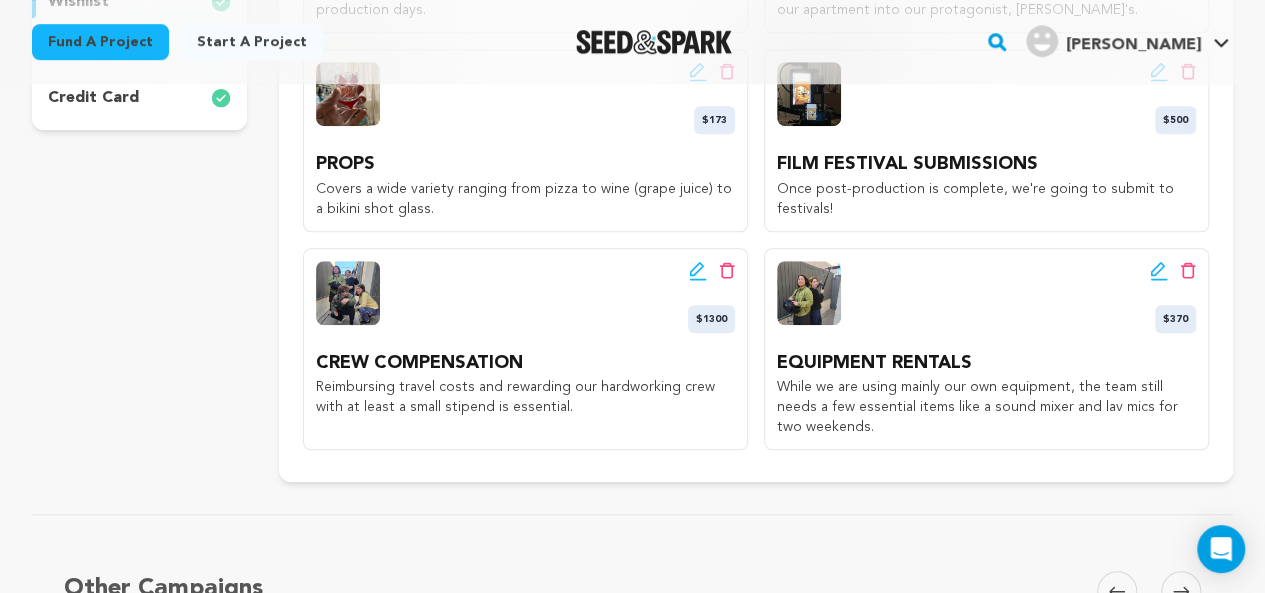 click 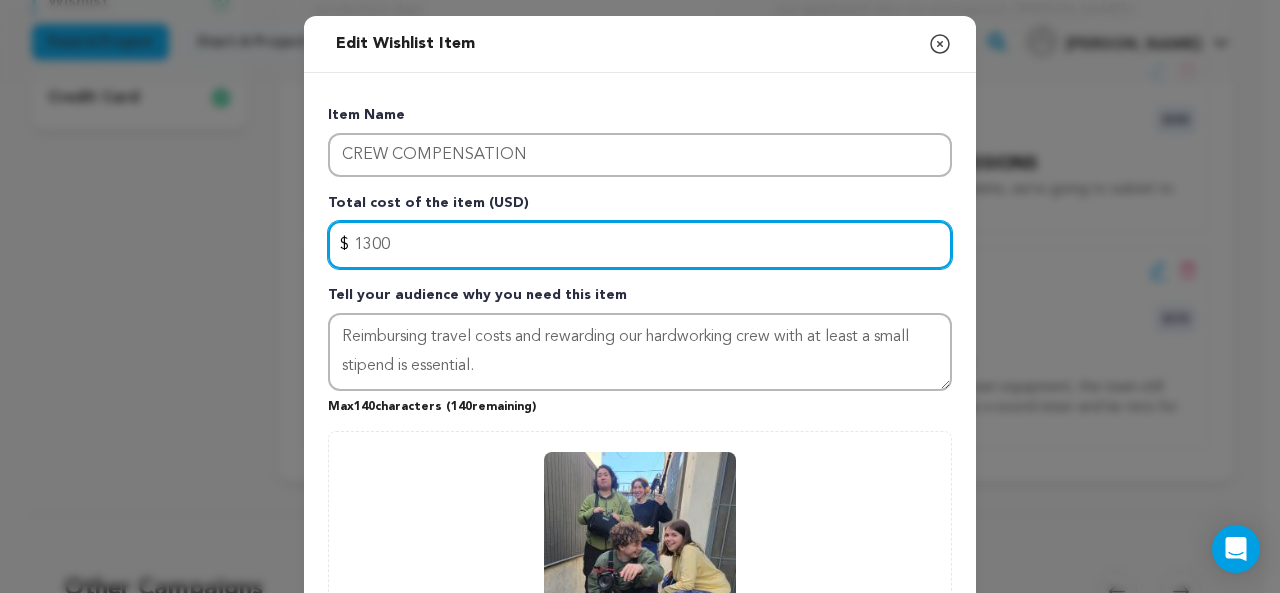 click on "1300" at bounding box center (640, 245) 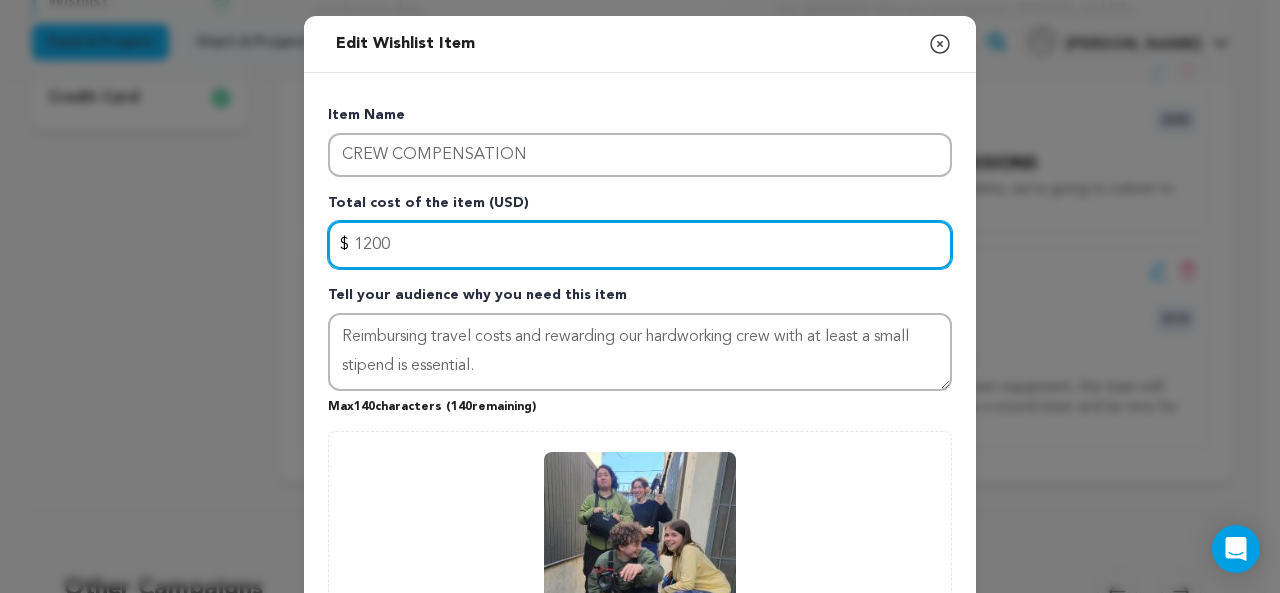 scroll, scrollTop: 289, scrollLeft: 0, axis: vertical 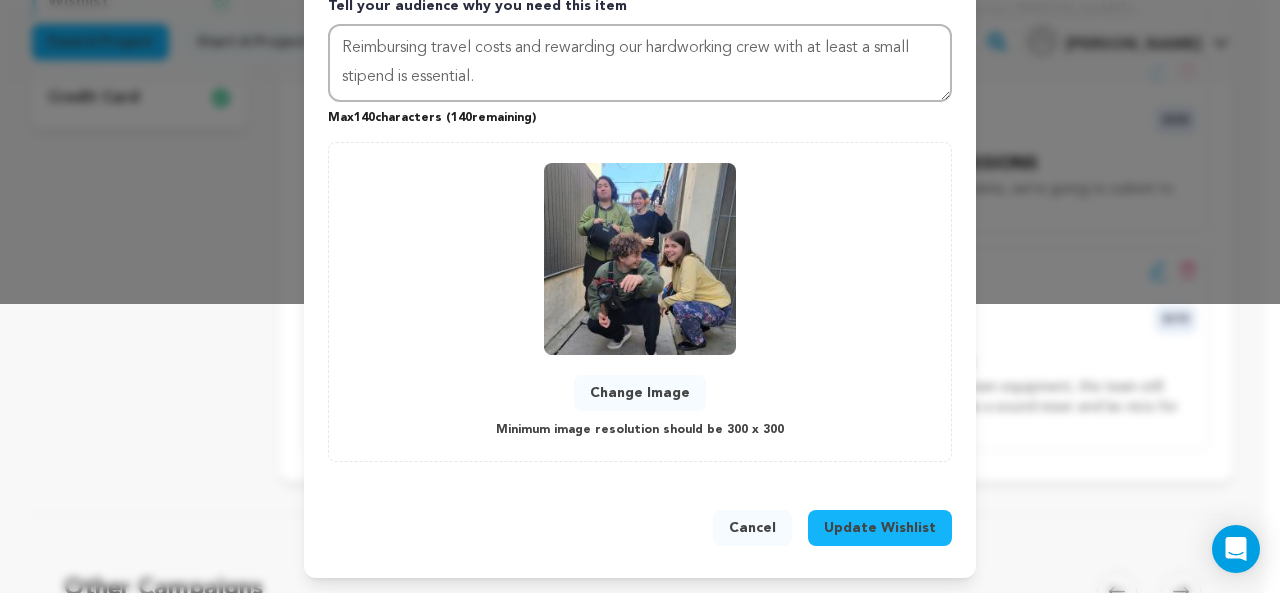 type on "1200" 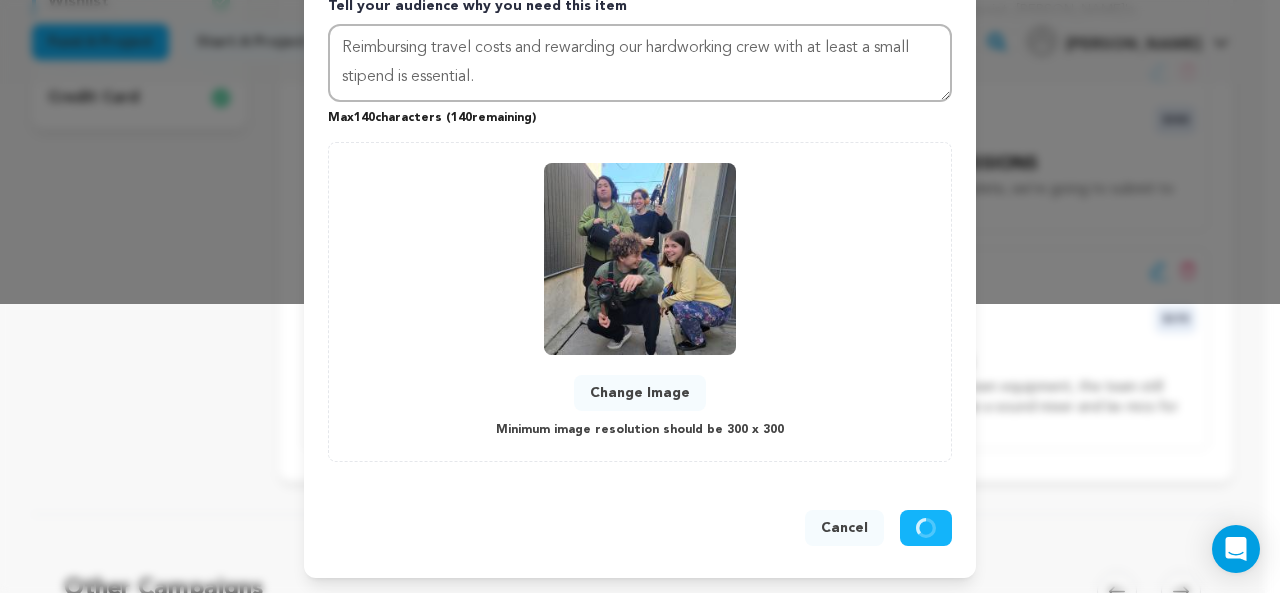 type 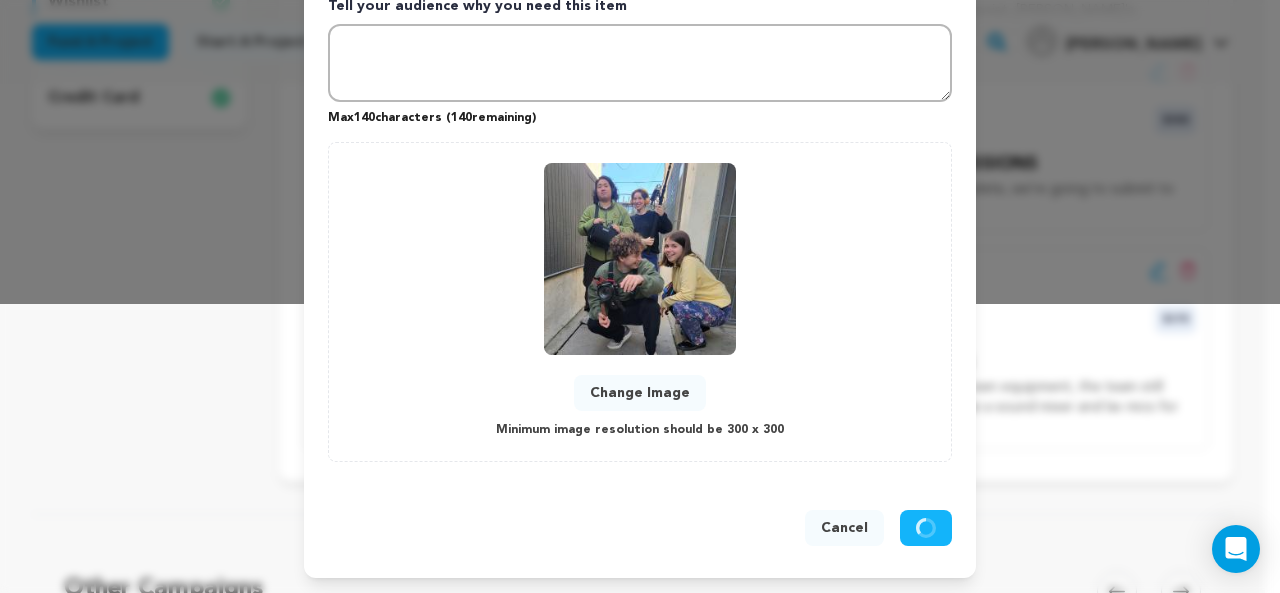 scroll, scrollTop: 85, scrollLeft: 0, axis: vertical 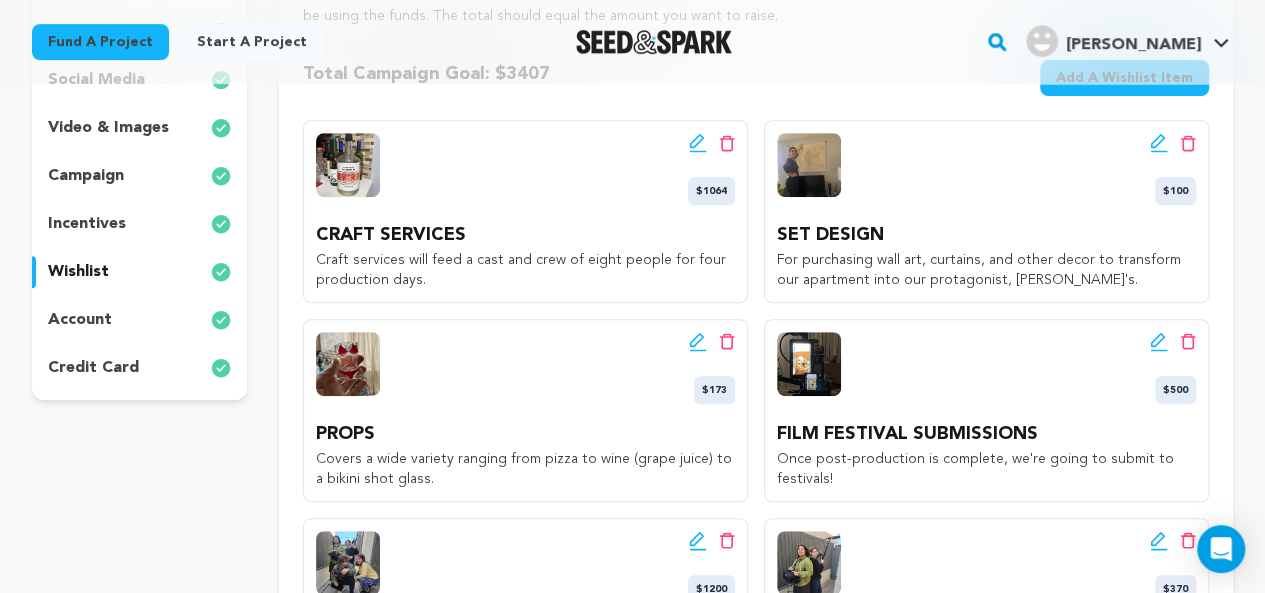 drag, startPoint x: 692, startPoint y: 140, endPoint x: 607, endPoint y: 148, distance: 85.37564 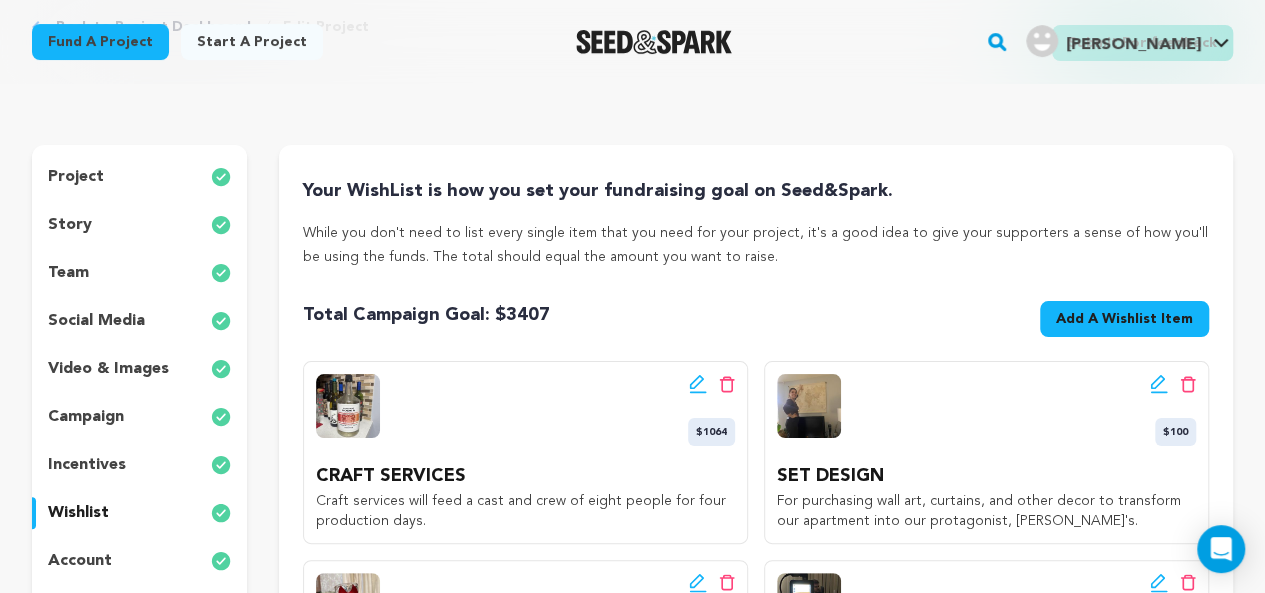 scroll, scrollTop: 120, scrollLeft: 0, axis: vertical 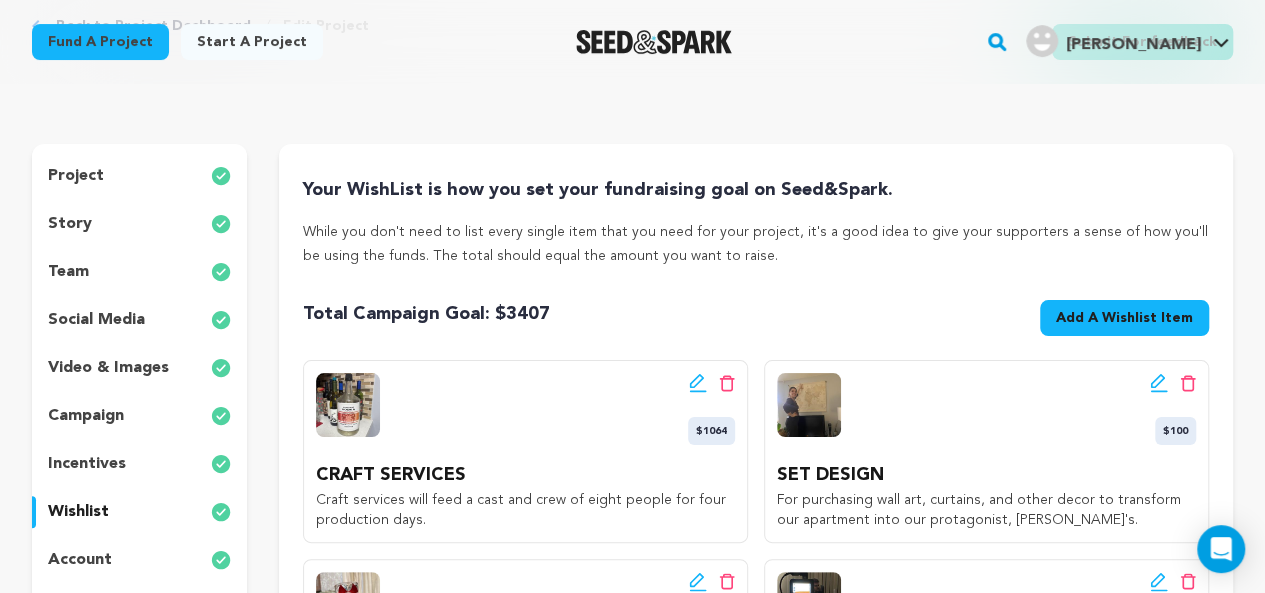 click 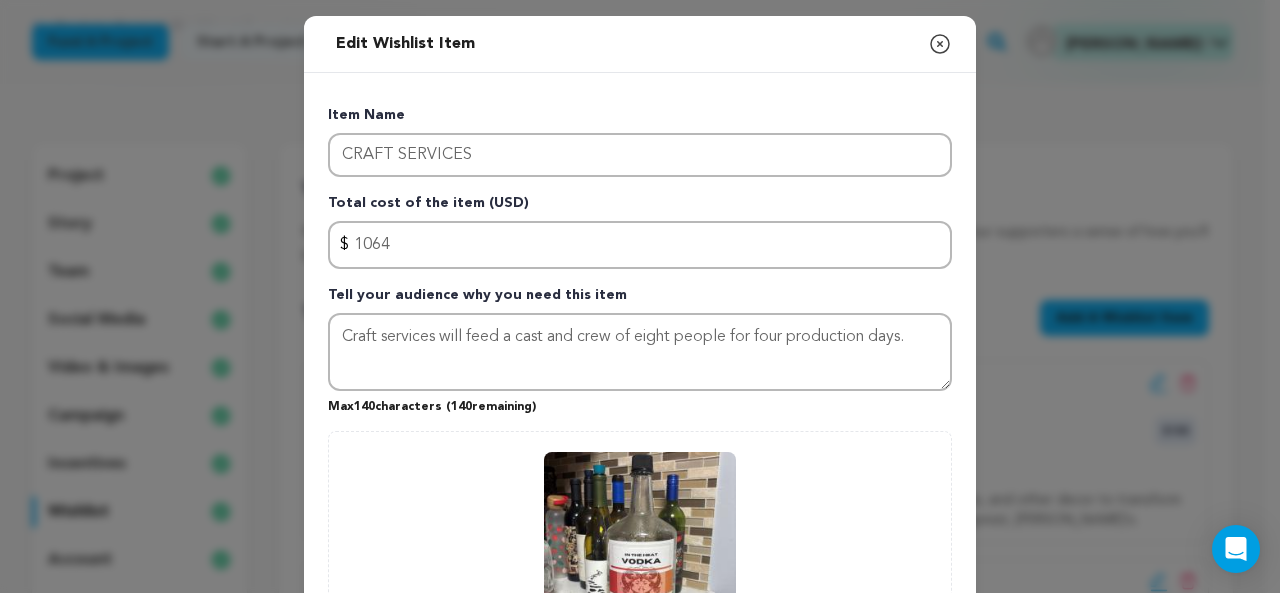 click 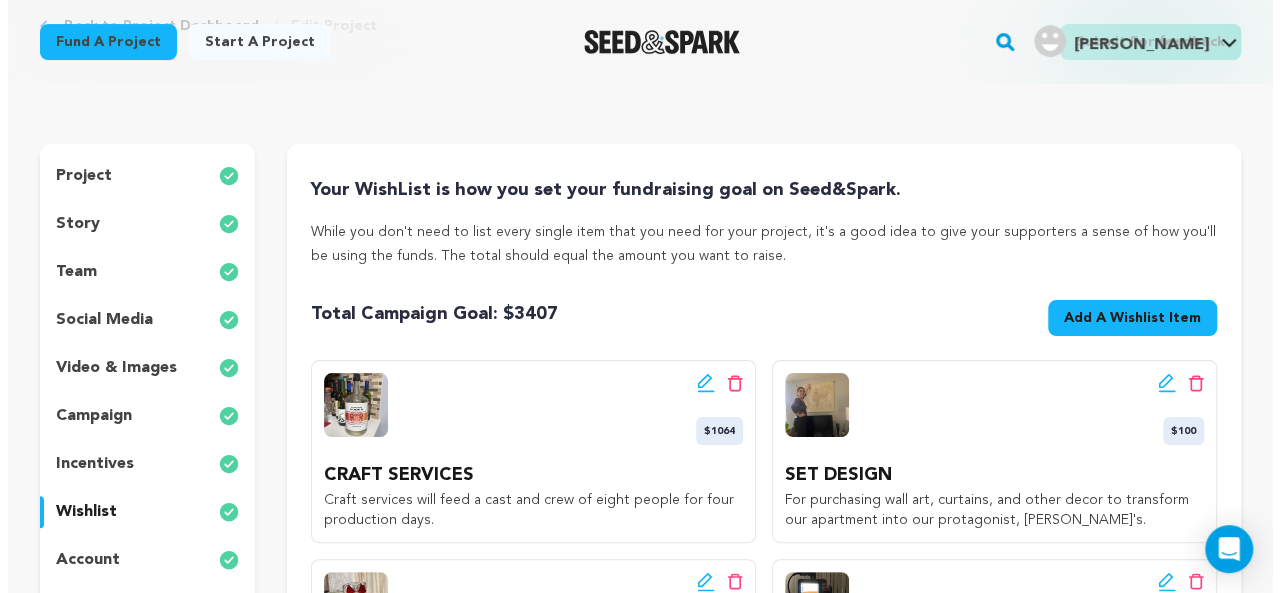 scroll, scrollTop: 155, scrollLeft: 0, axis: vertical 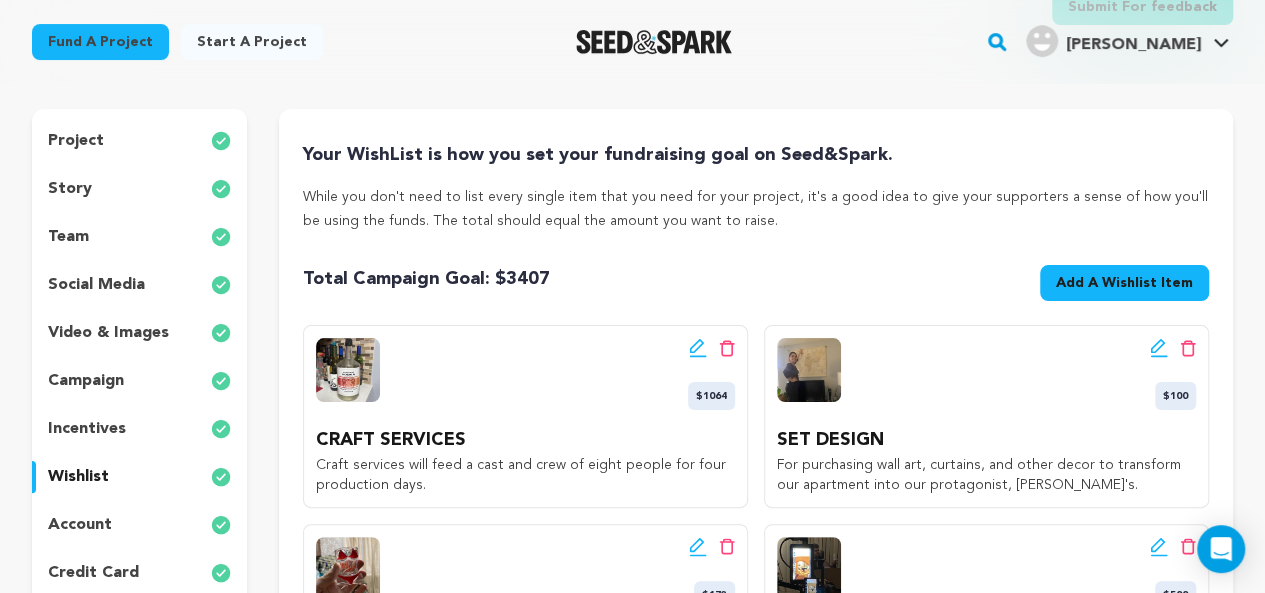 click 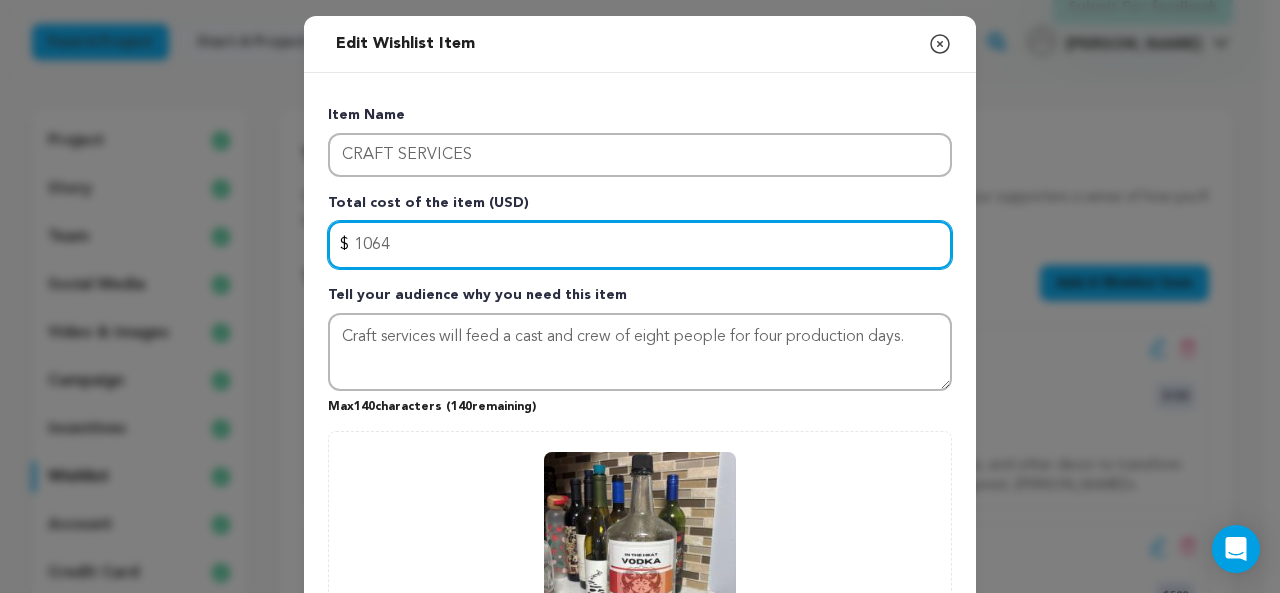 drag, startPoint x: 424, startPoint y: 255, endPoint x: 267, endPoint y: 248, distance: 157.15598 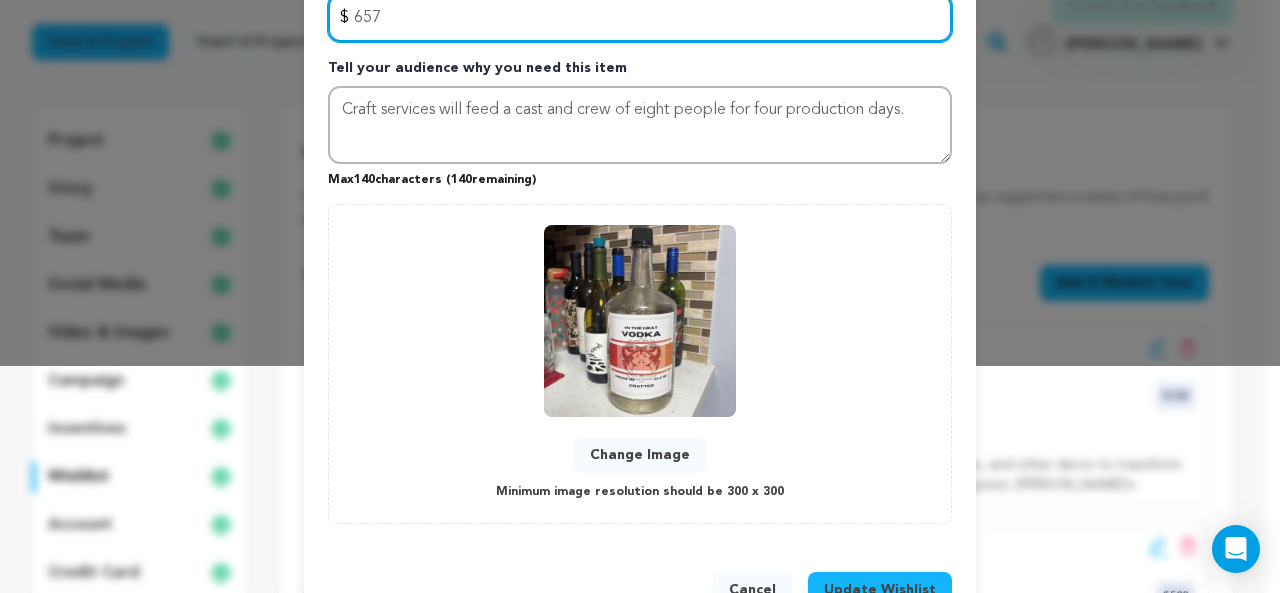 scroll, scrollTop: 230, scrollLeft: 0, axis: vertical 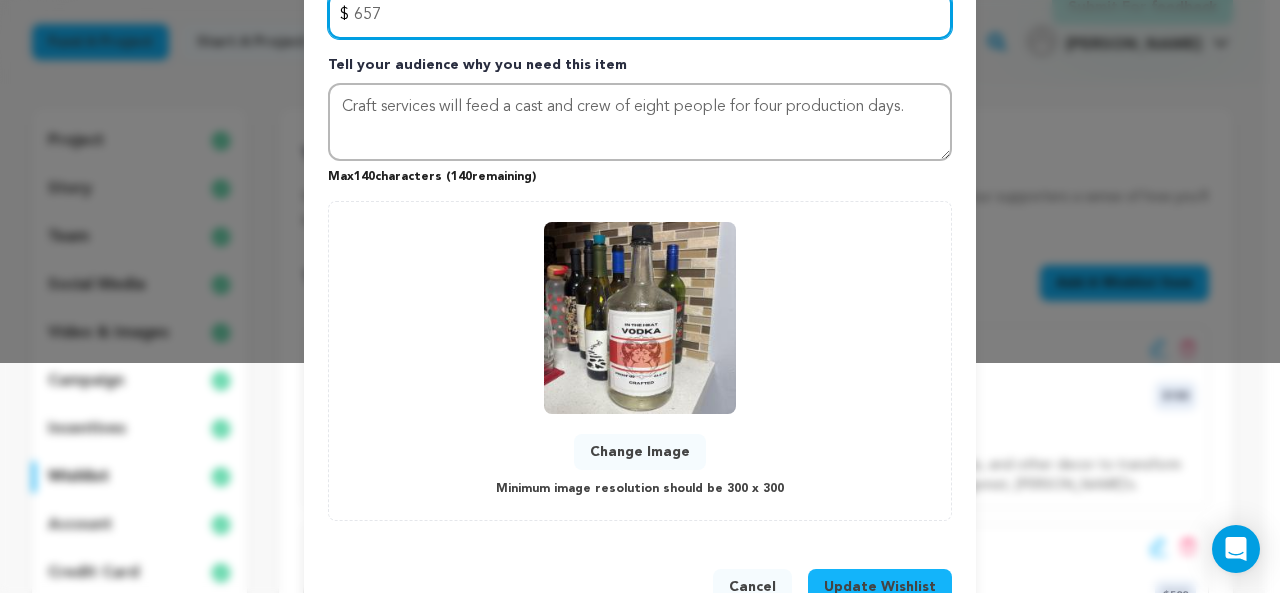 type on "657" 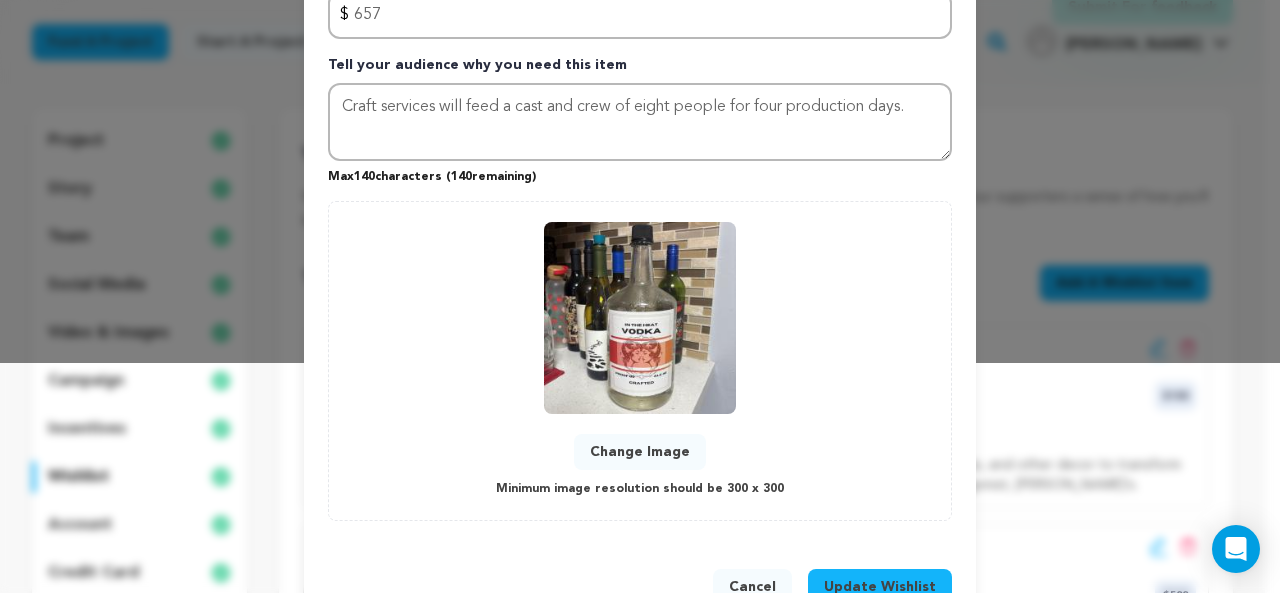 click on "Update Wishlist" at bounding box center [880, 587] 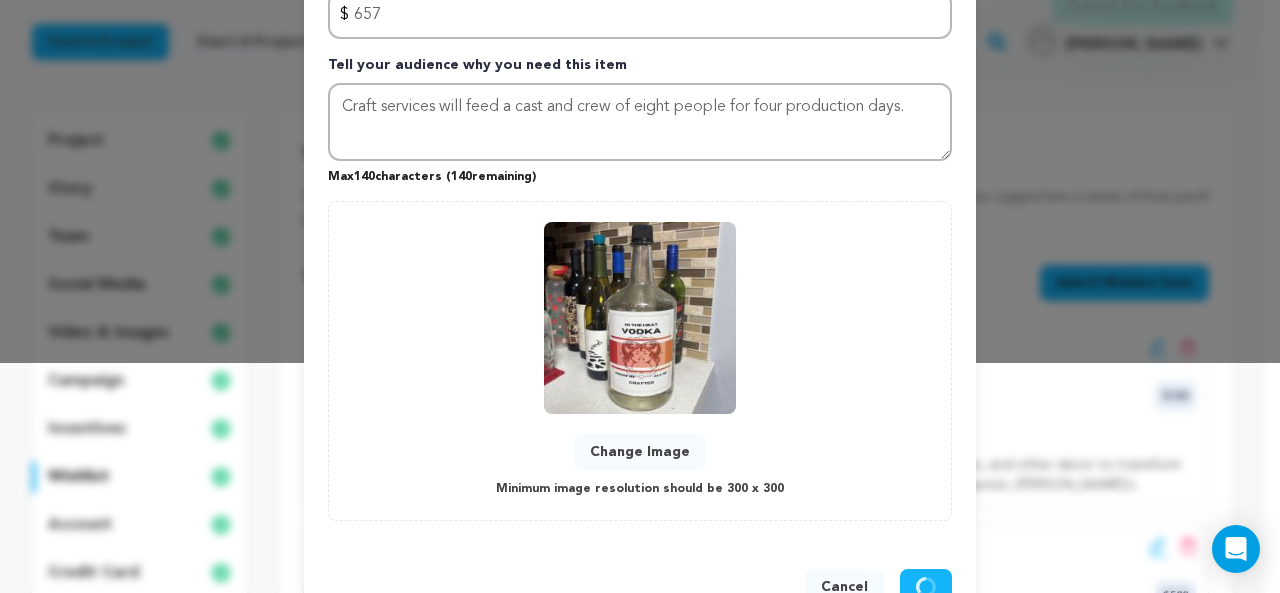 type 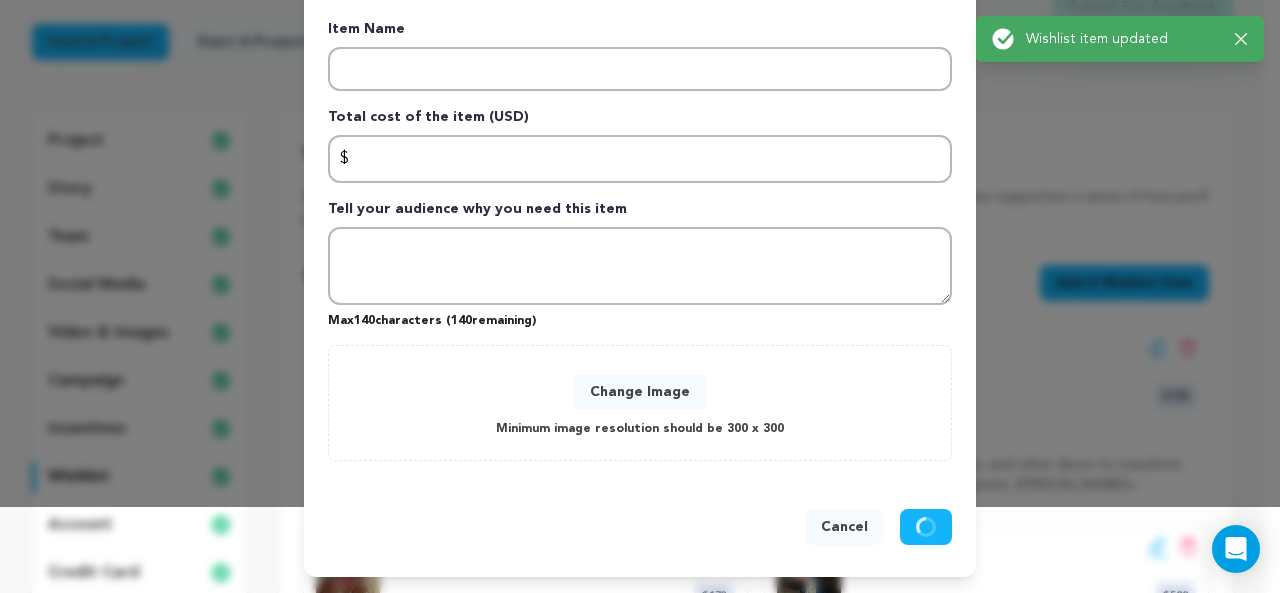 scroll, scrollTop: 85, scrollLeft: 0, axis: vertical 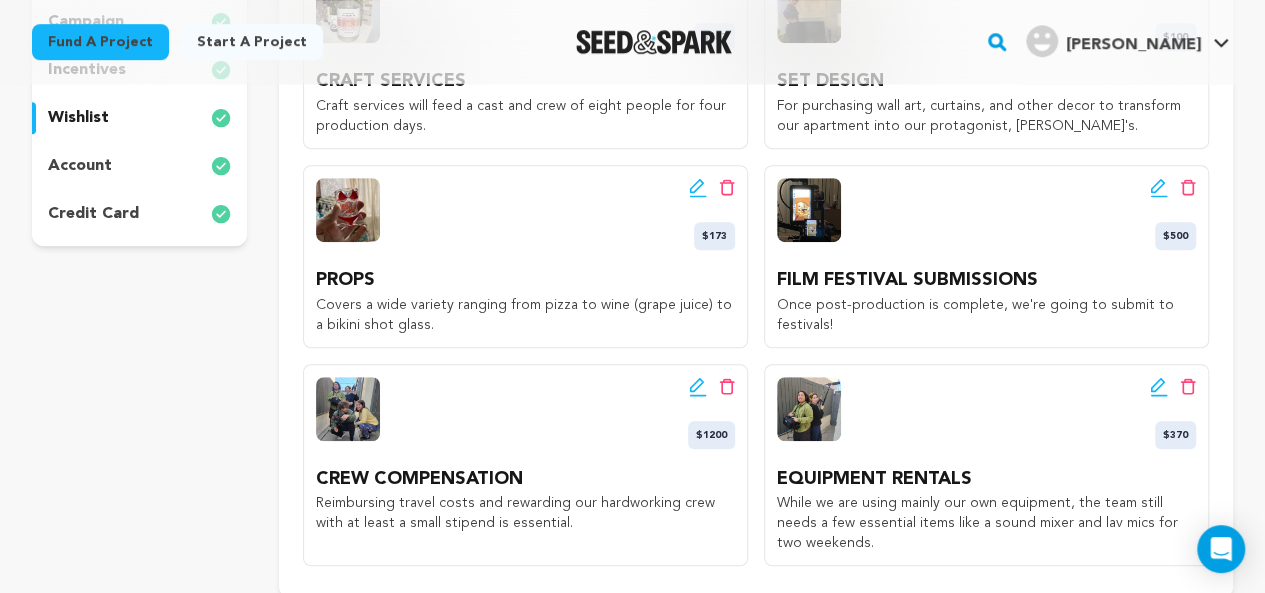 click 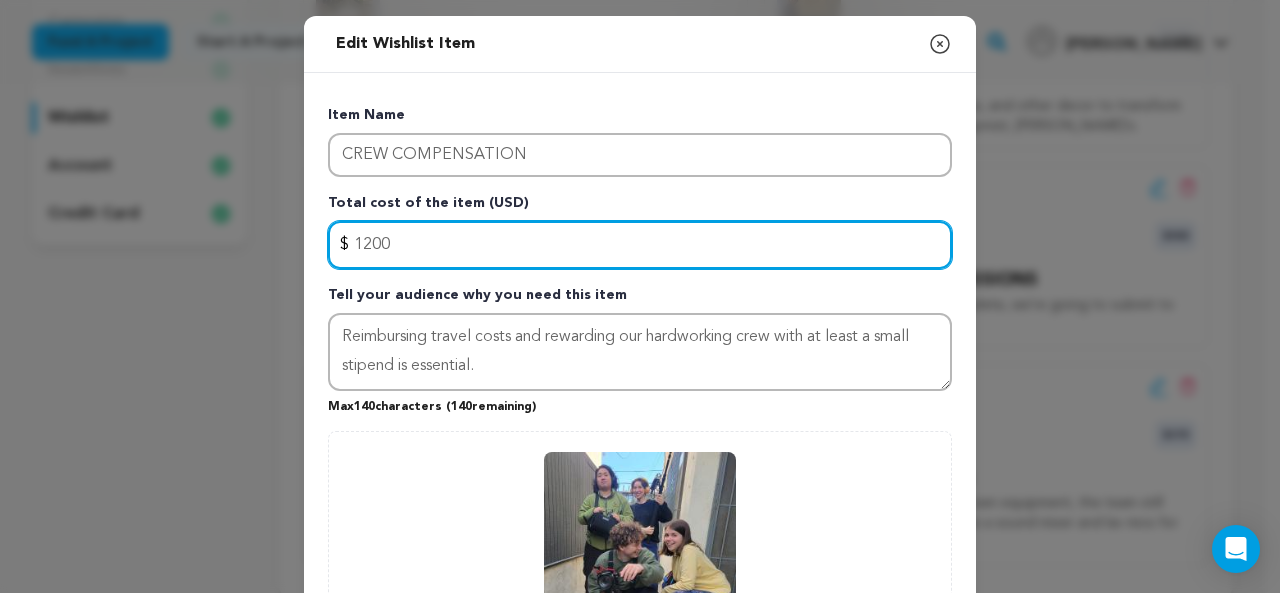 click on "1200" at bounding box center (640, 245) 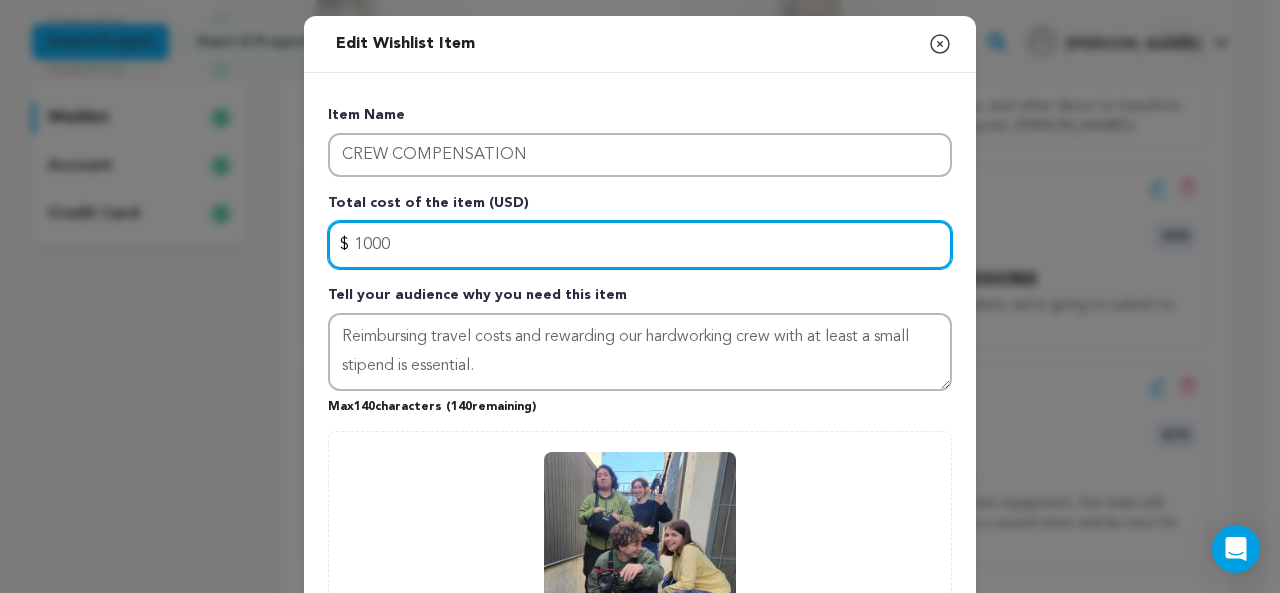 scroll, scrollTop: 289, scrollLeft: 0, axis: vertical 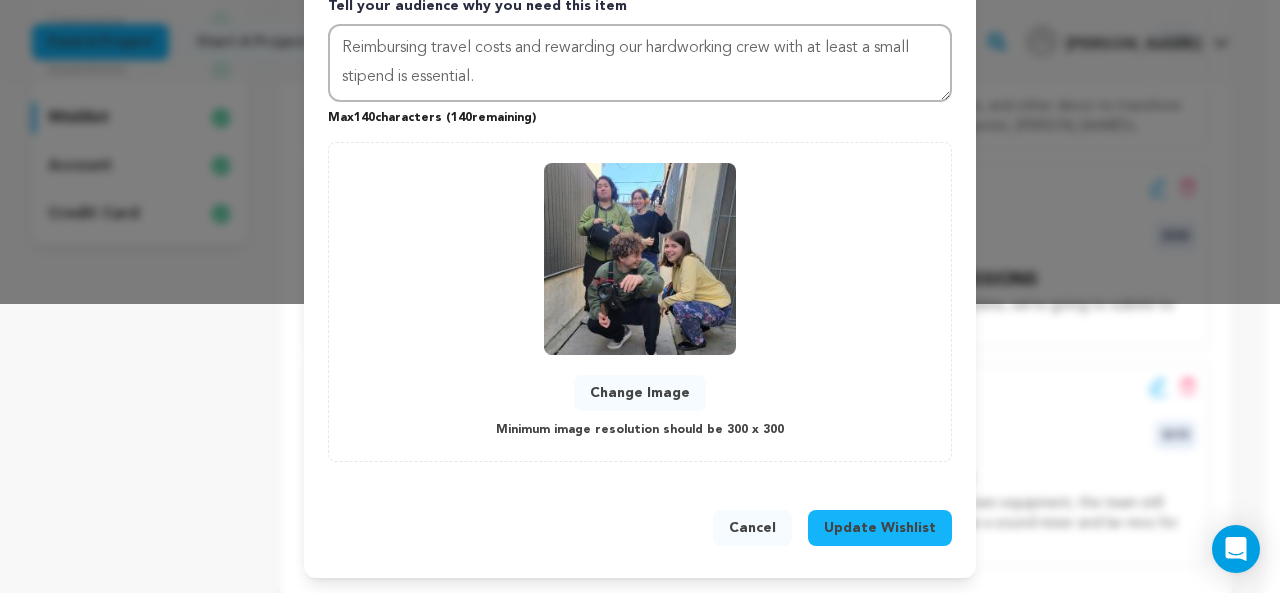 type on "1000" 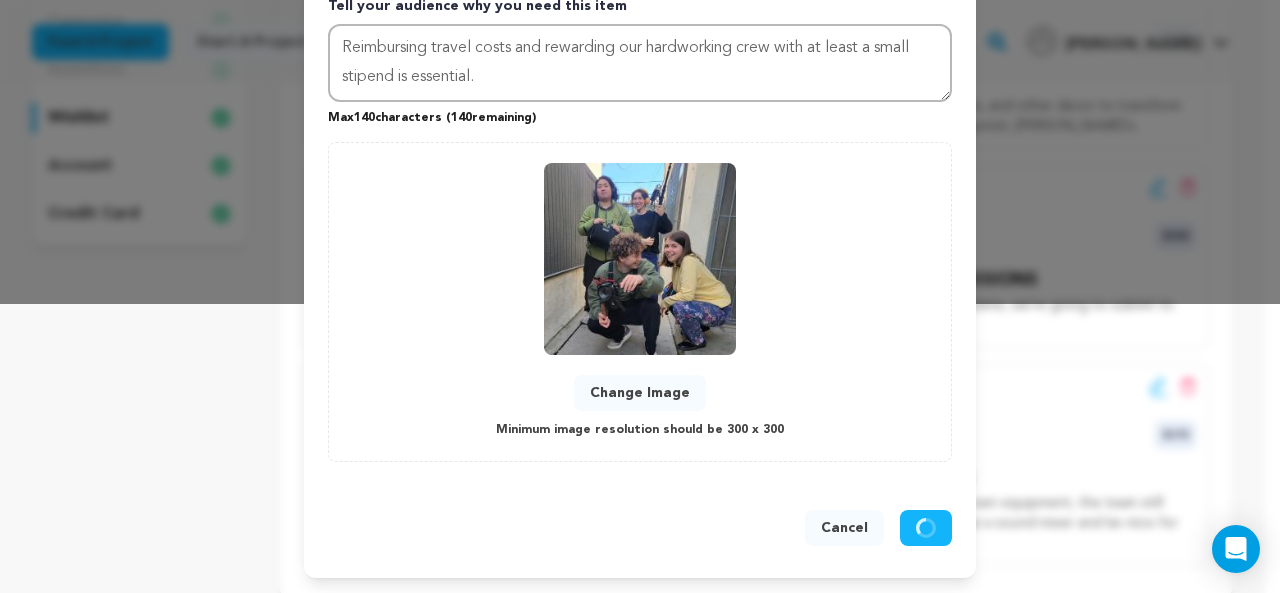 type 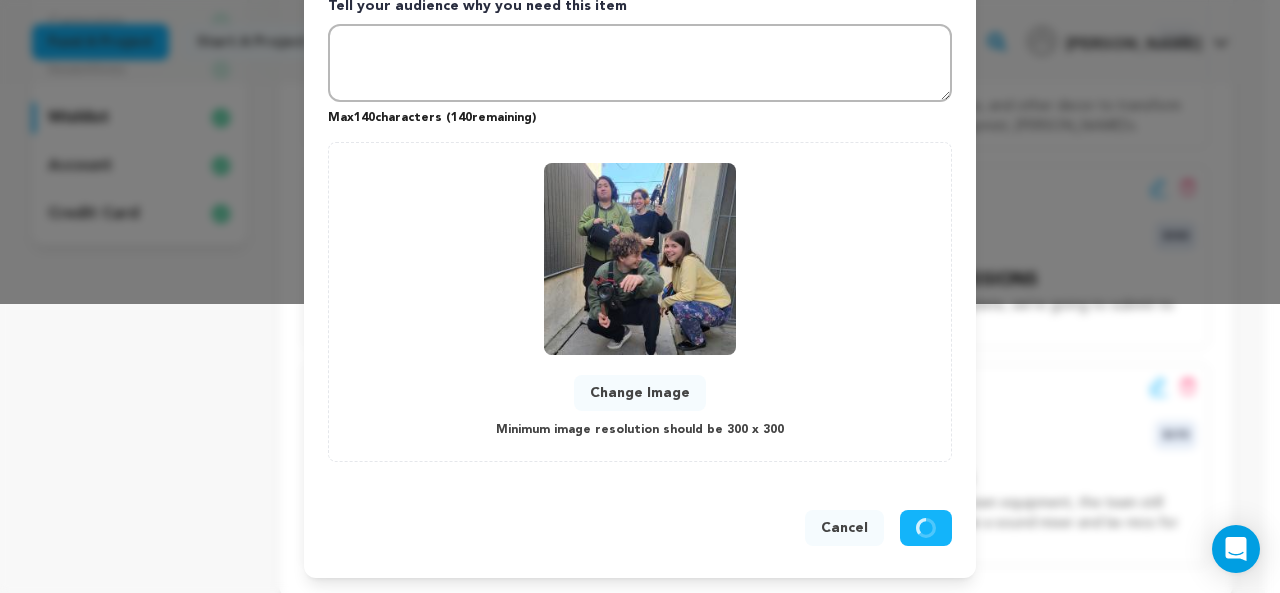 scroll, scrollTop: 85, scrollLeft: 0, axis: vertical 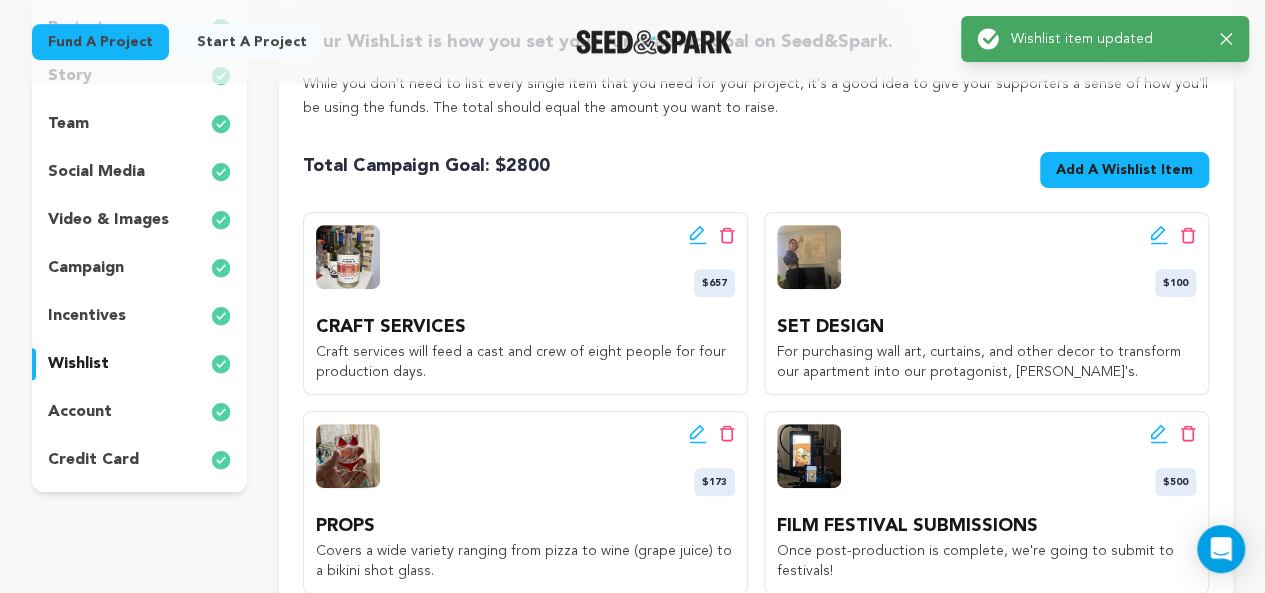click 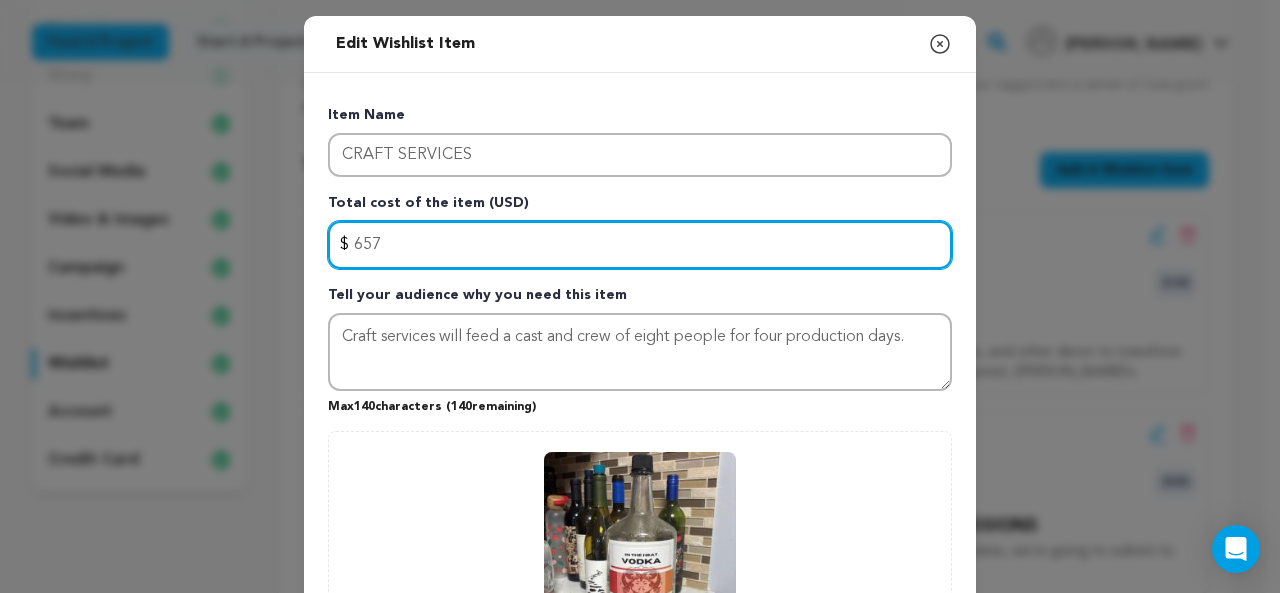 click on "657" at bounding box center (640, 245) 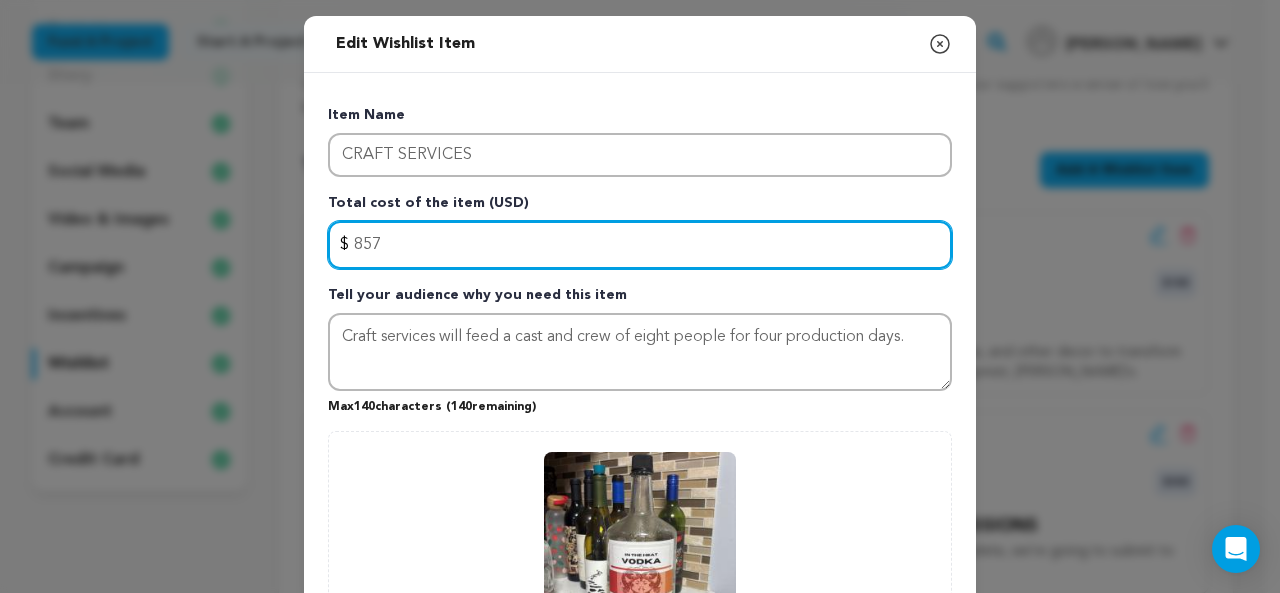 scroll, scrollTop: 289, scrollLeft: 0, axis: vertical 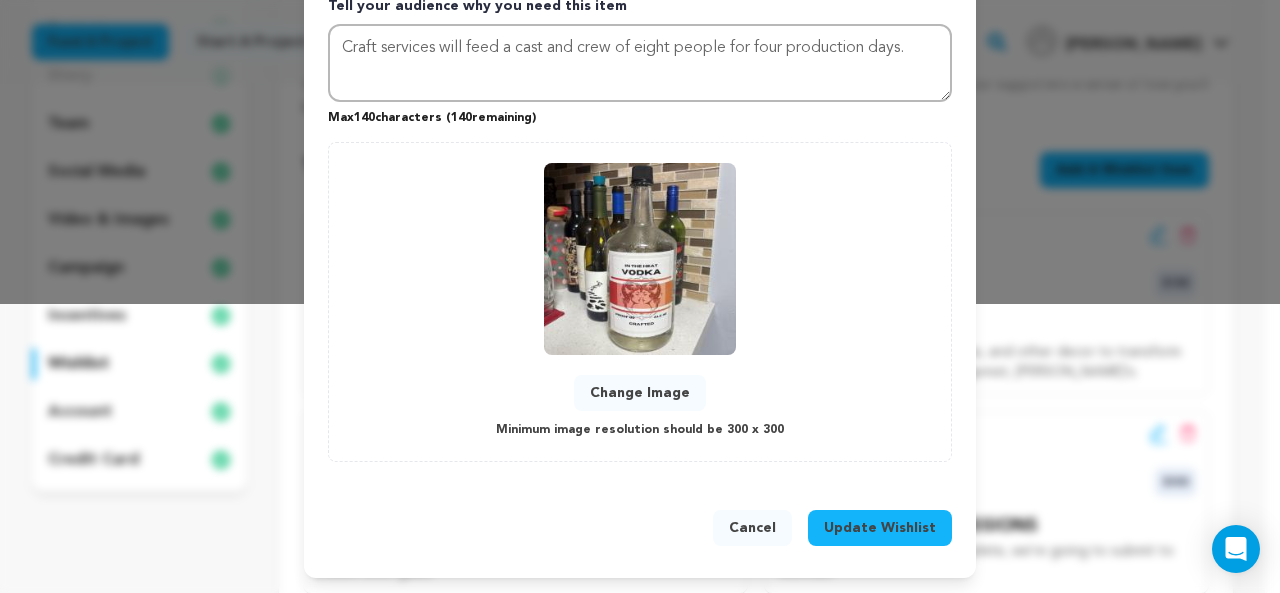 type on "857" 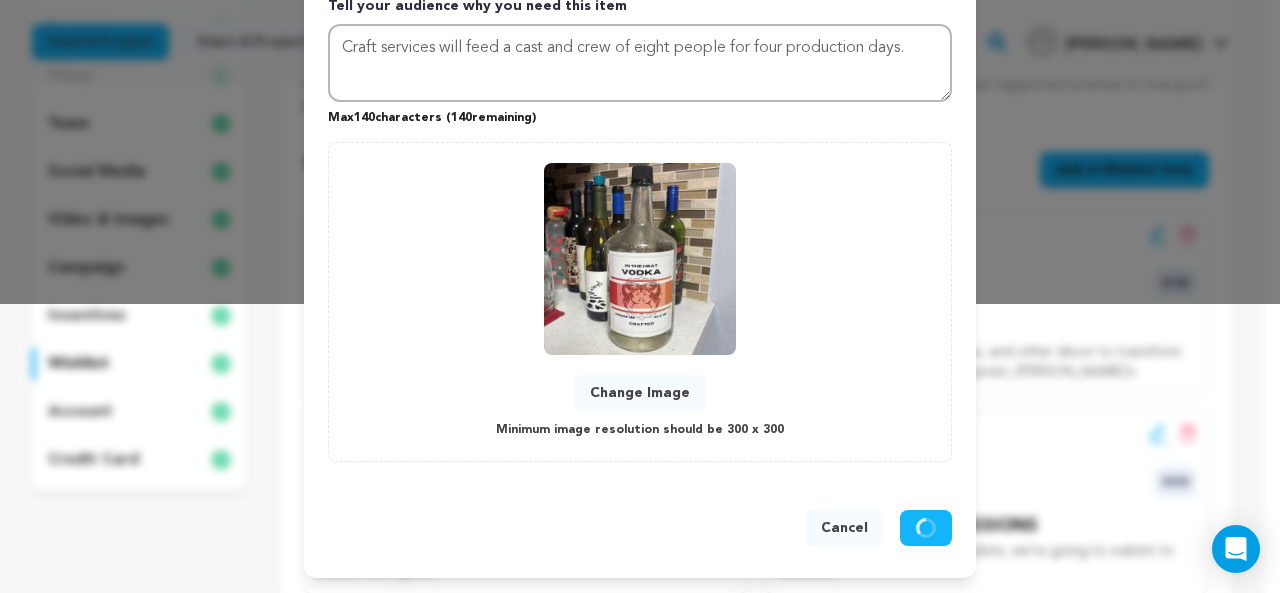 type 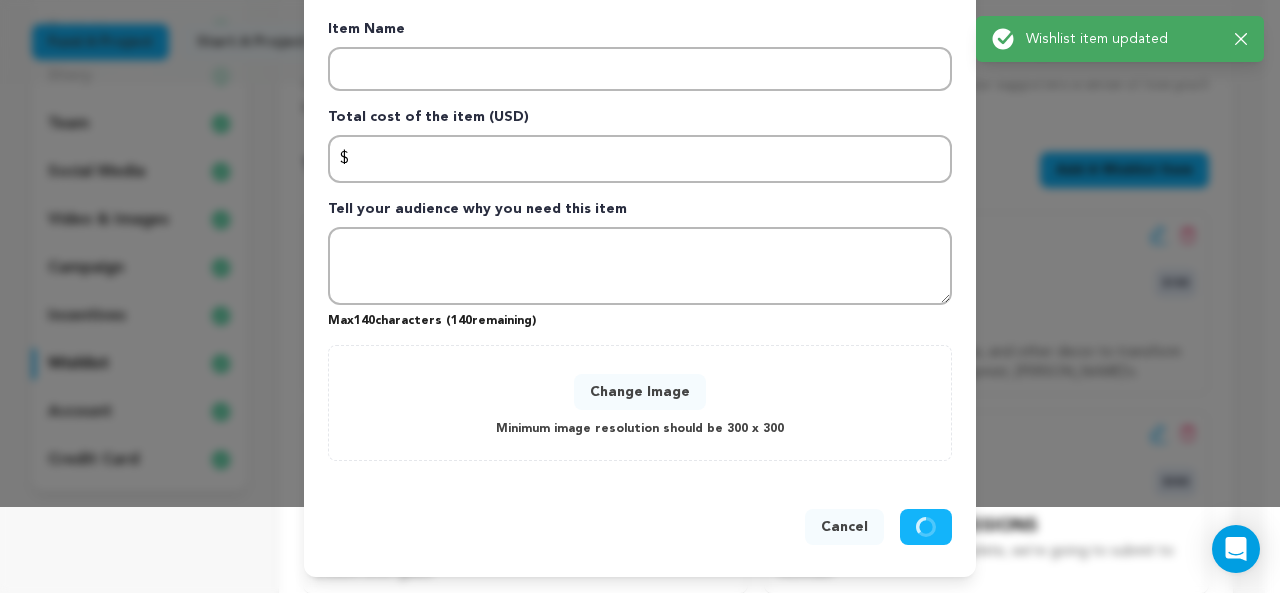 scroll, scrollTop: 85, scrollLeft: 0, axis: vertical 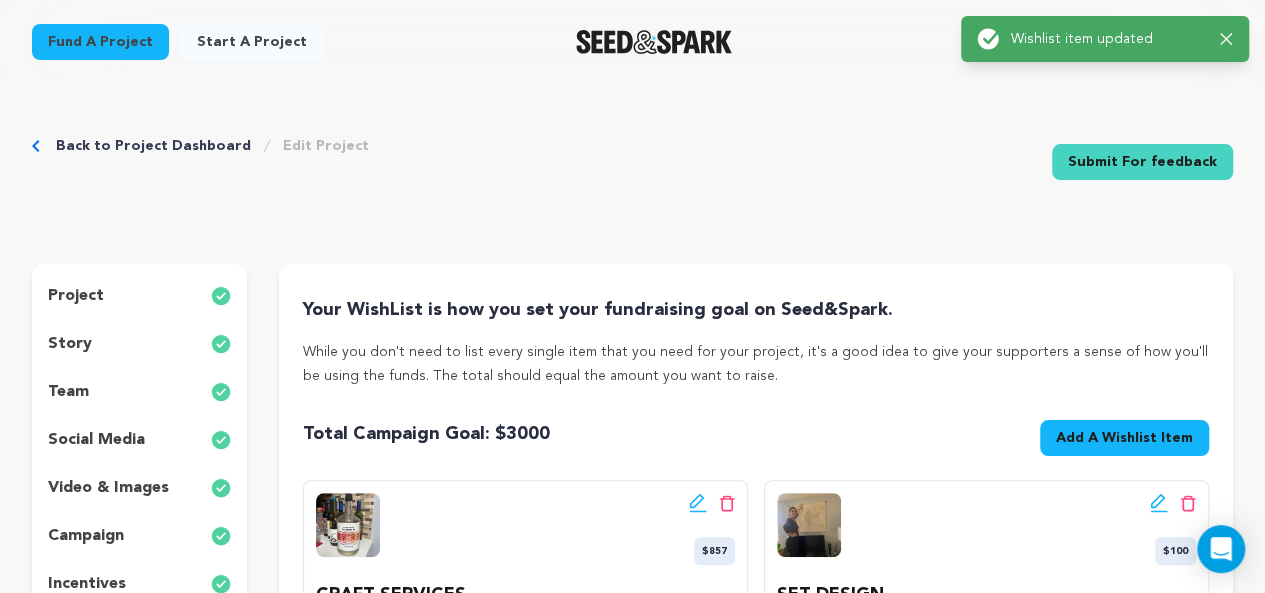 click on "Back to Project Dashboard
Edit Project
Submit For feedback
Submit For feedback
project
story" at bounding box center [632, 960] 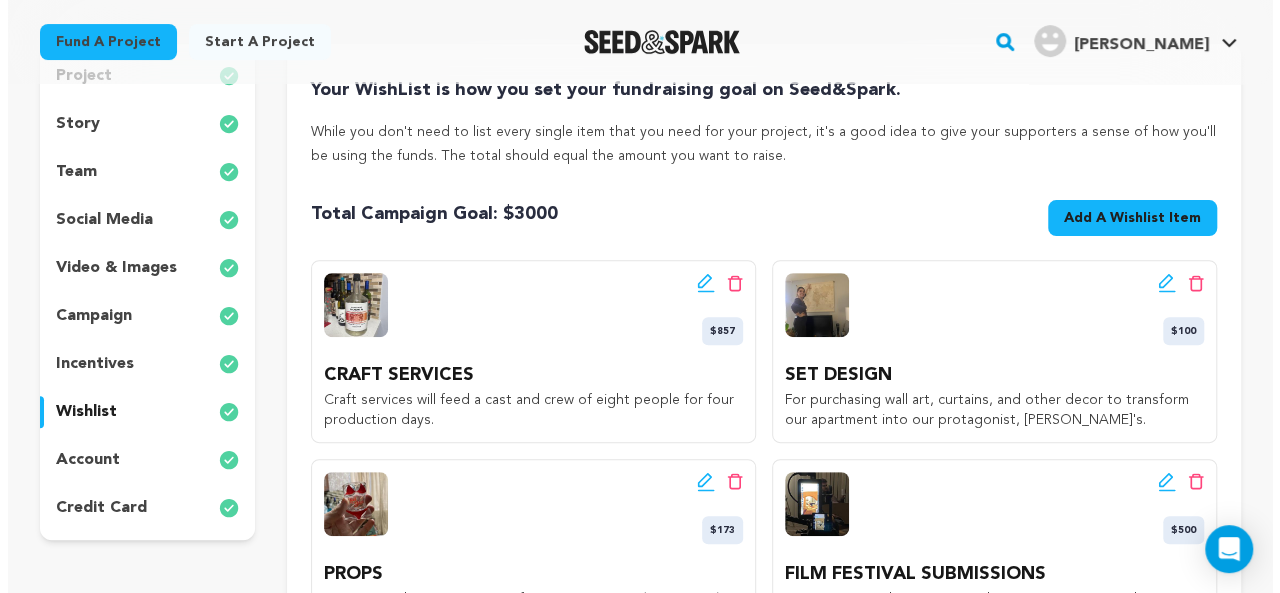scroll, scrollTop: 384, scrollLeft: 0, axis: vertical 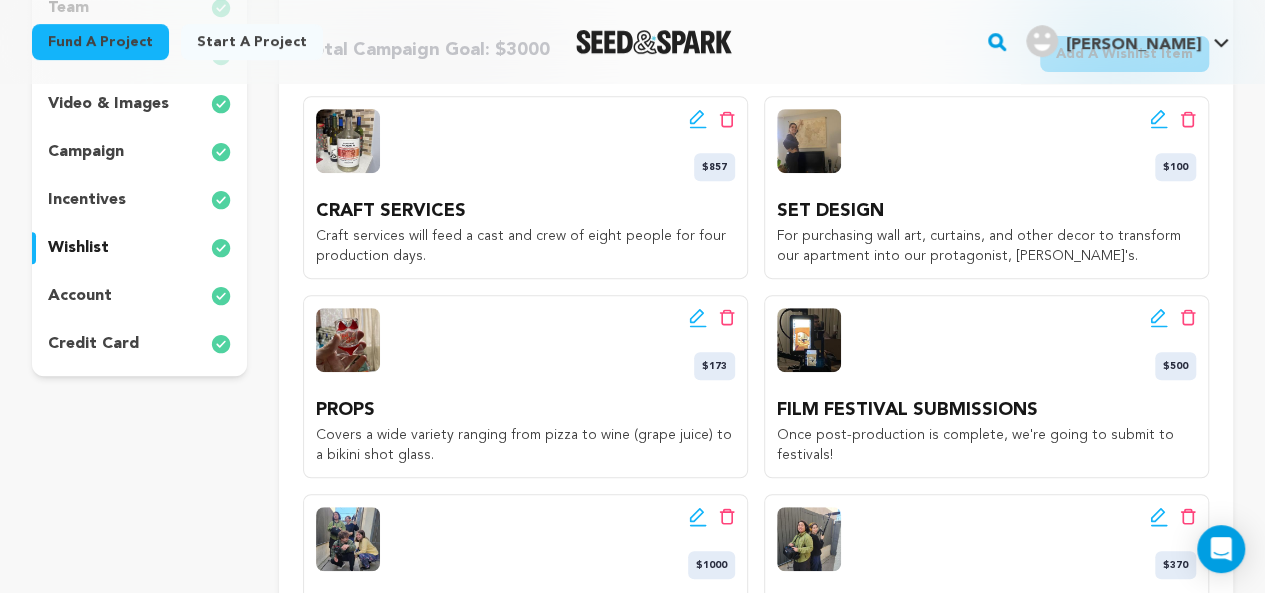 click 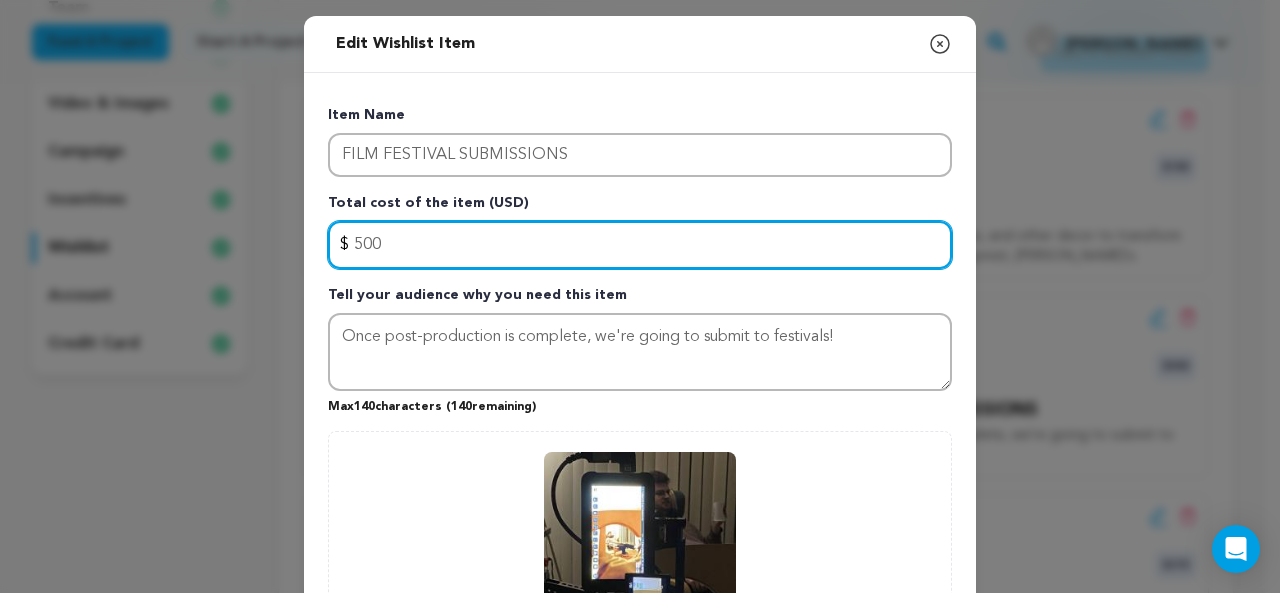 click on "500" at bounding box center [640, 245] 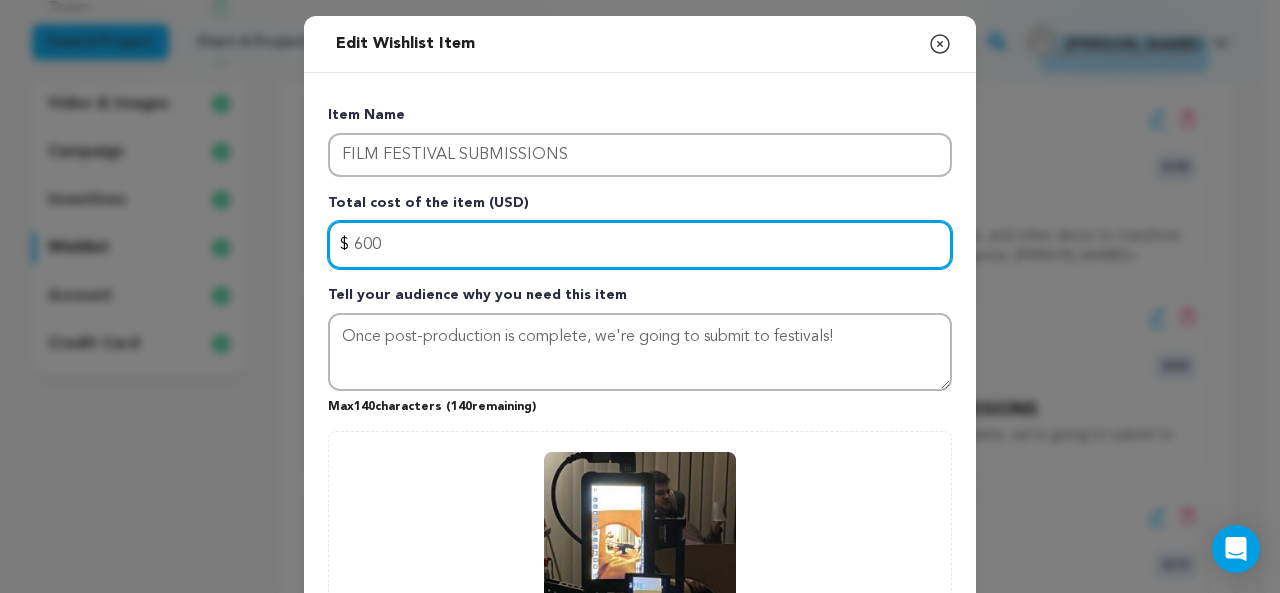 scroll, scrollTop: 289, scrollLeft: 0, axis: vertical 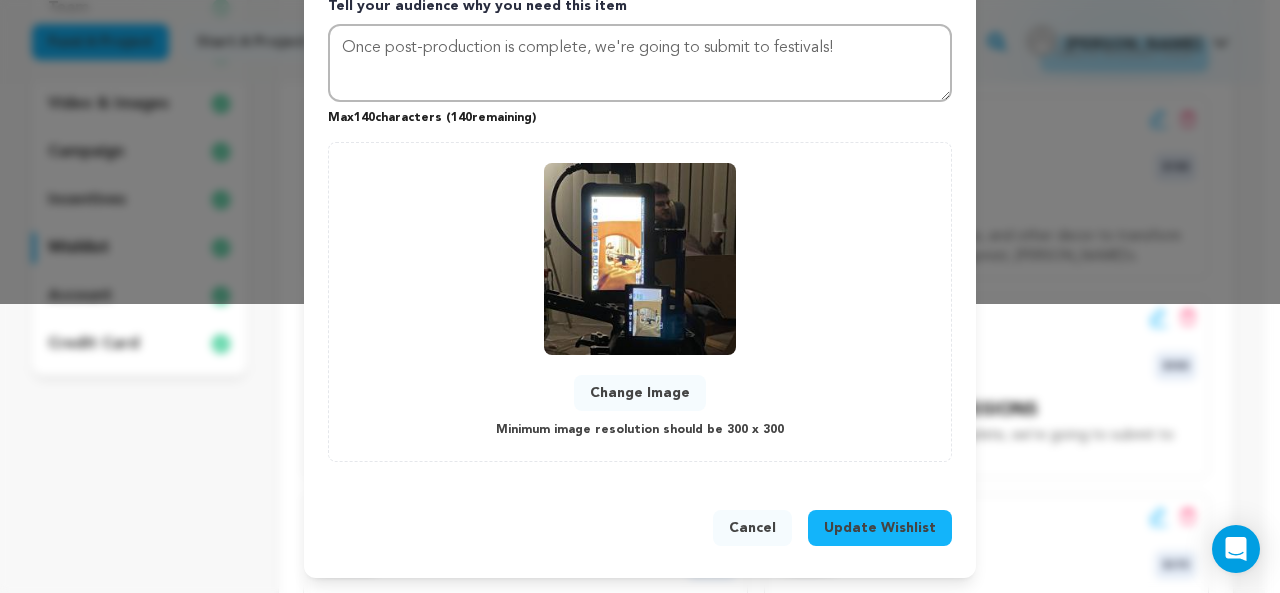 type on "600" 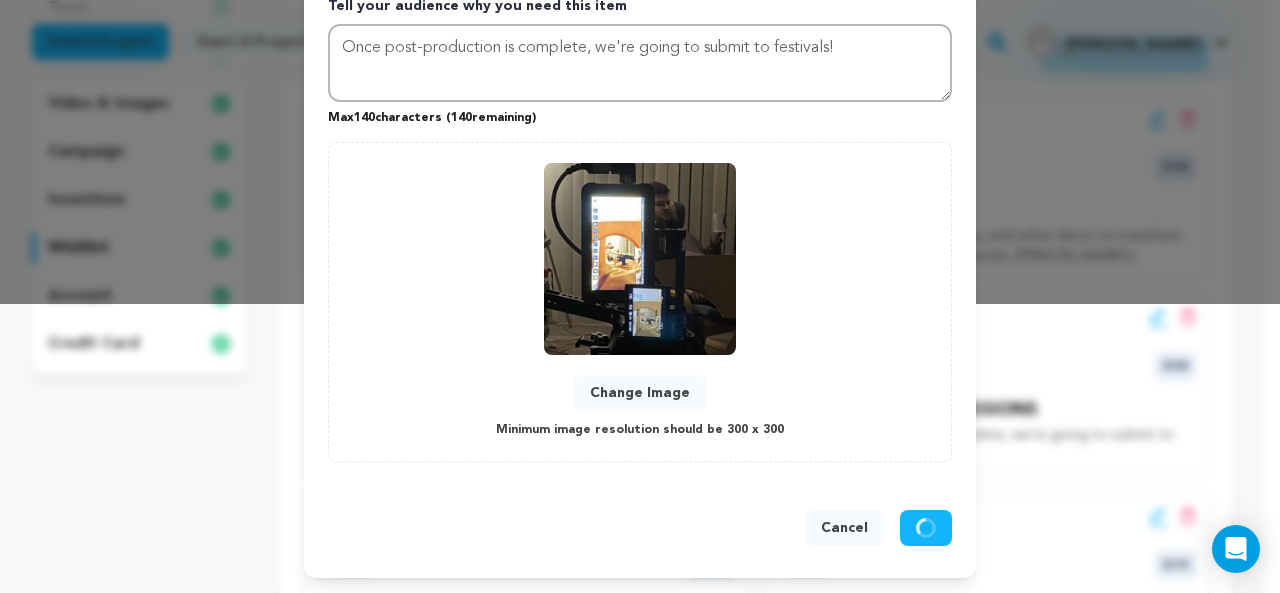 type 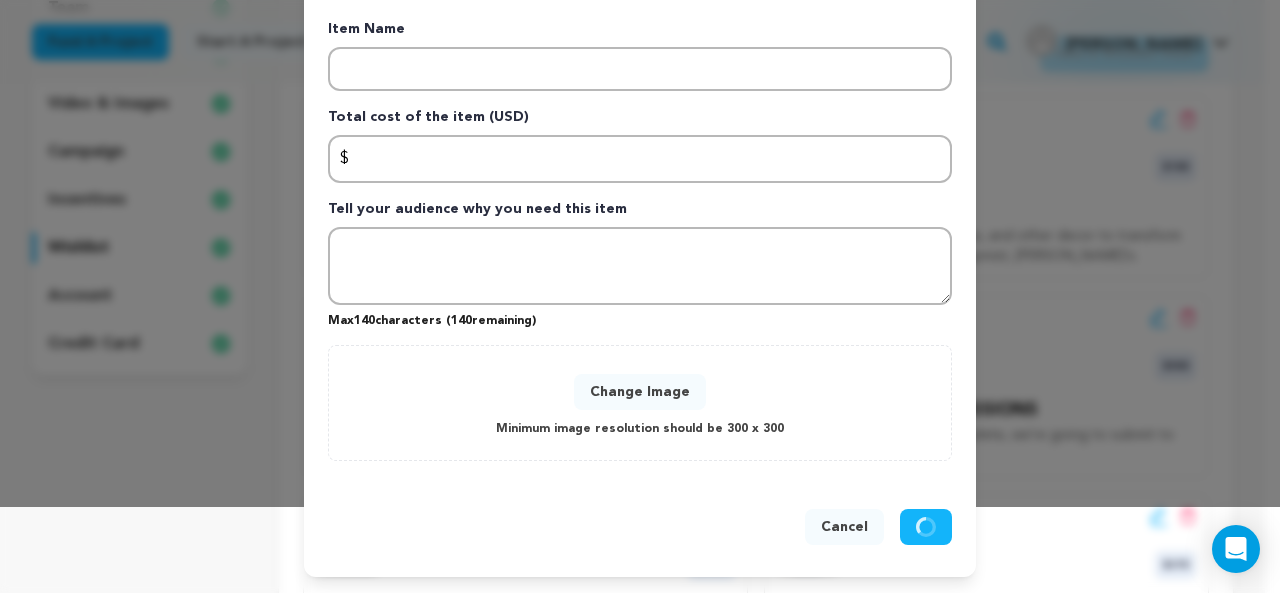 scroll, scrollTop: 85, scrollLeft: 0, axis: vertical 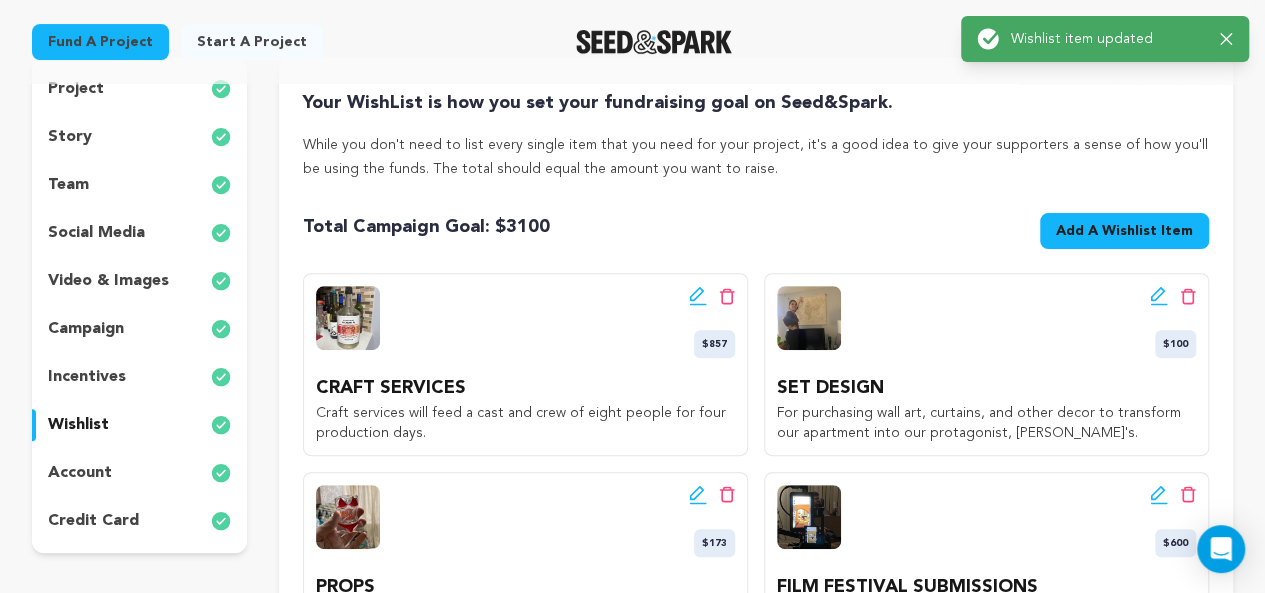 click 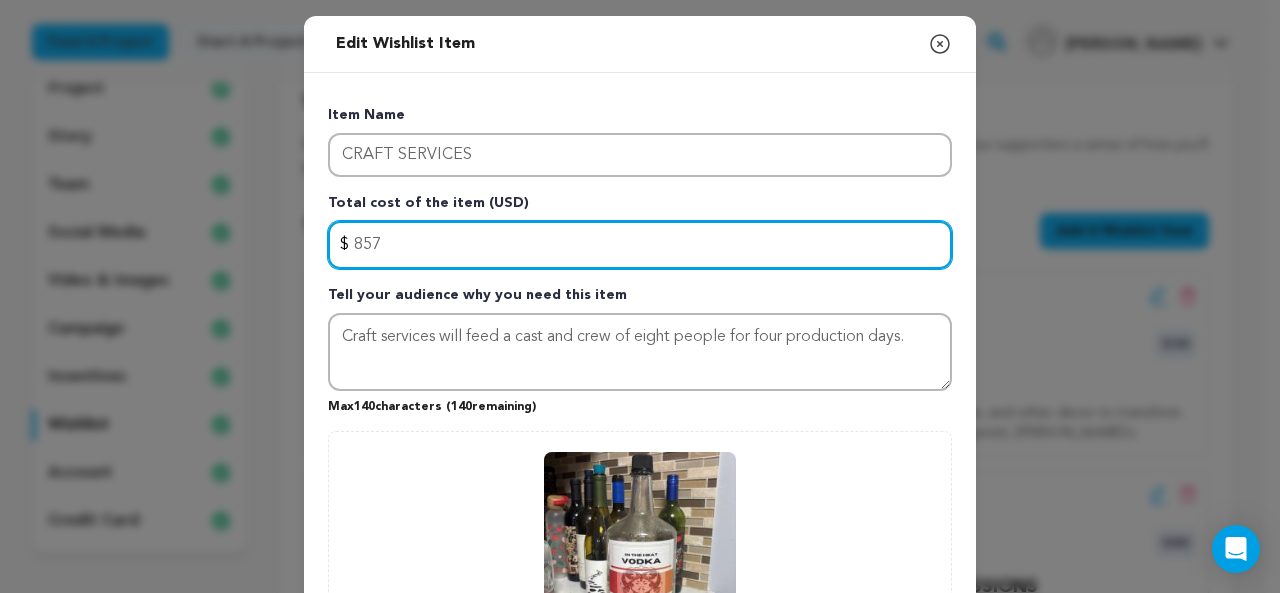 click on "857" at bounding box center (640, 245) 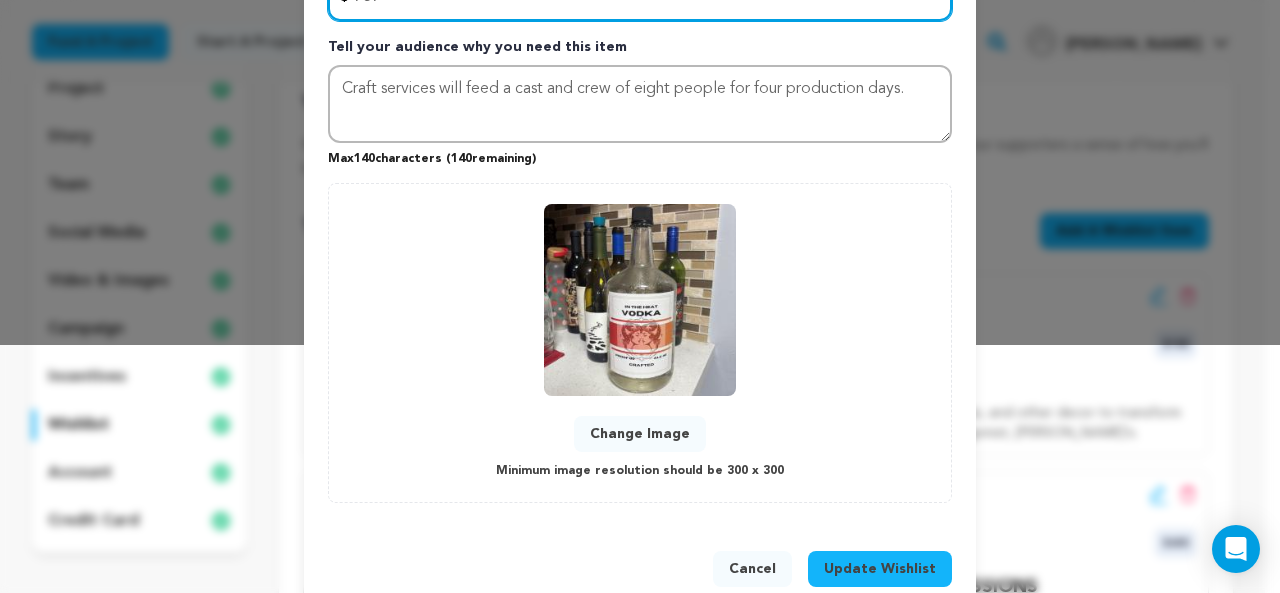 scroll, scrollTop: 256, scrollLeft: 0, axis: vertical 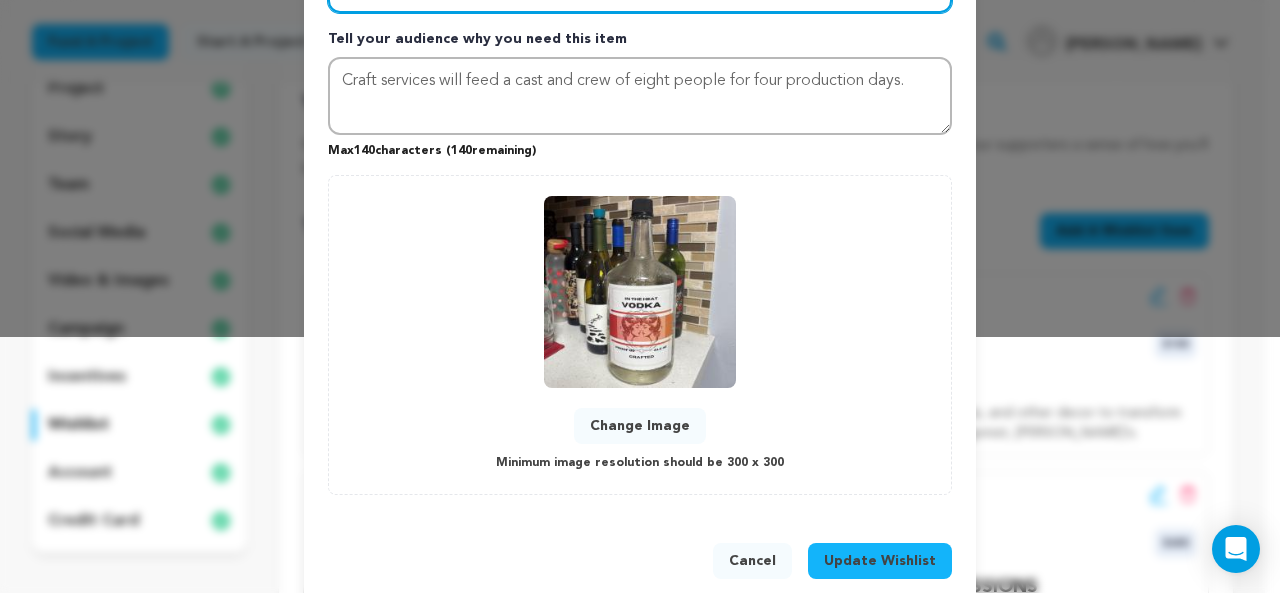 type on "757" 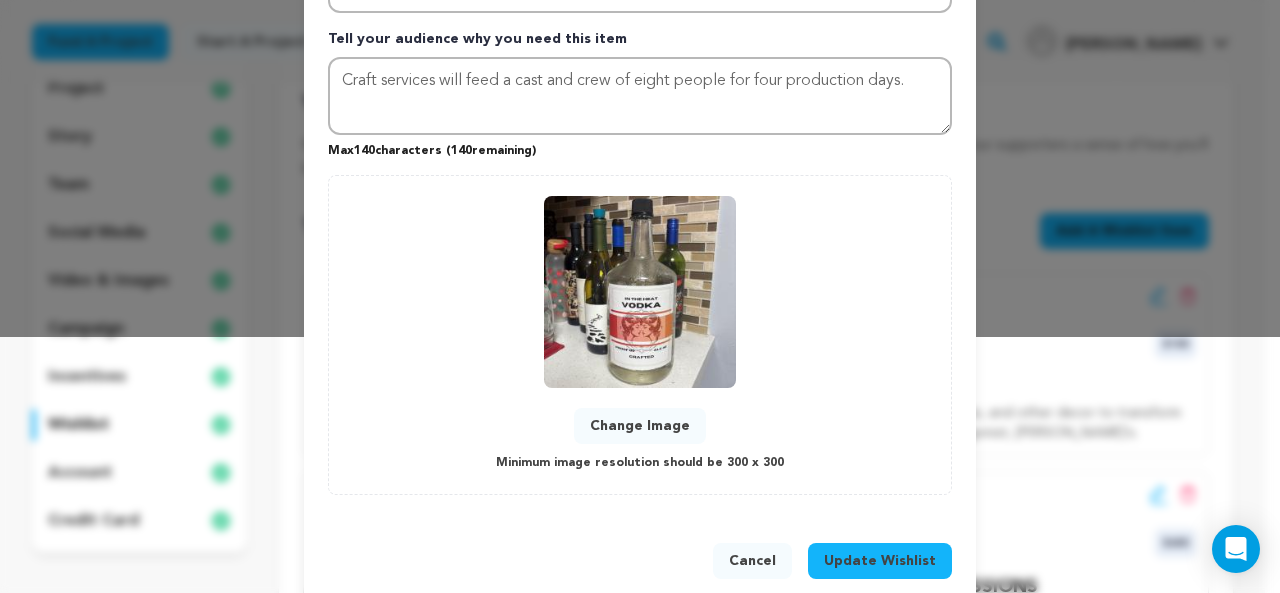 click on "Update Wishlist" at bounding box center (880, 561) 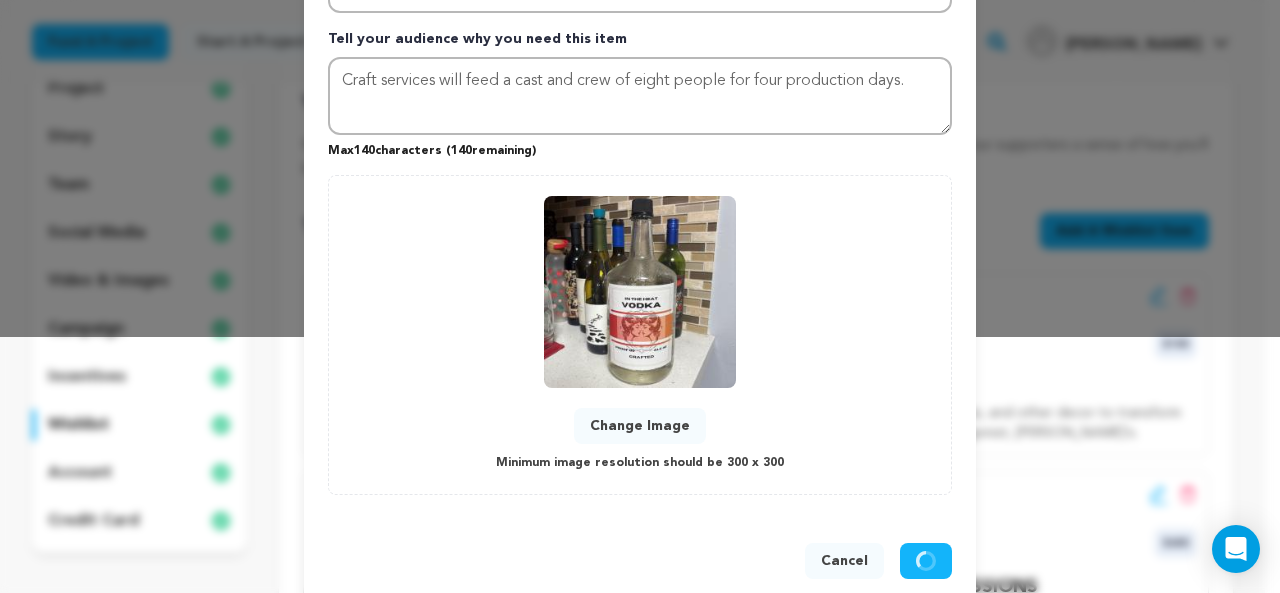 type 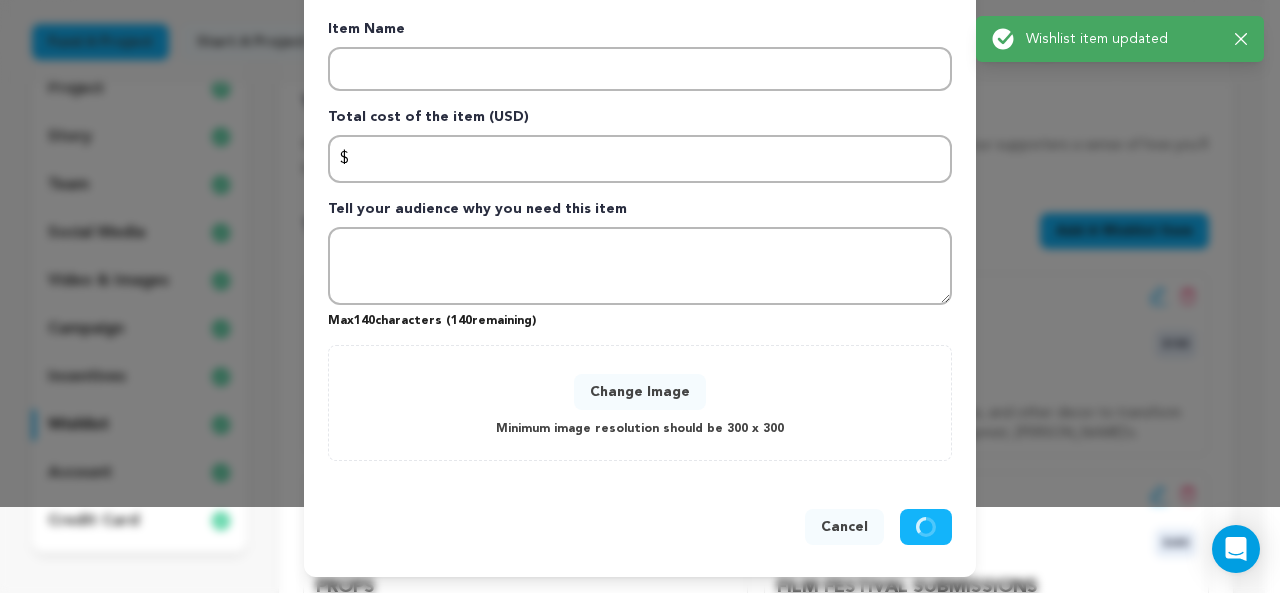 scroll, scrollTop: 85, scrollLeft: 0, axis: vertical 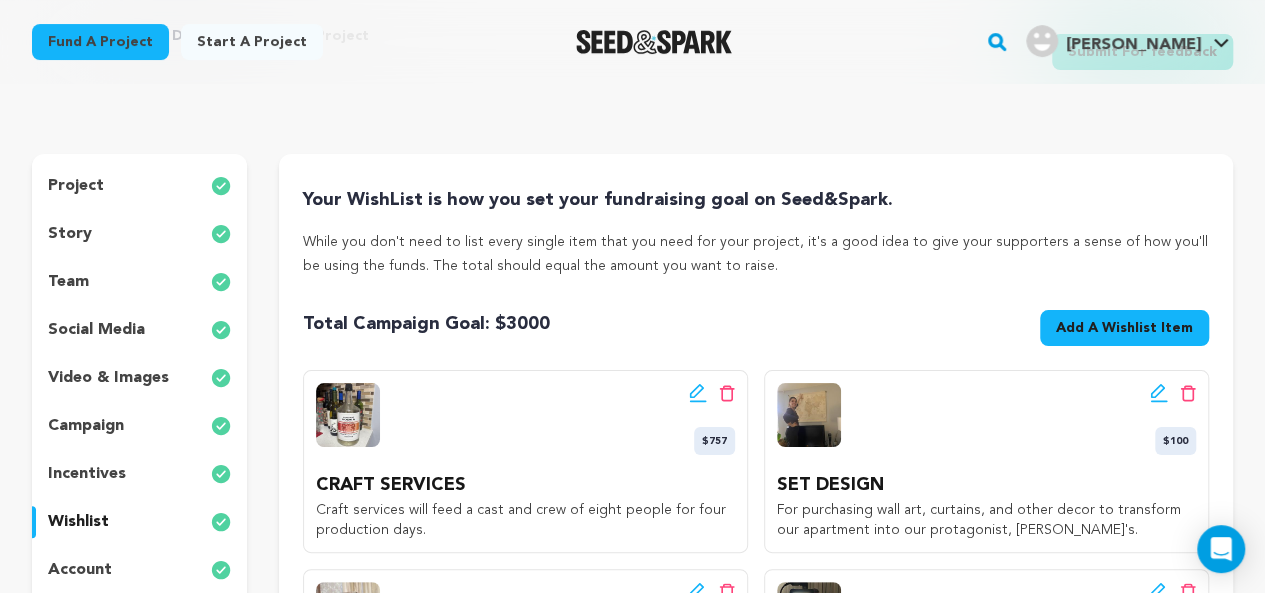 click on "video & images" at bounding box center (108, 378) 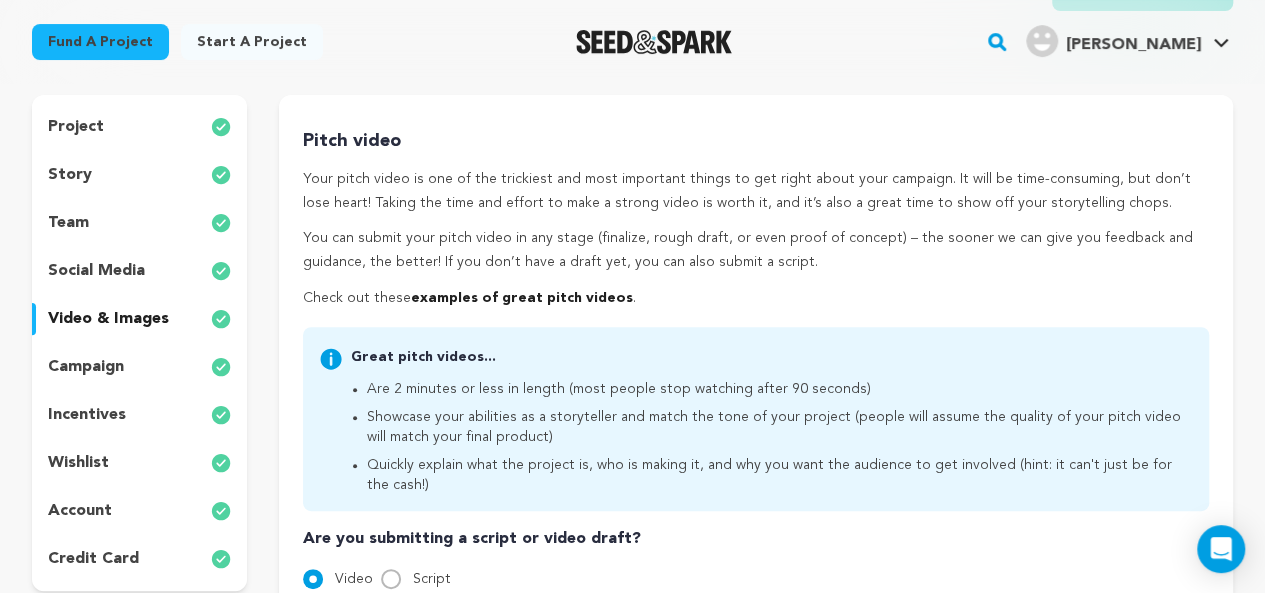 scroll, scrollTop: 168, scrollLeft: 0, axis: vertical 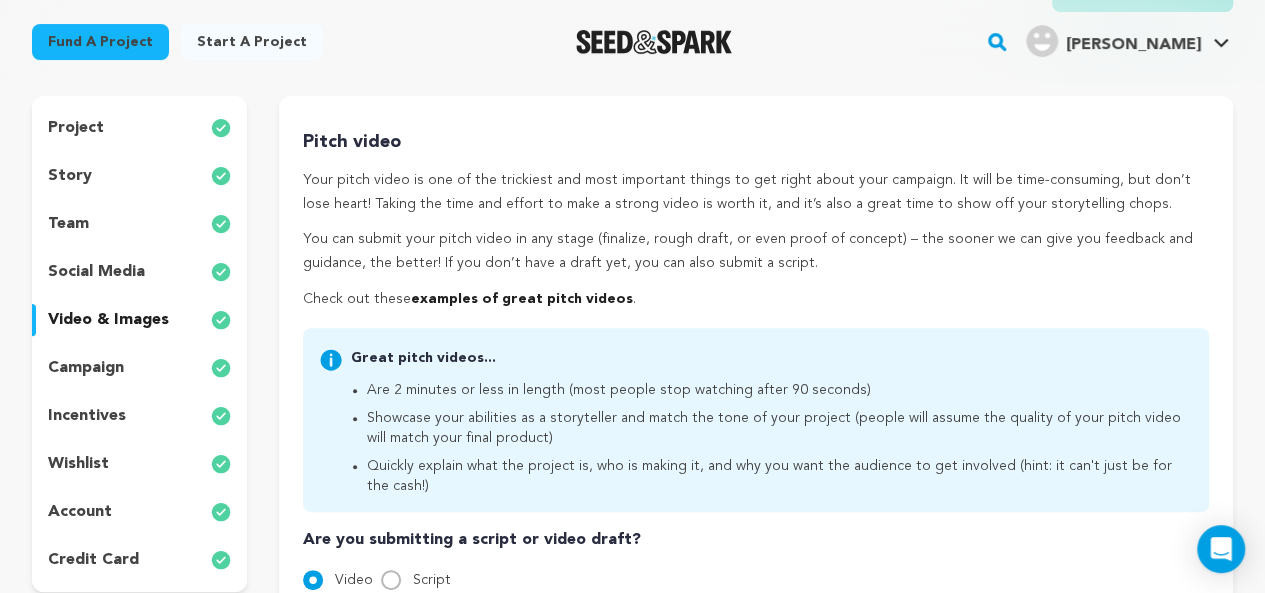 click on "campaign" at bounding box center [139, 368] 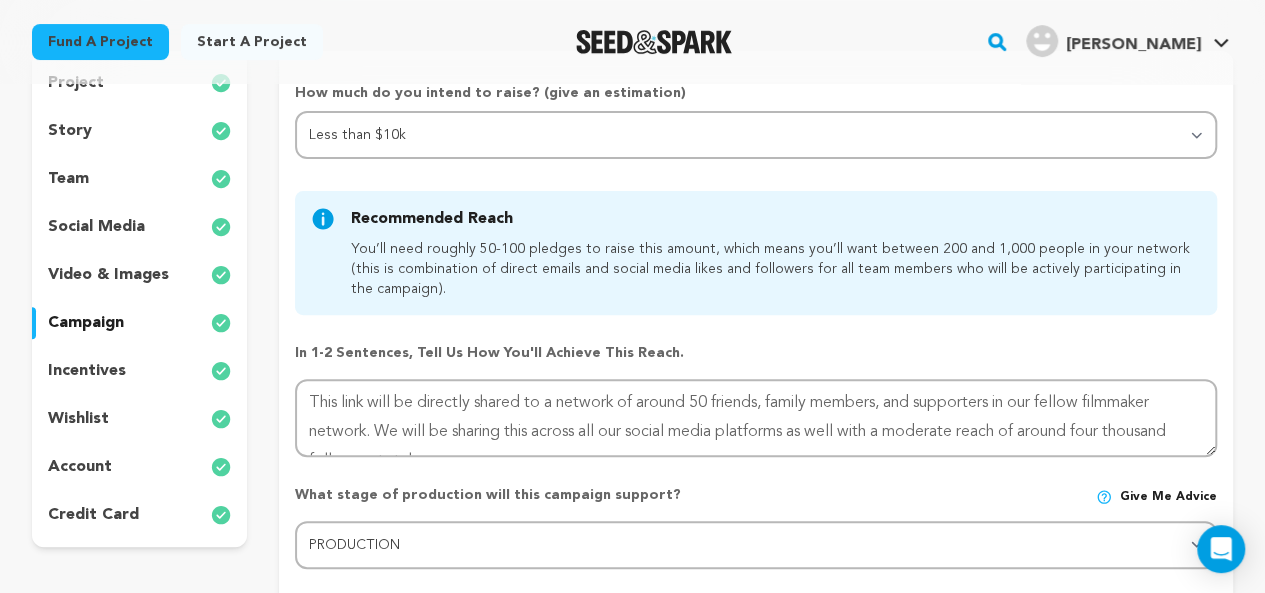 scroll, scrollTop: 270, scrollLeft: 0, axis: vertical 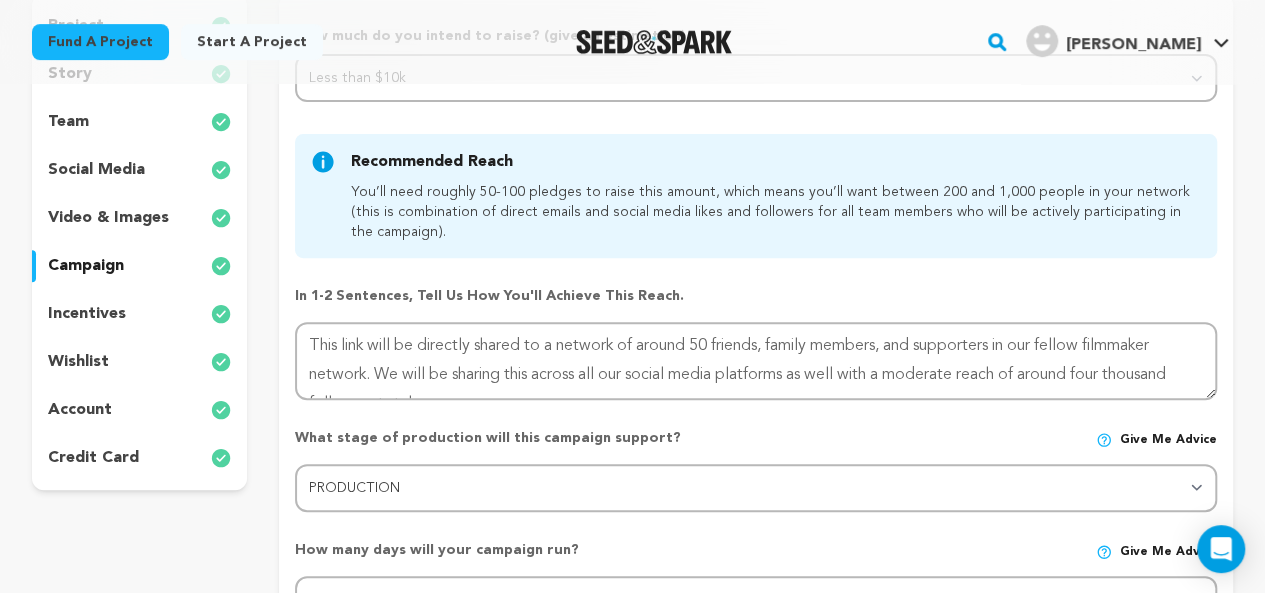 click on "incentives" at bounding box center [139, 314] 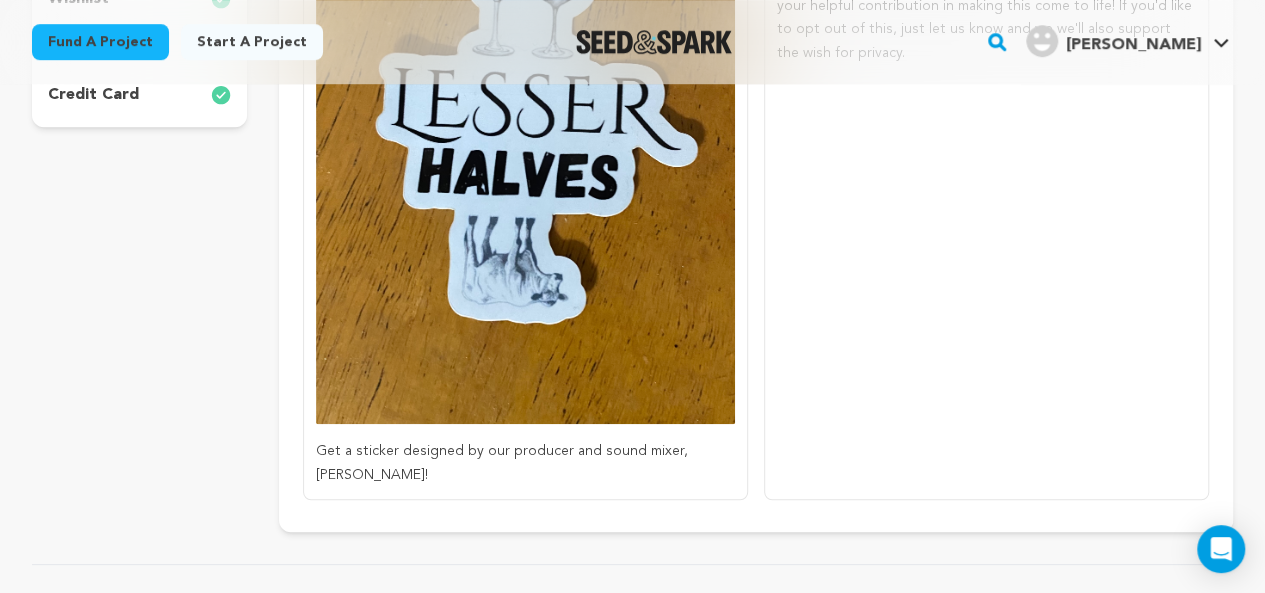 scroll, scrollTop: 354, scrollLeft: 0, axis: vertical 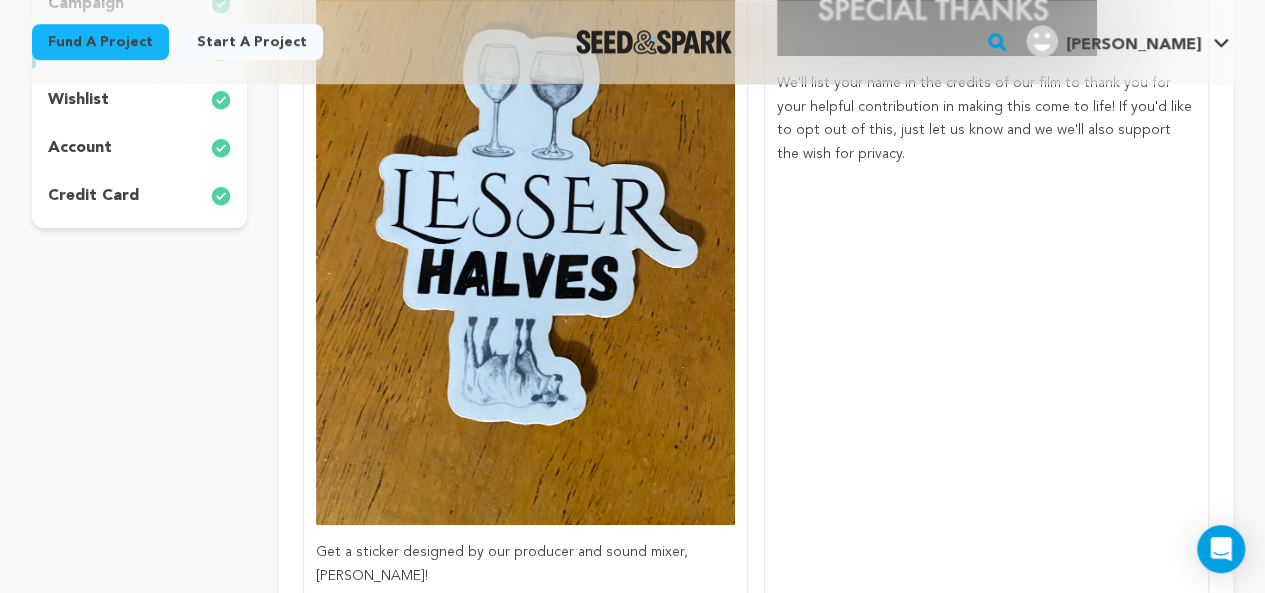 click at bounding box center [525, 245] 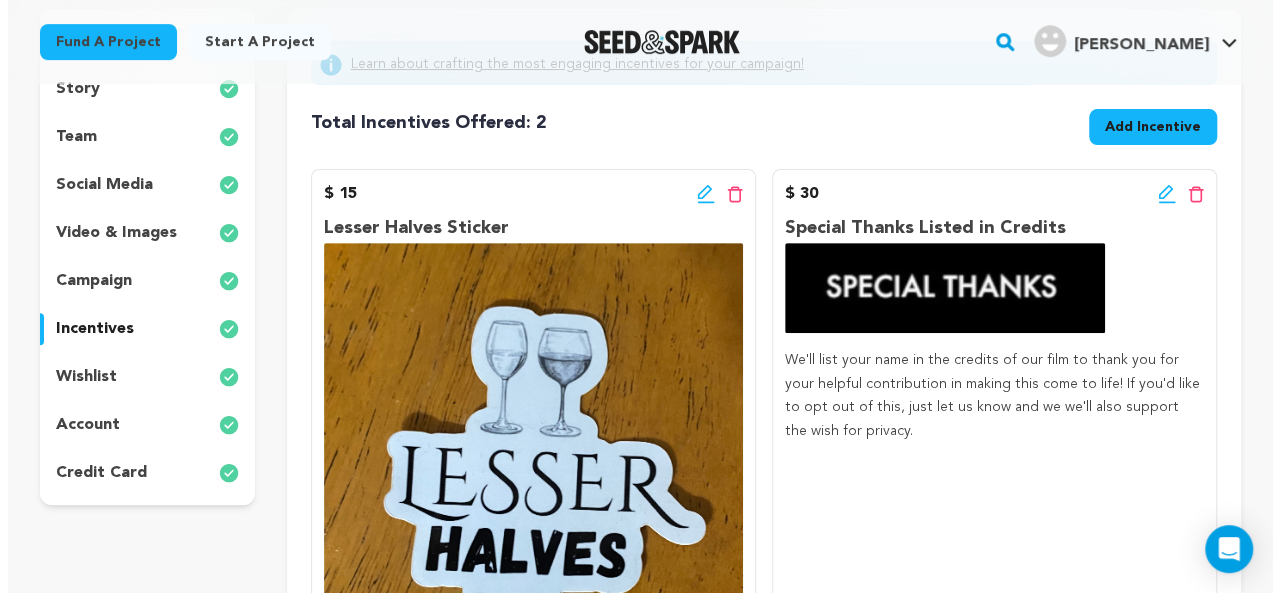 scroll, scrollTop: 254, scrollLeft: 0, axis: vertical 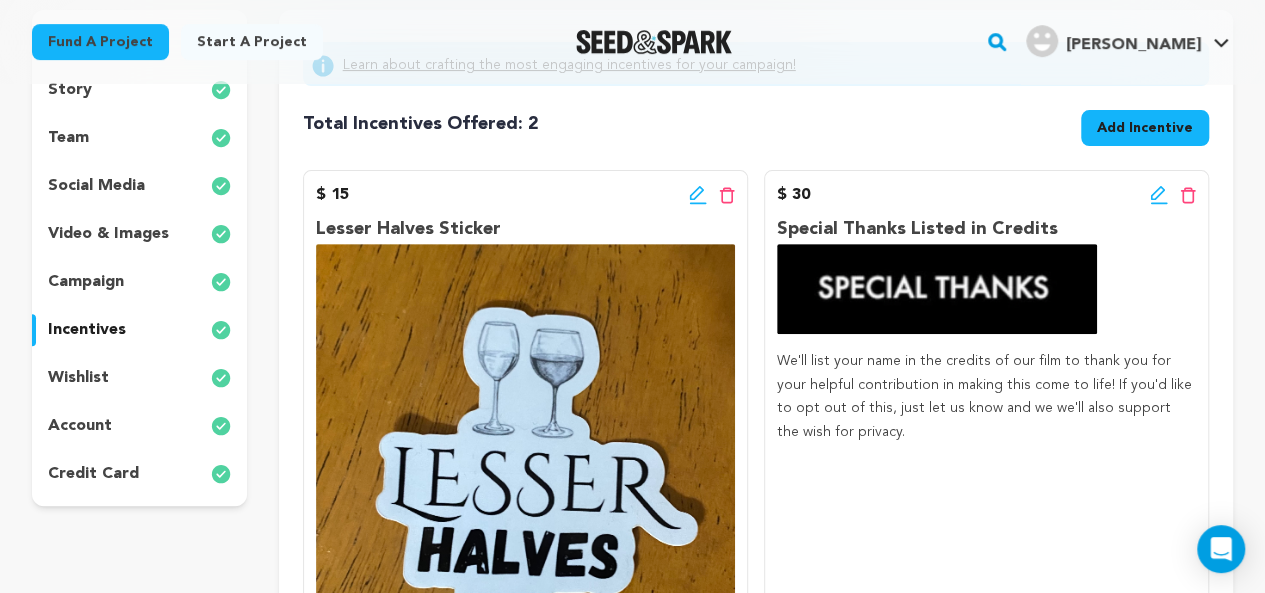 click 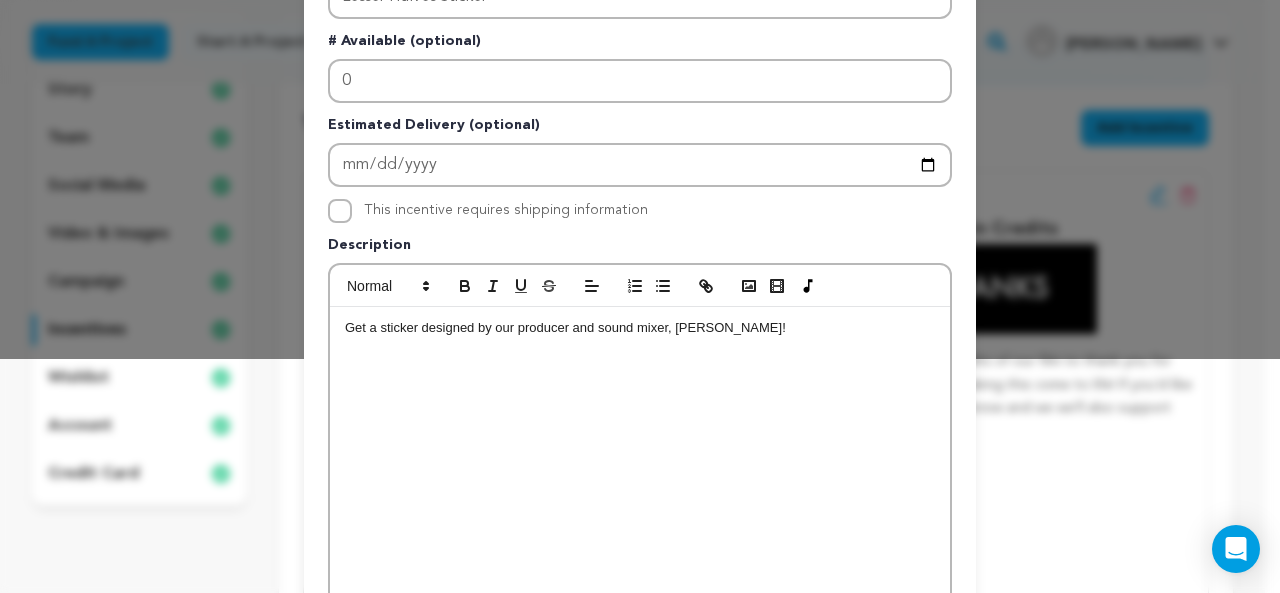 scroll, scrollTop: 541, scrollLeft: 0, axis: vertical 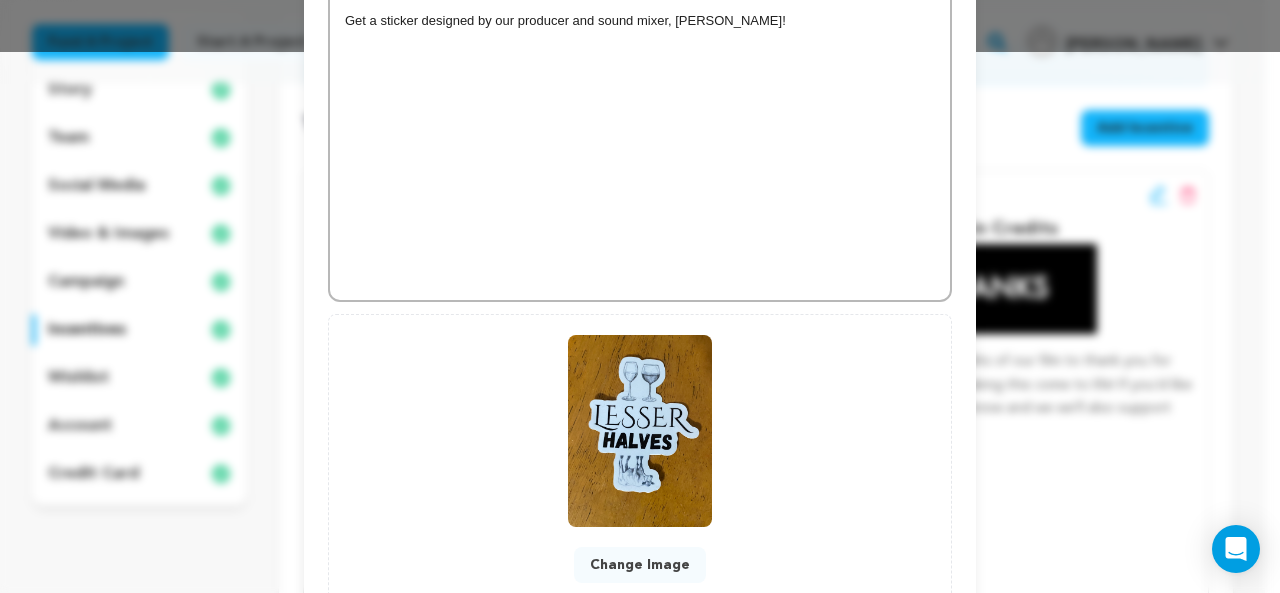 drag, startPoint x: 632, startPoint y: 390, endPoint x: 646, endPoint y: 357, distance: 35.846897 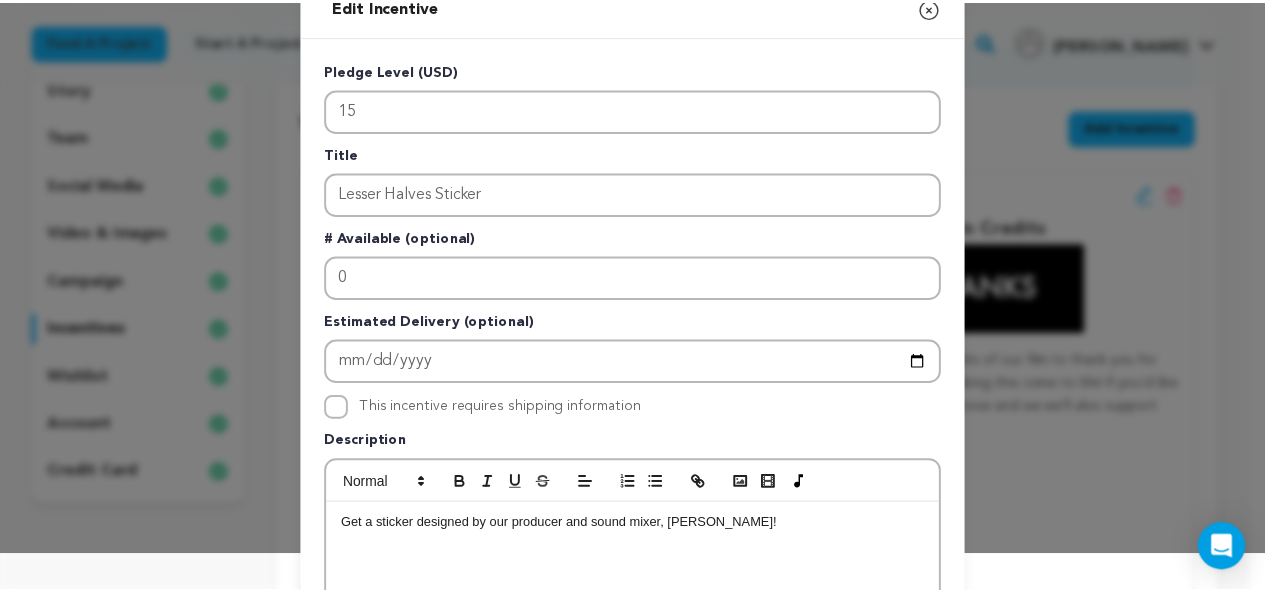scroll, scrollTop: 682, scrollLeft: 0, axis: vertical 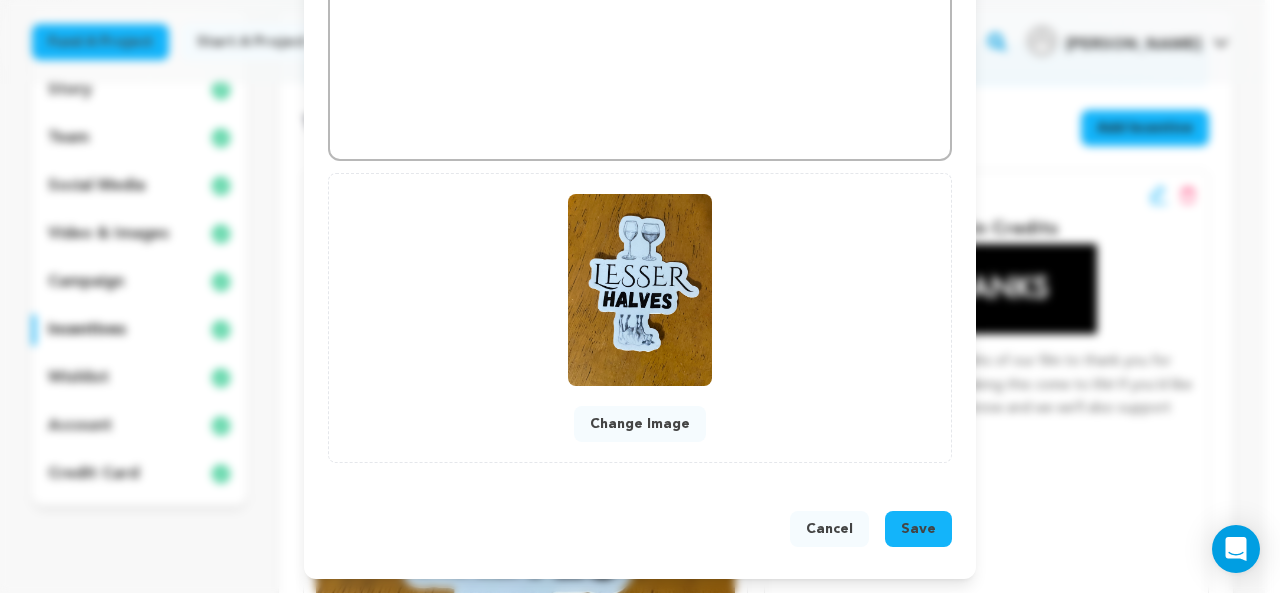 click on "Cancel" at bounding box center (829, 529) 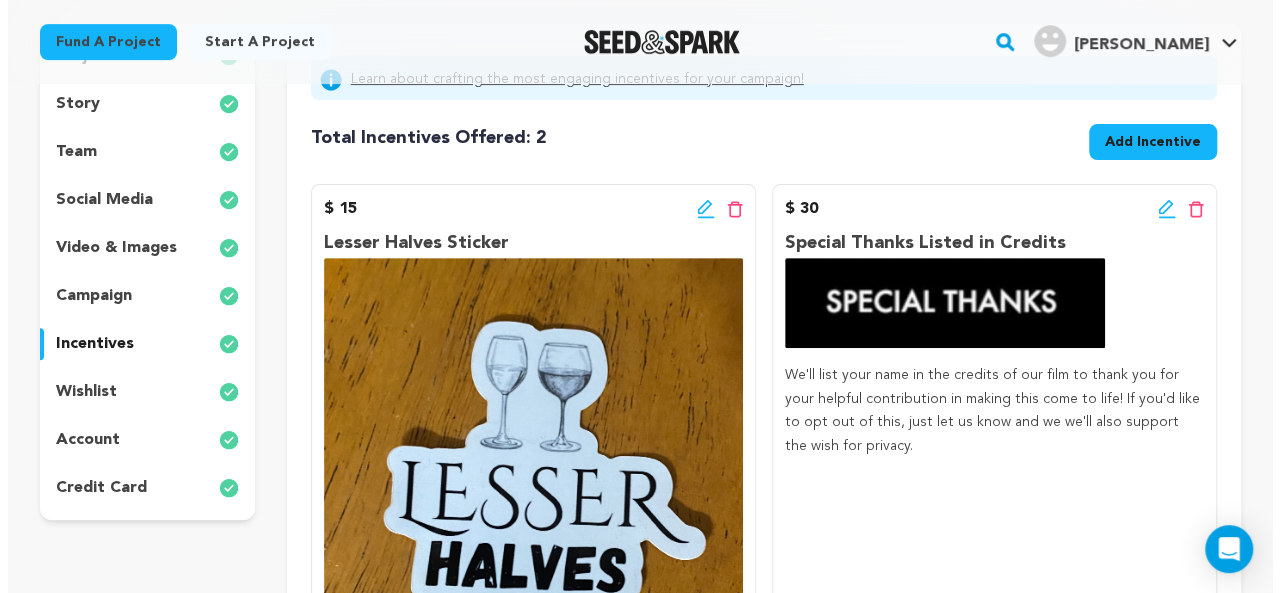 scroll, scrollTop: 239, scrollLeft: 0, axis: vertical 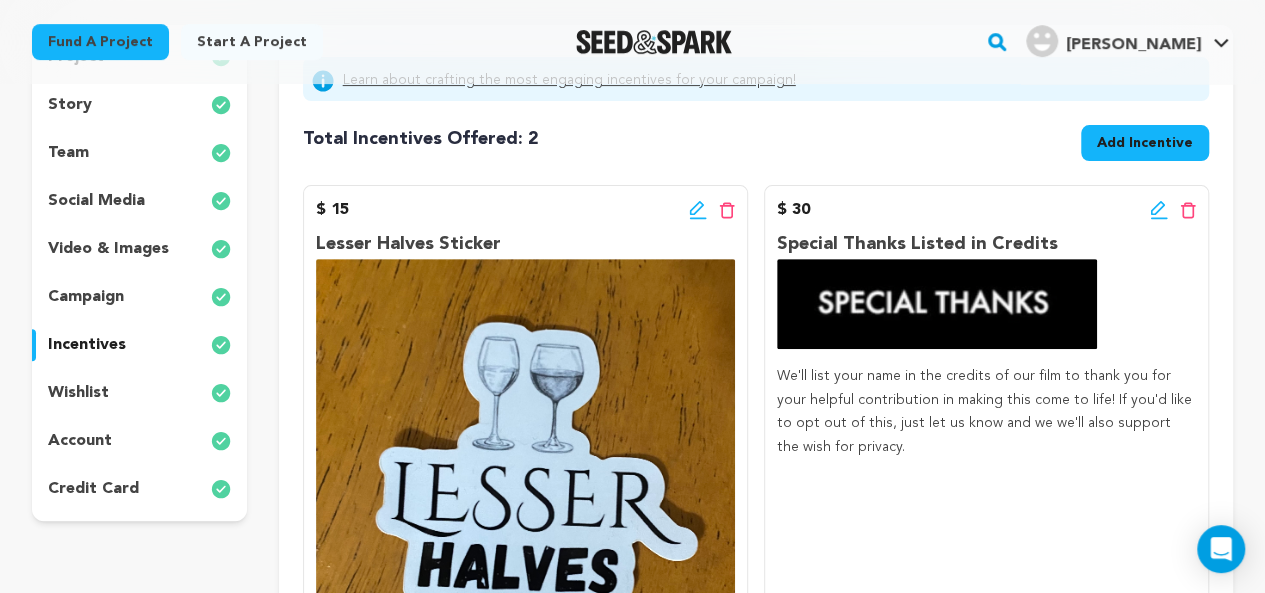 click 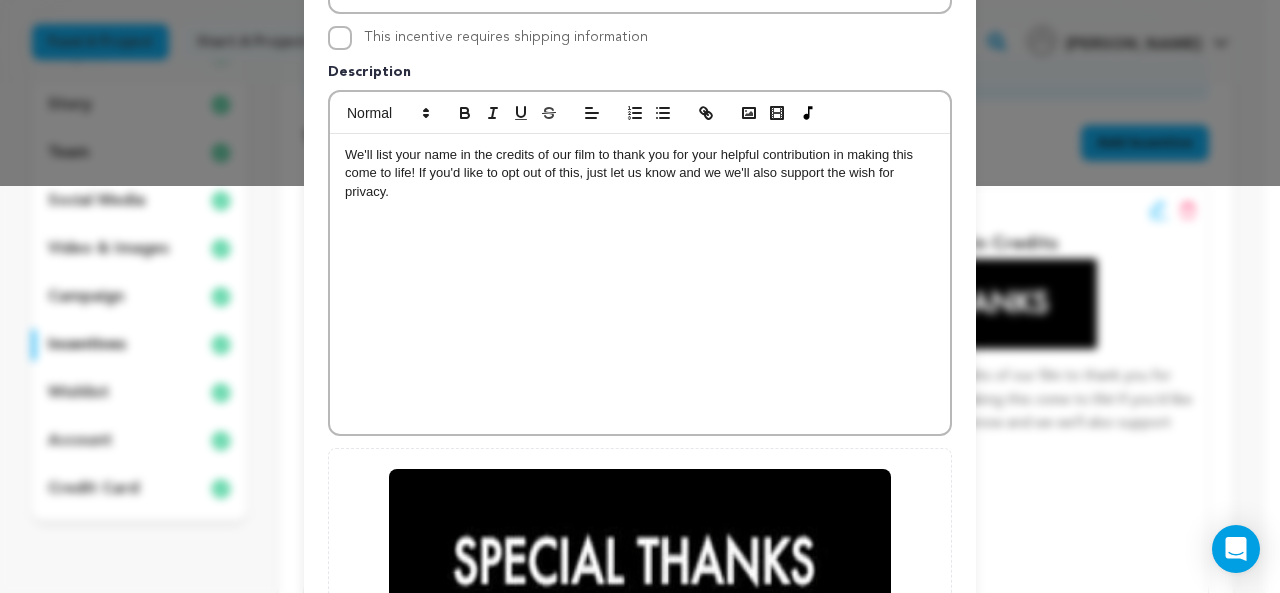 scroll, scrollTop: 682, scrollLeft: 0, axis: vertical 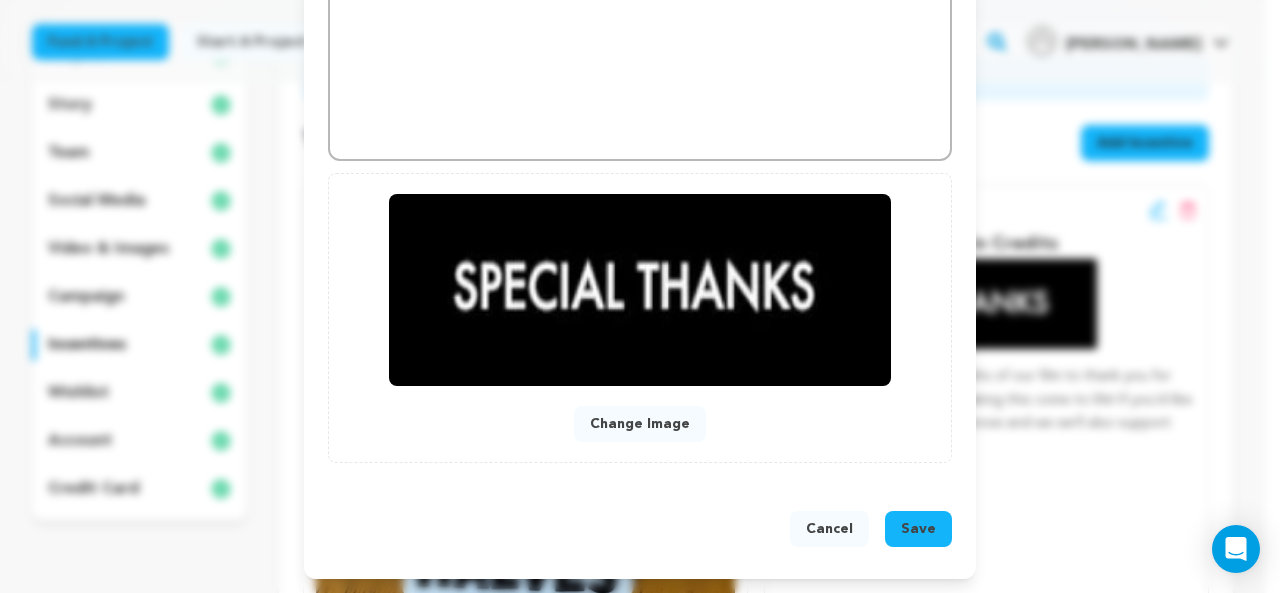 click on "Change Image" at bounding box center (640, 424) 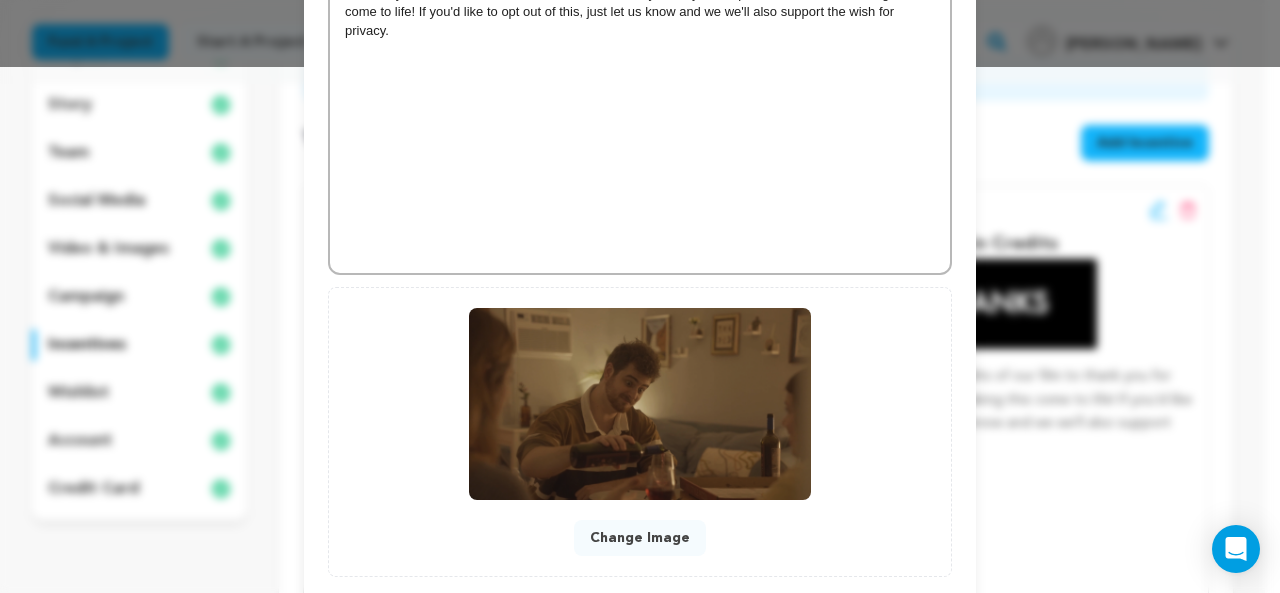 scroll, scrollTop: 640, scrollLeft: 0, axis: vertical 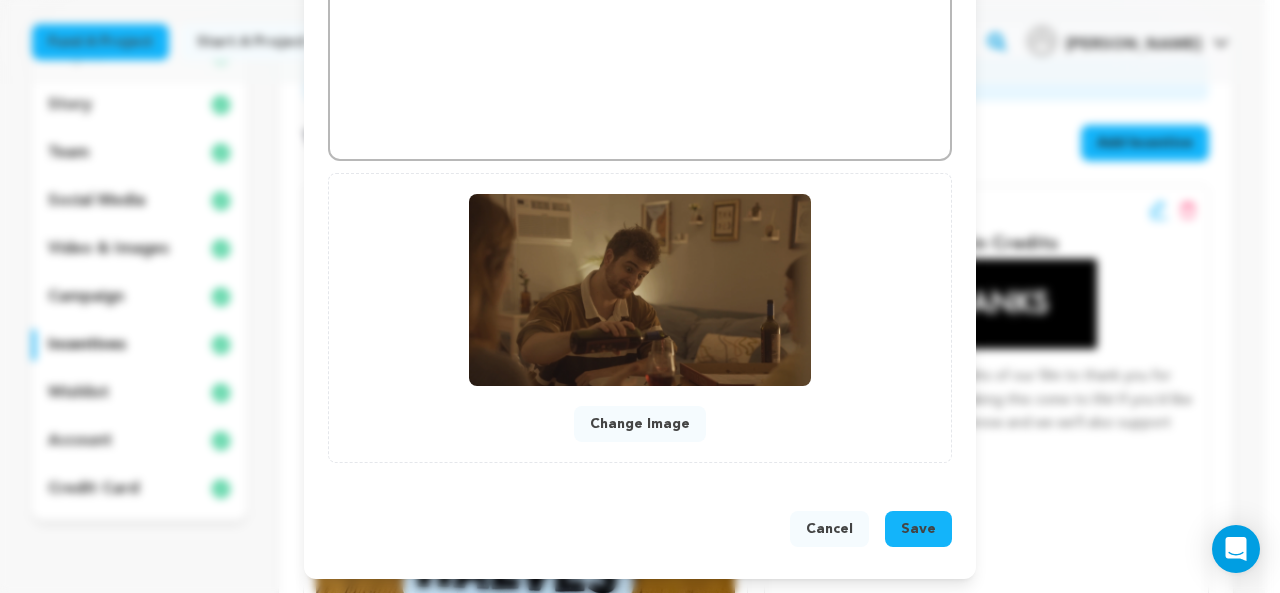 click on "Change Image" at bounding box center (640, 424) 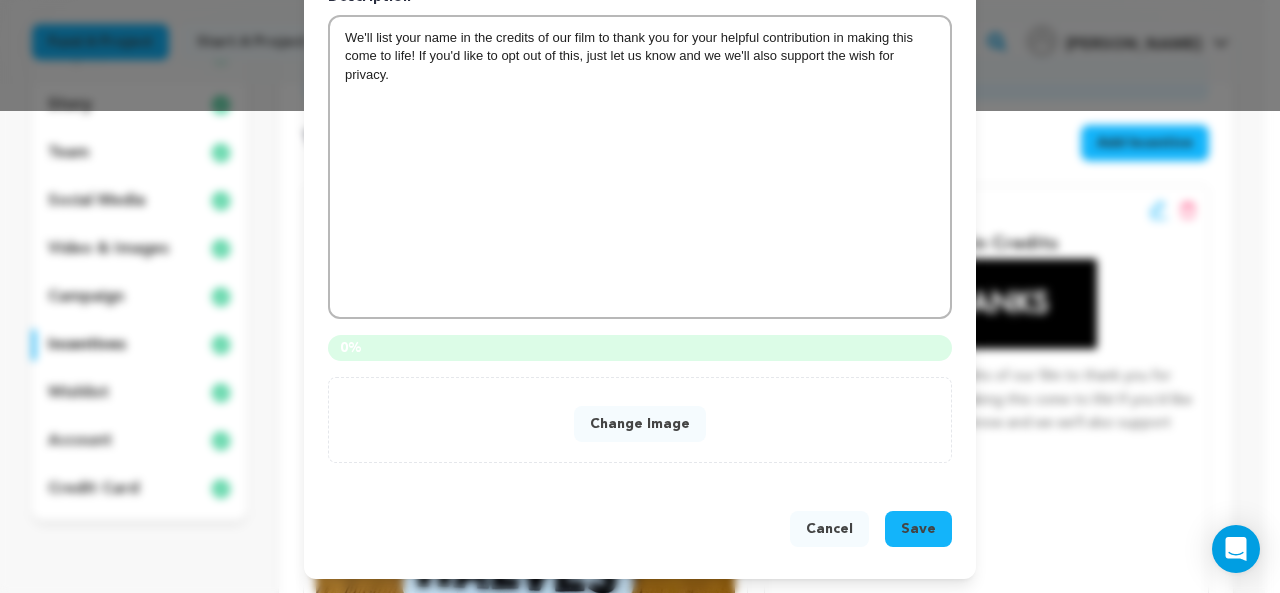 click on "Change Image" at bounding box center (640, 424) 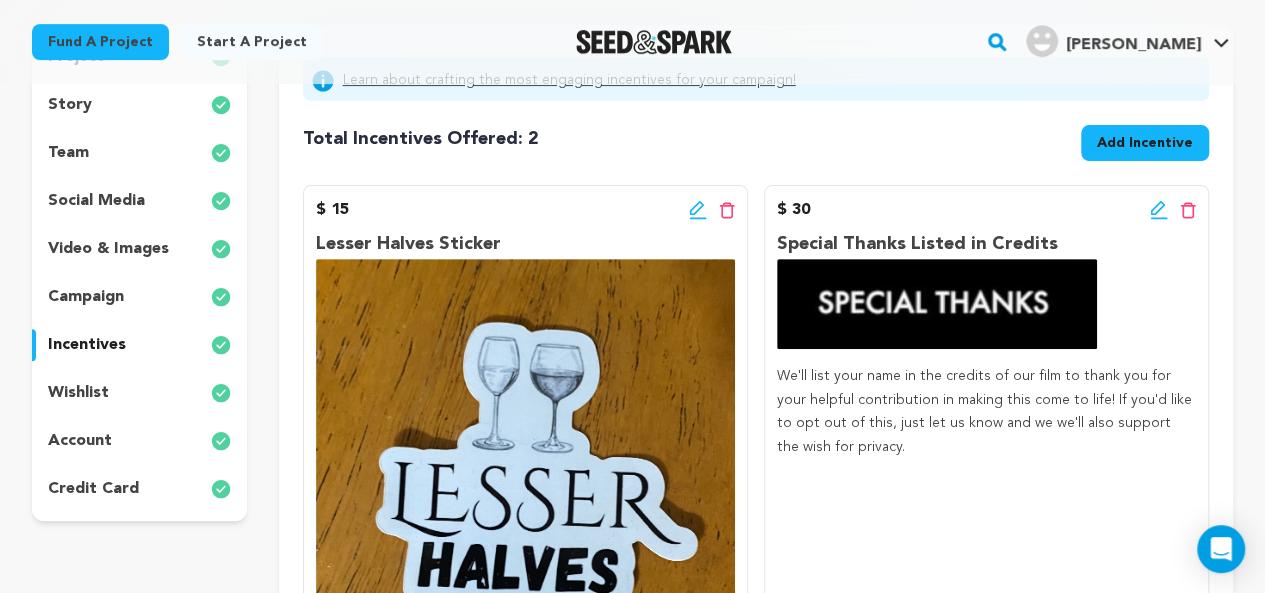 click 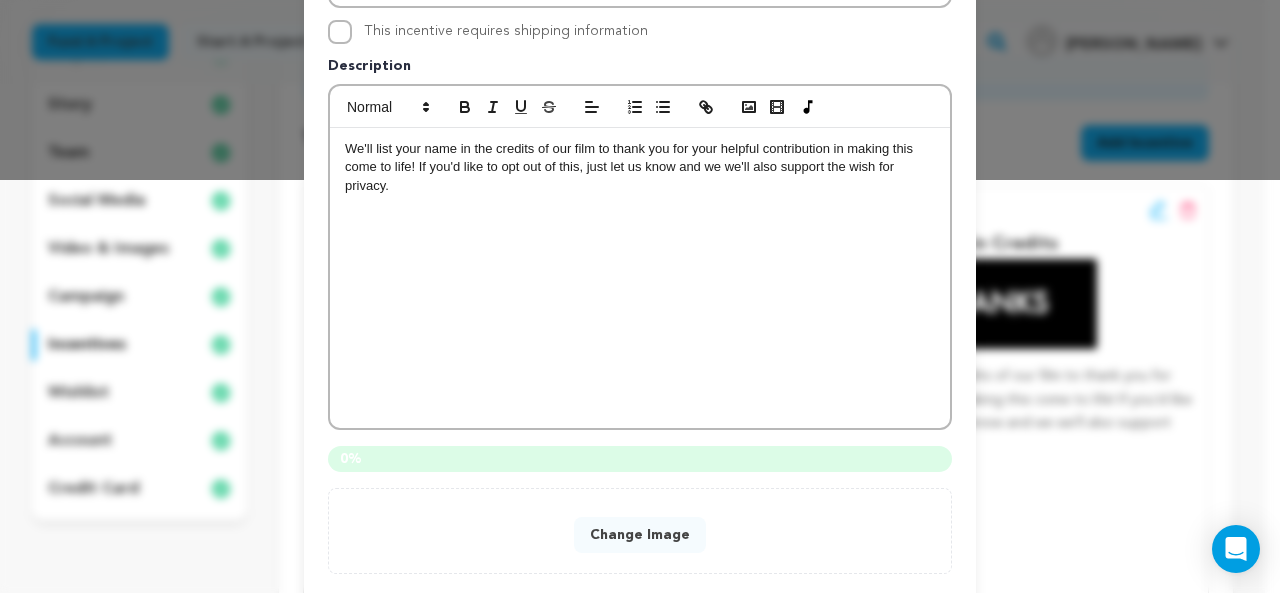 scroll, scrollTop: 414, scrollLeft: 0, axis: vertical 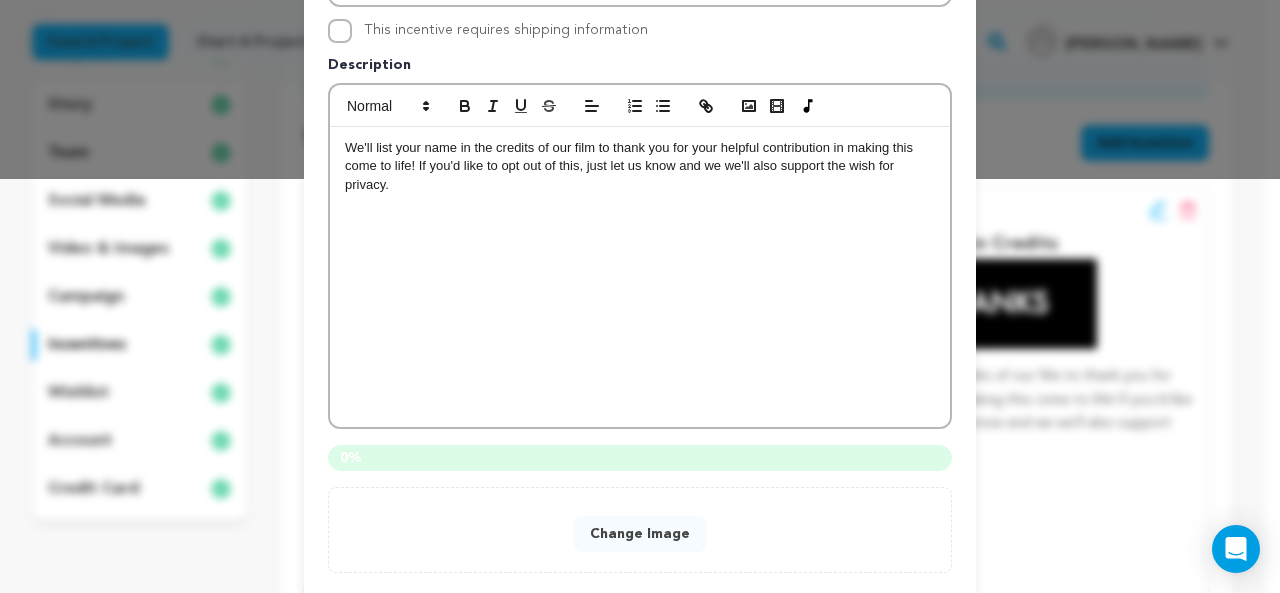 click on "Change Image" at bounding box center [640, 534] 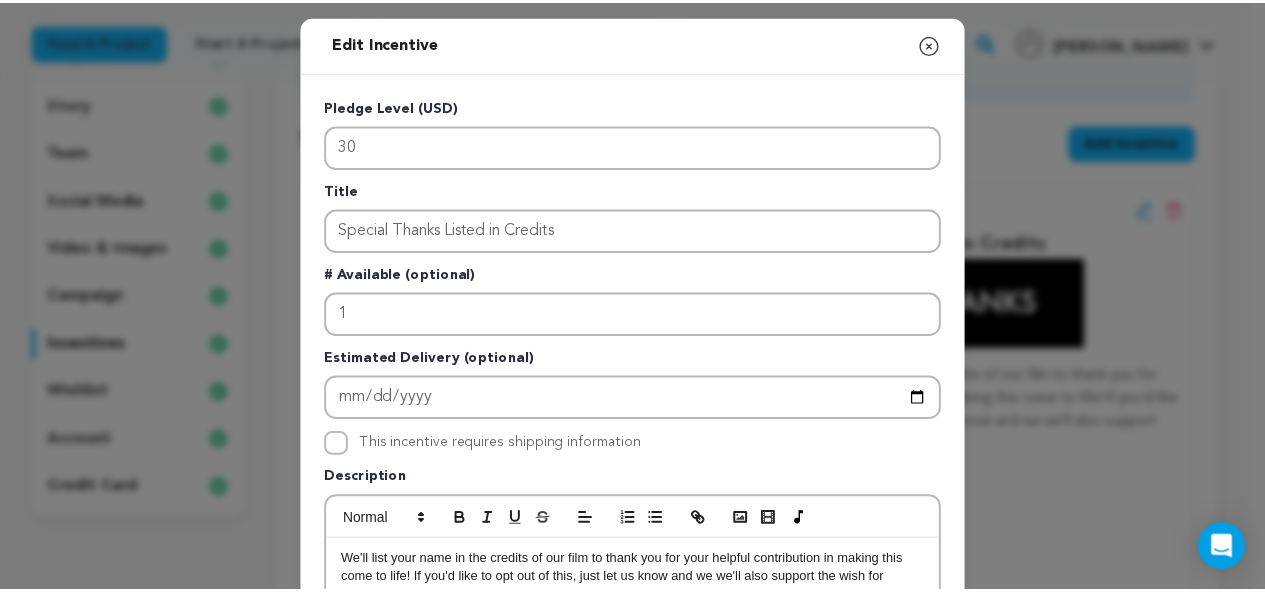 scroll, scrollTop: 524, scrollLeft: 0, axis: vertical 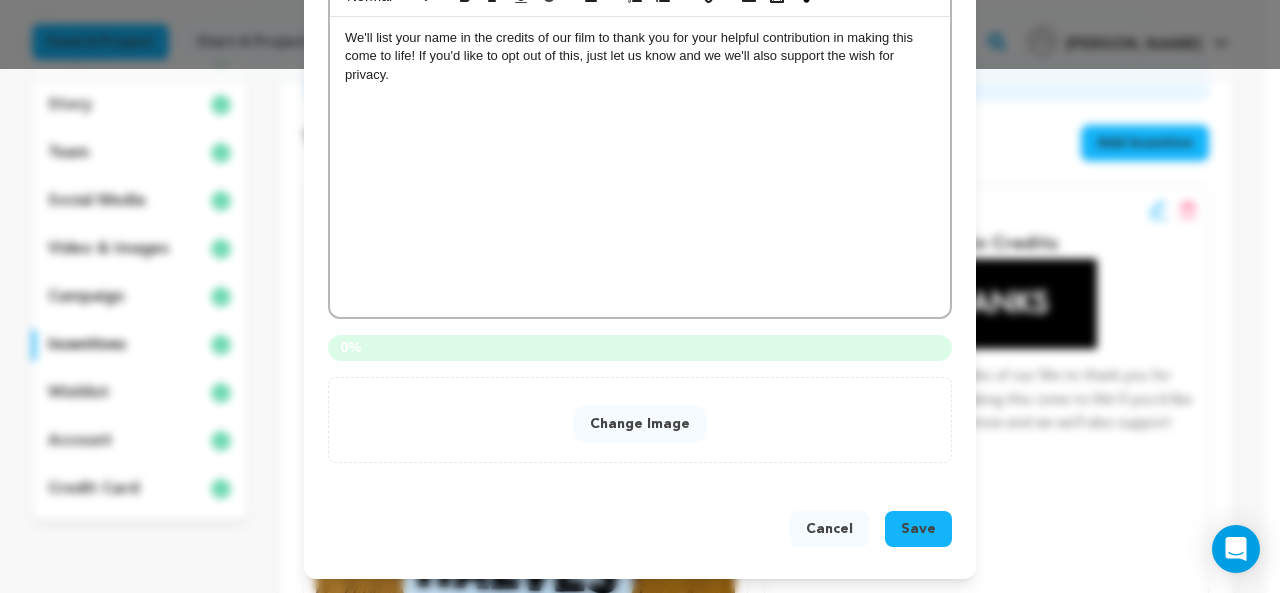 click on "Cancel" at bounding box center [829, 529] 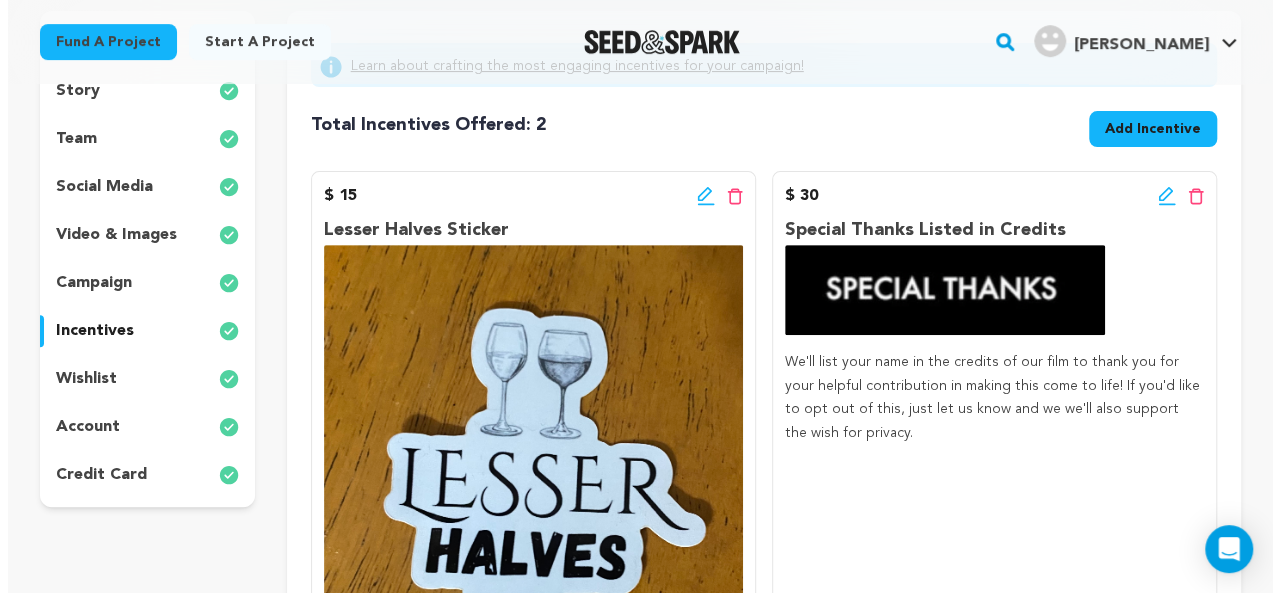 scroll, scrollTop: 254, scrollLeft: 0, axis: vertical 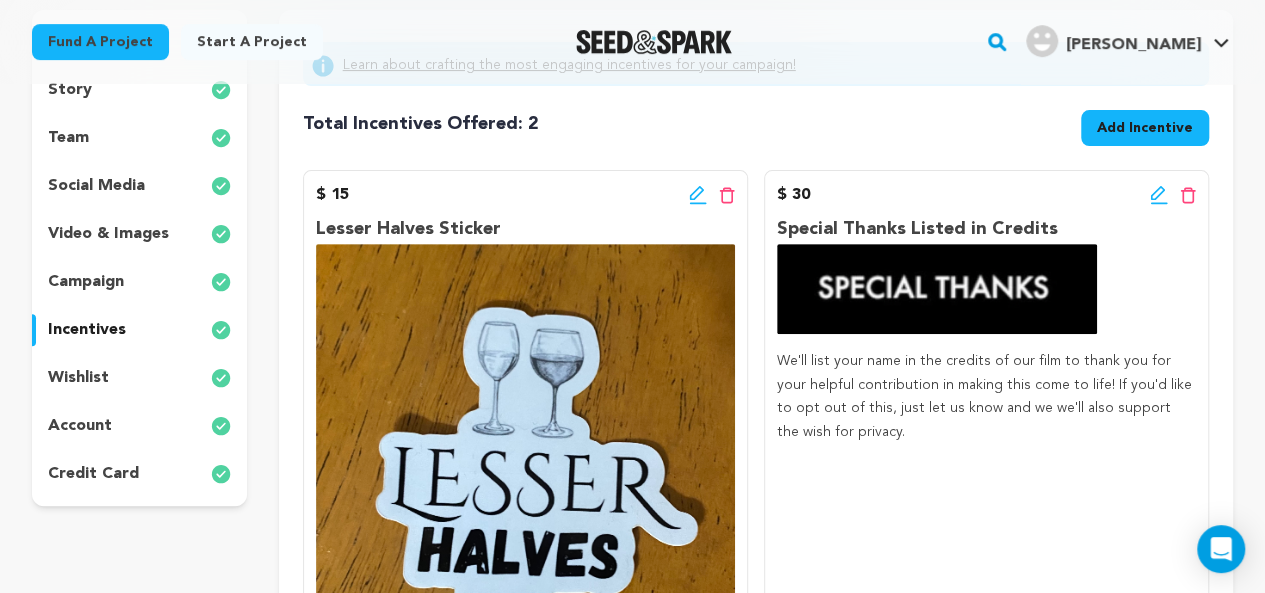 click 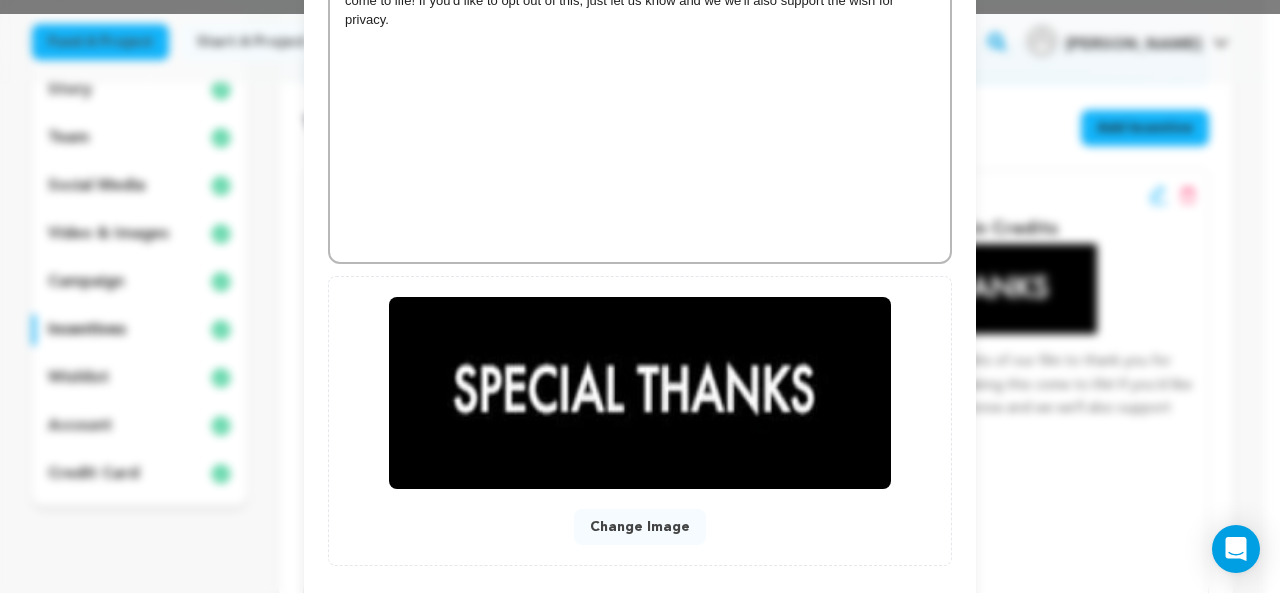 scroll, scrollTop: 587, scrollLeft: 0, axis: vertical 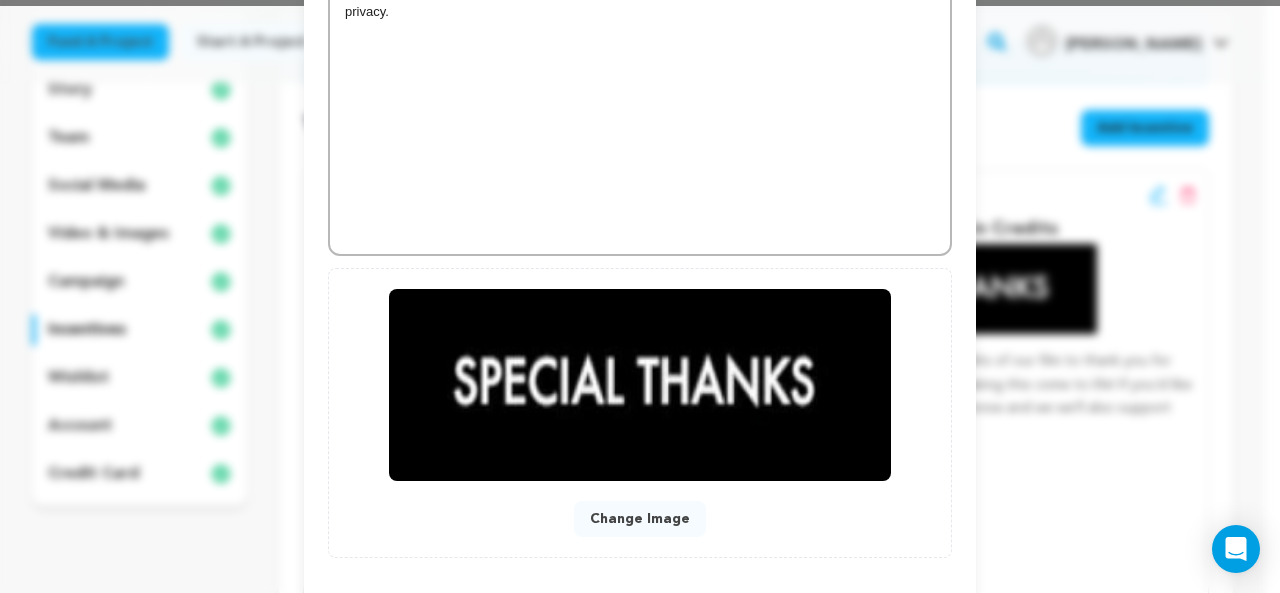 click on "Change Image" at bounding box center [640, 519] 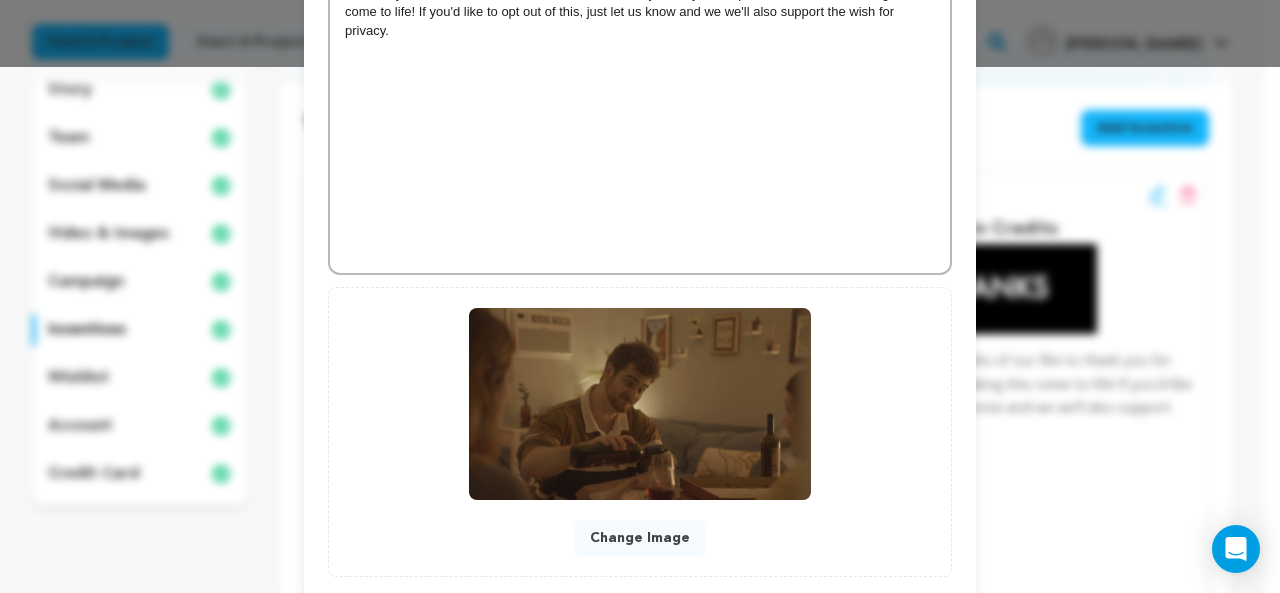 scroll, scrollTop: 640, scrollLeft: 0, axis: vertical 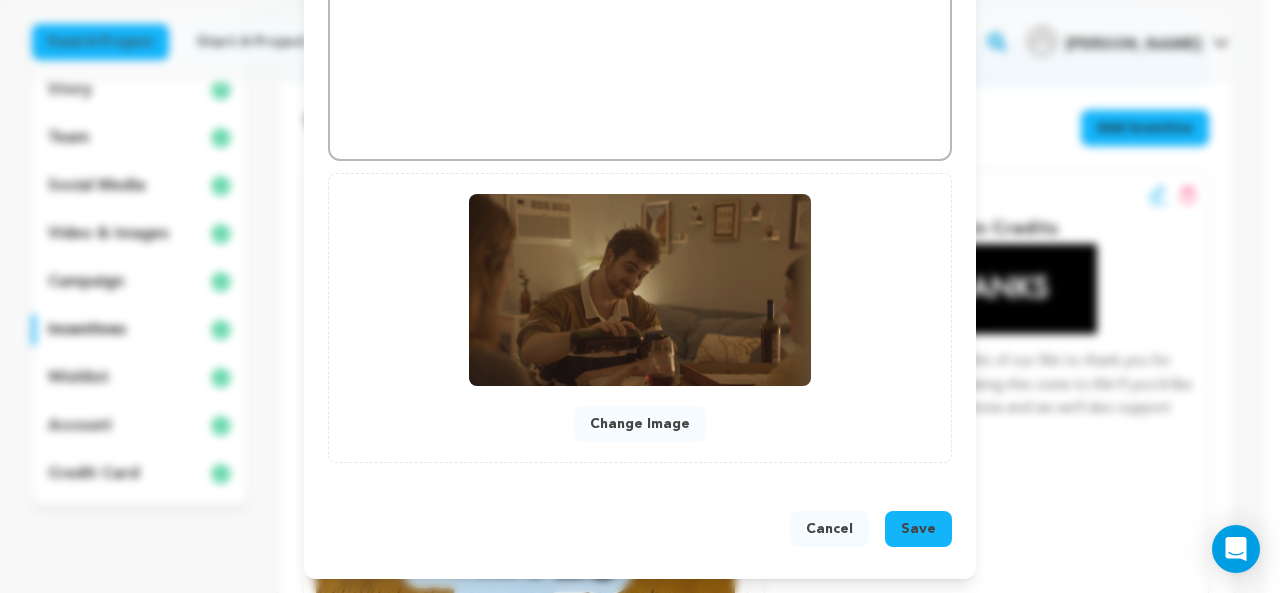 click on "Save" at bounding box center (918, 529) 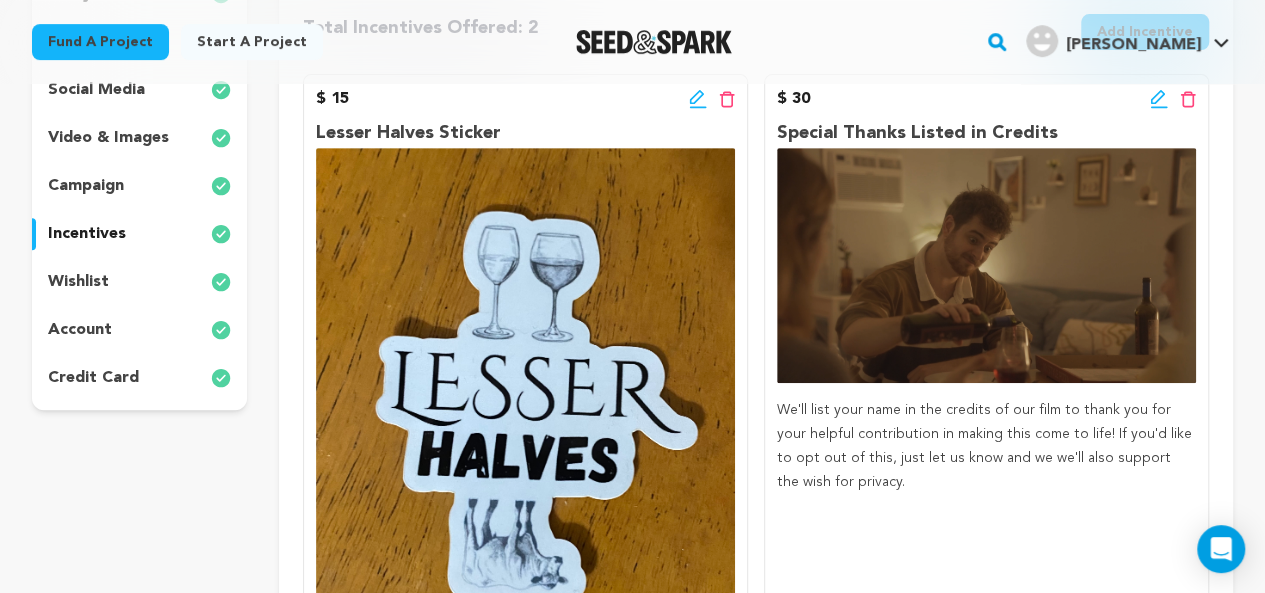 scroll, scrollTop: 0, scrollLeft: 0, axis: both 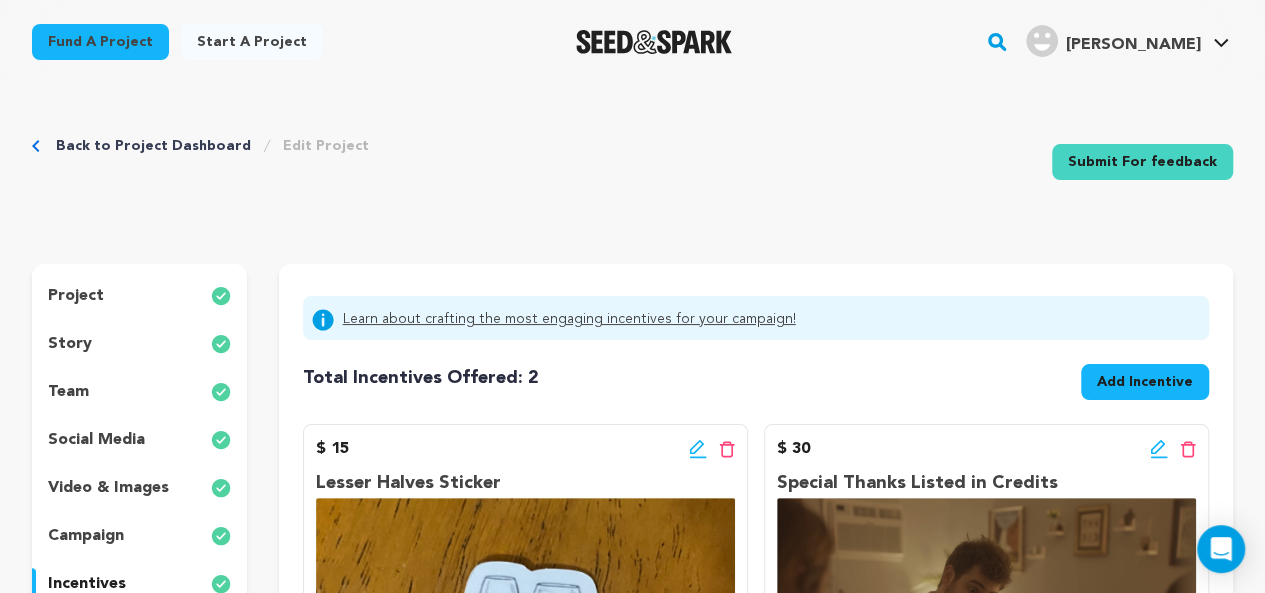 click on "Back to Project Dashboard" at bounding box center [153, 146] 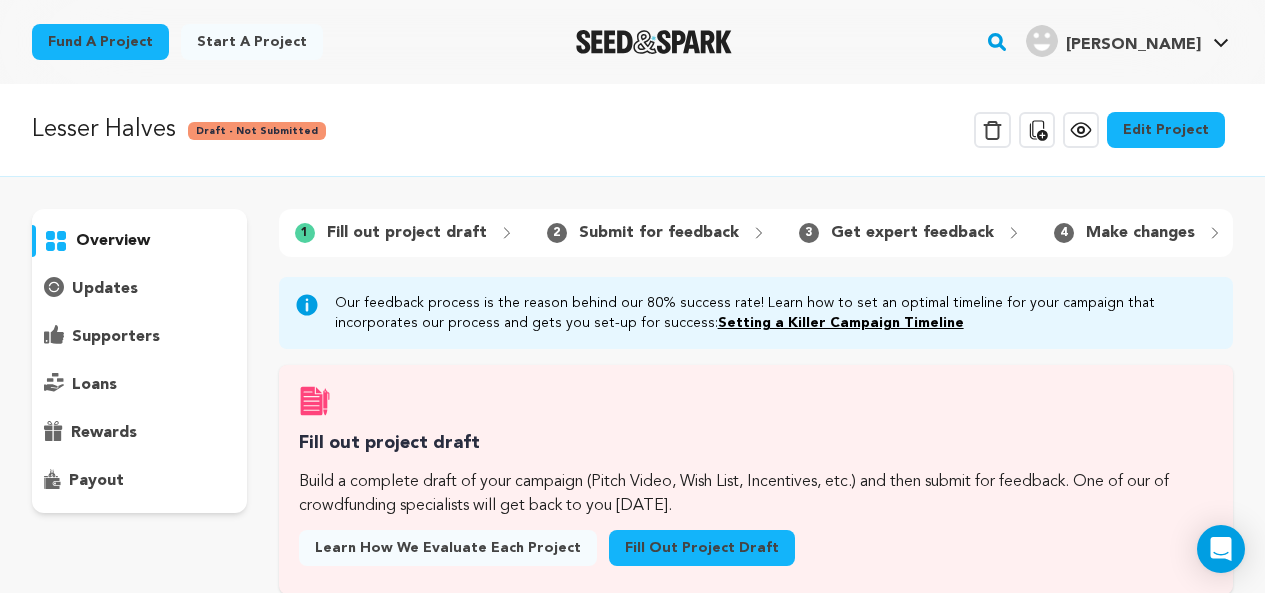 scroll, scrollTop: 0, scrollLeft: 0, axis: both 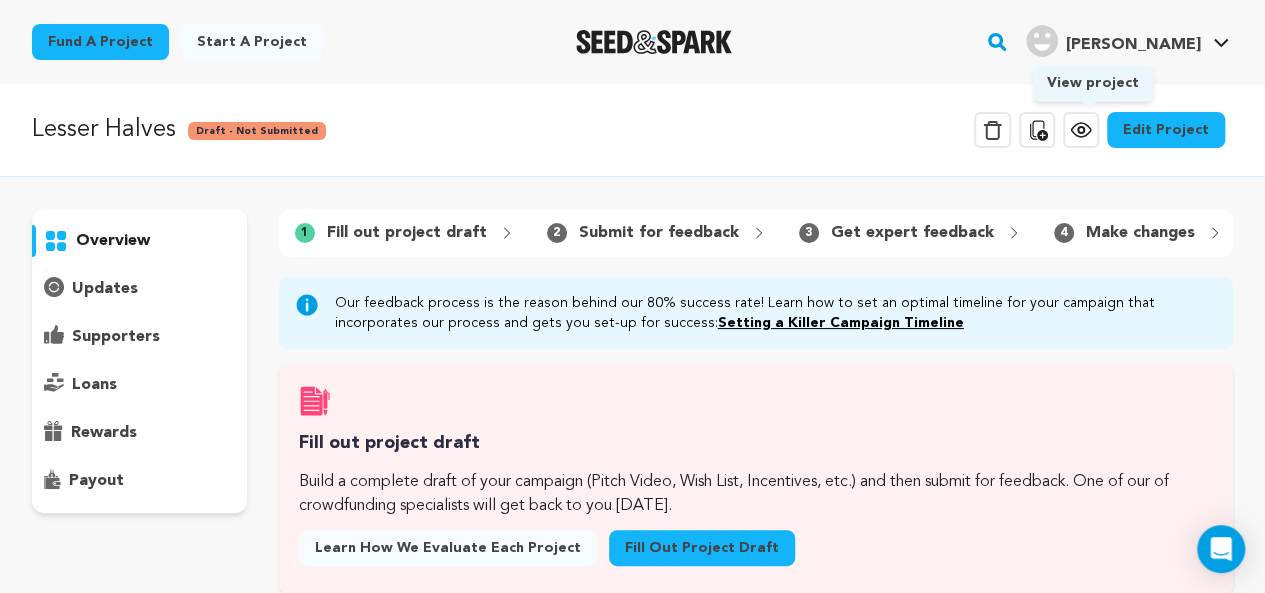 click 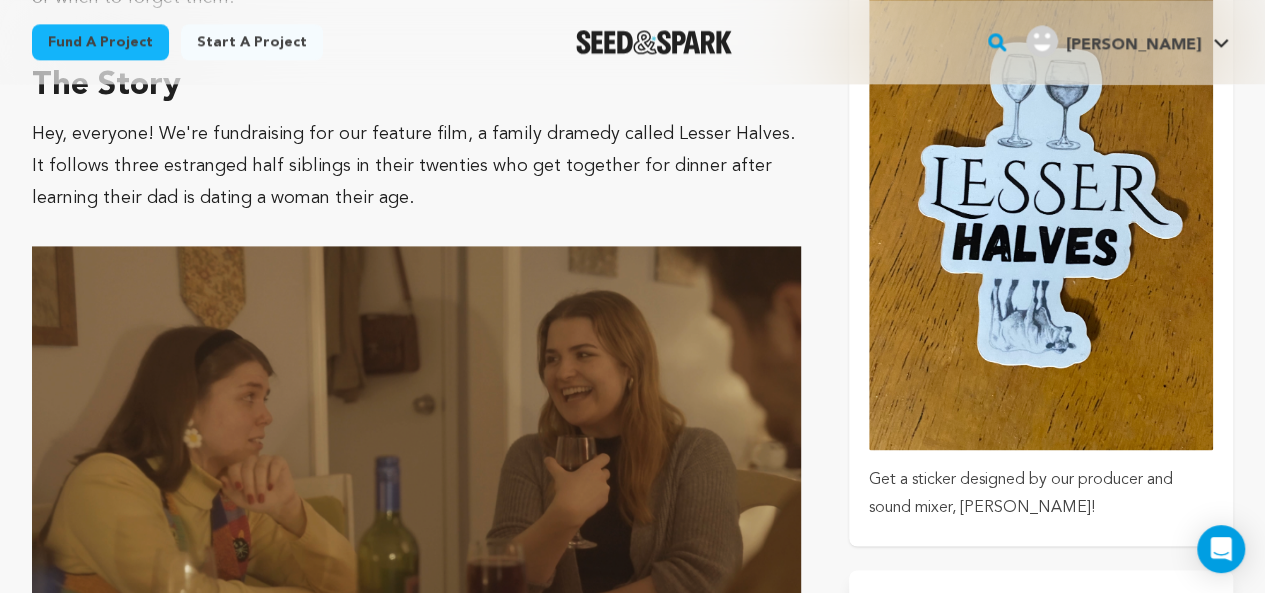 scroll, scrollTop: 1295, scrollLeft: 0, axis: vertical 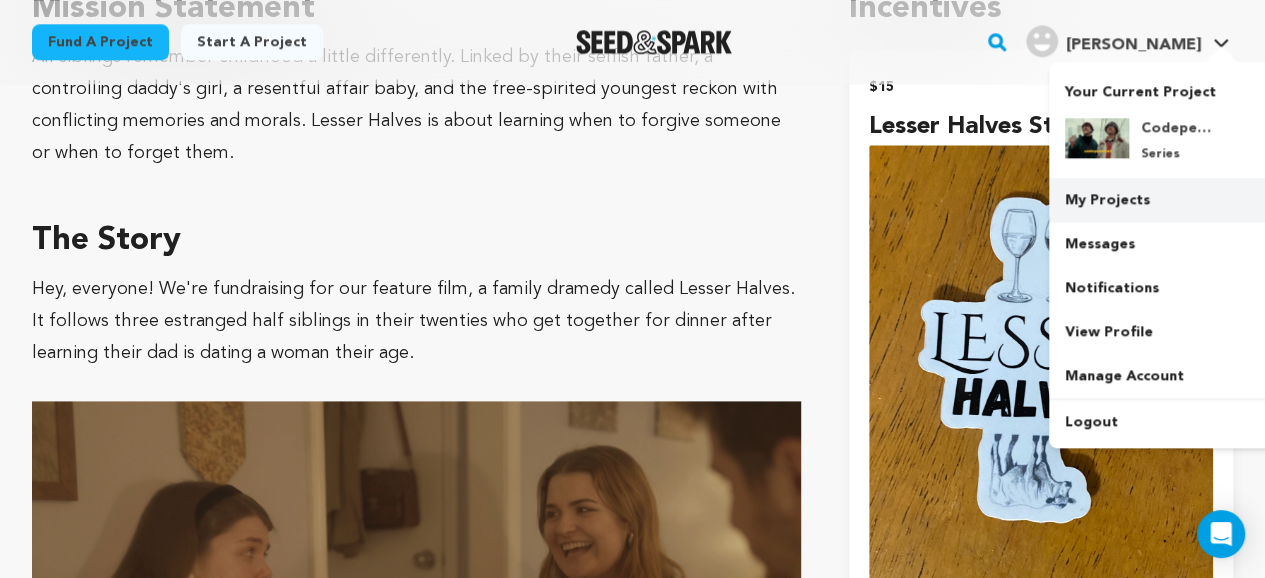 click on "My Projects" at bounding box center (1161, 200) 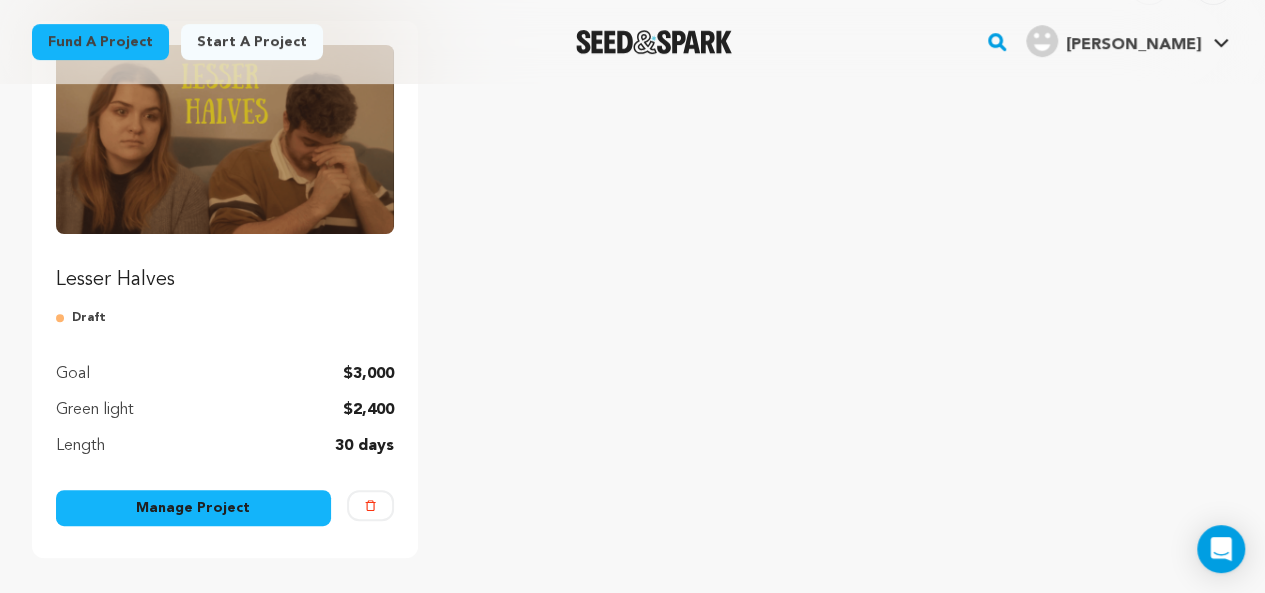 scroll, scrollTop: 272, scrollLeft: 0, axis: vertical 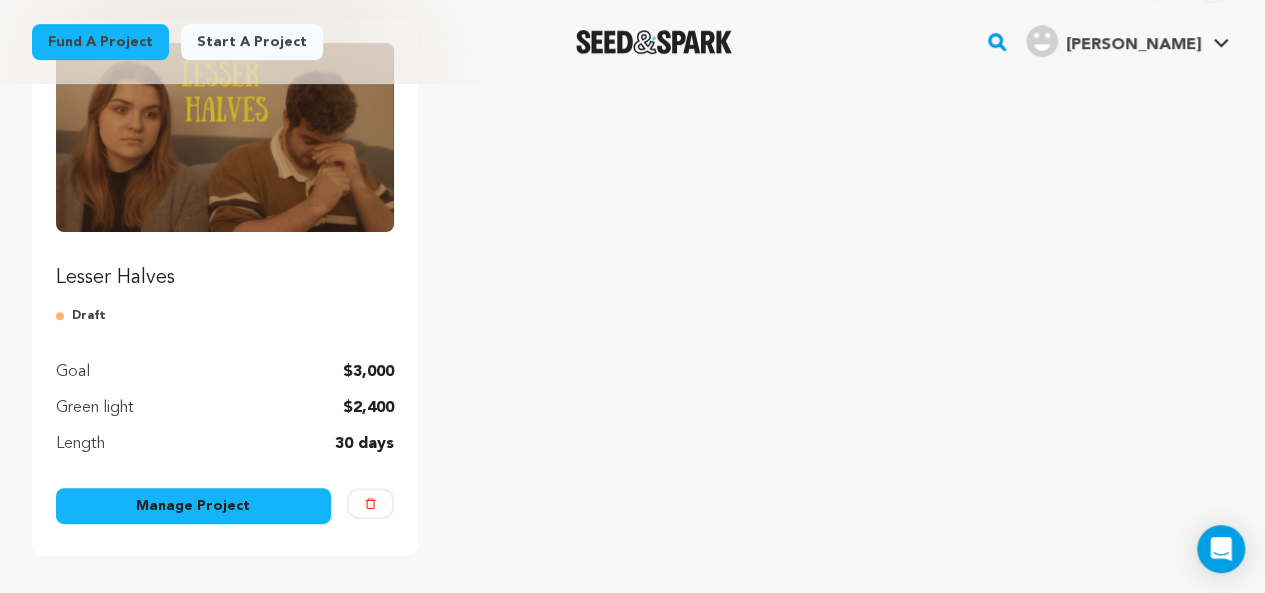 click on "Manage Project" at bounding box center [193, 506] 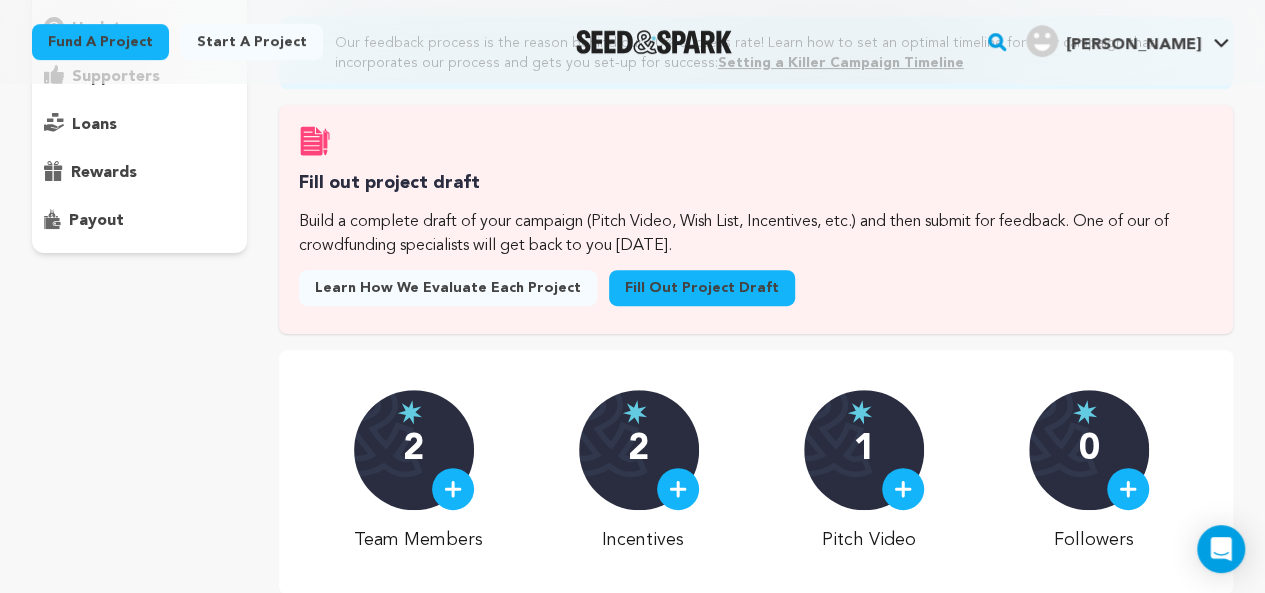 scroll, scrollTop: 0, scrollLeft: 0, axis: both 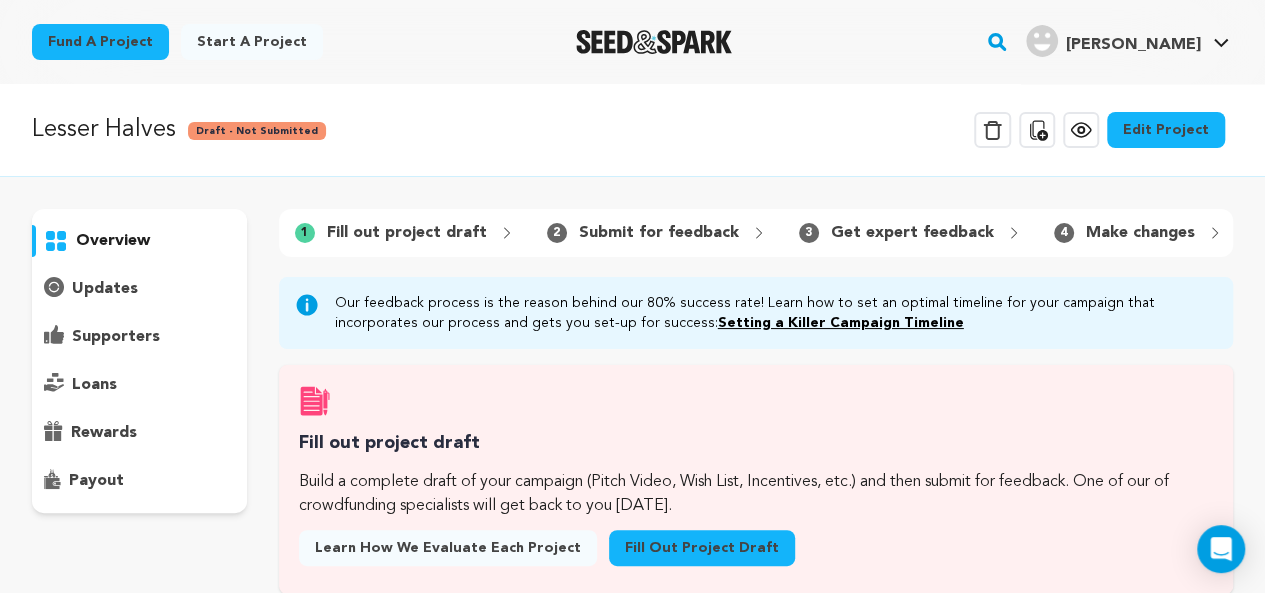 click on "Edit Project" at bounding box center (1166, 130) 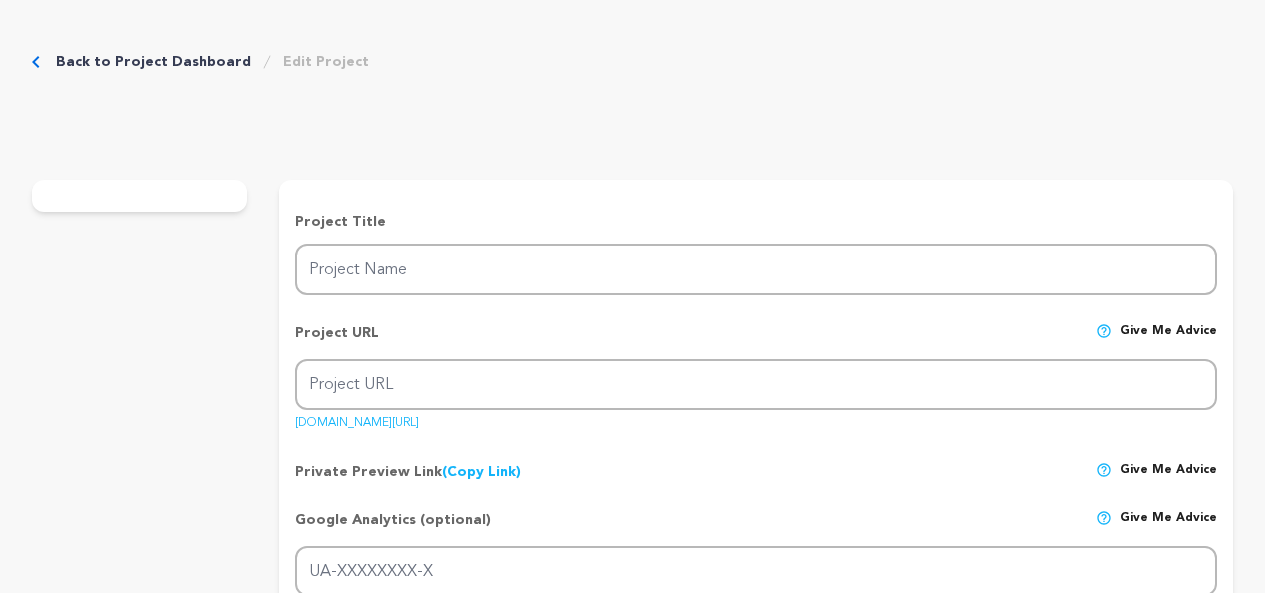 type on "Lesser Halves" 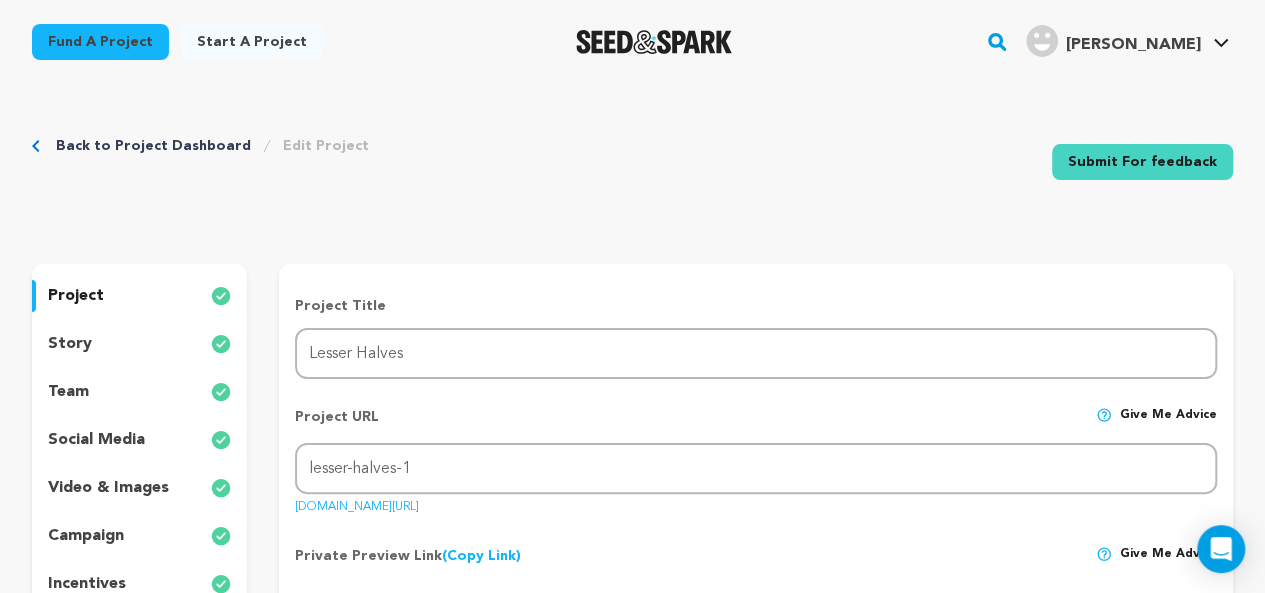 scroll, scrollTop: 117, scrollLeft: 0, axis: vertical 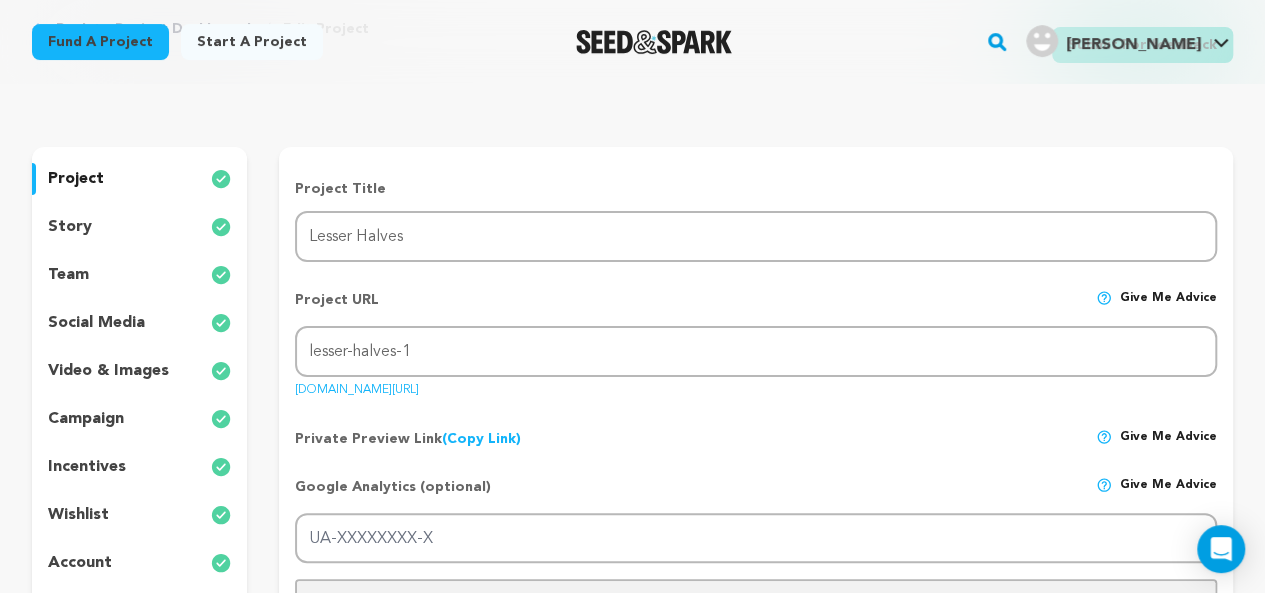 click on "story" at bounding box center (139, 227) 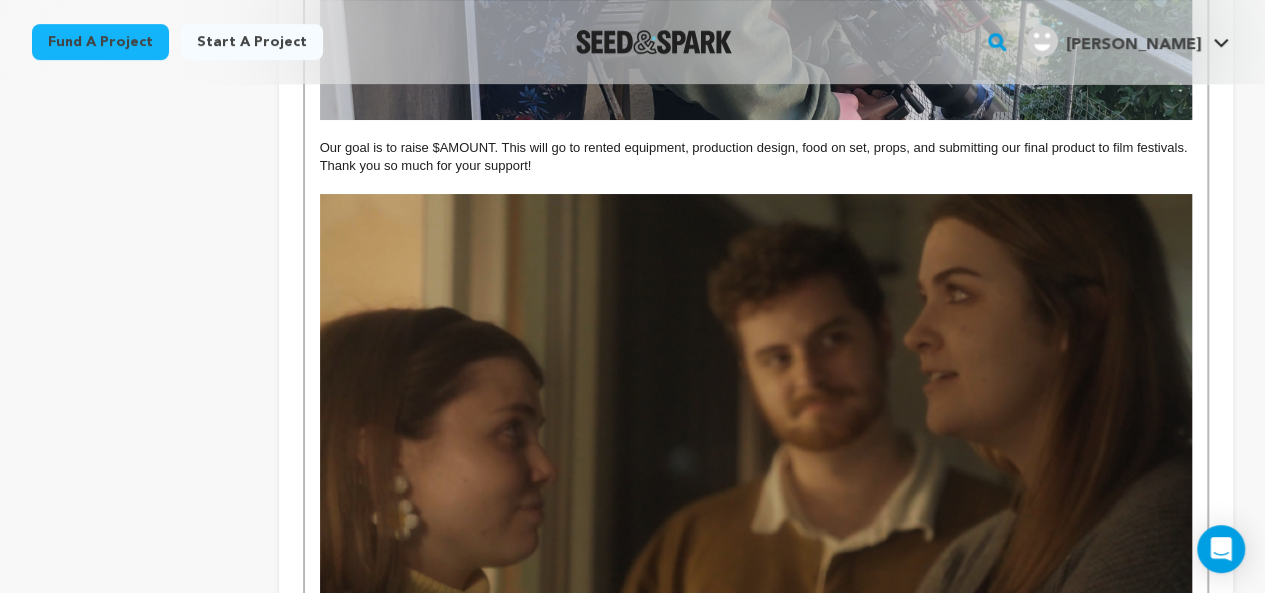 scroll, scrollTop: 4010, scrollLeft: 0, axis: vertical 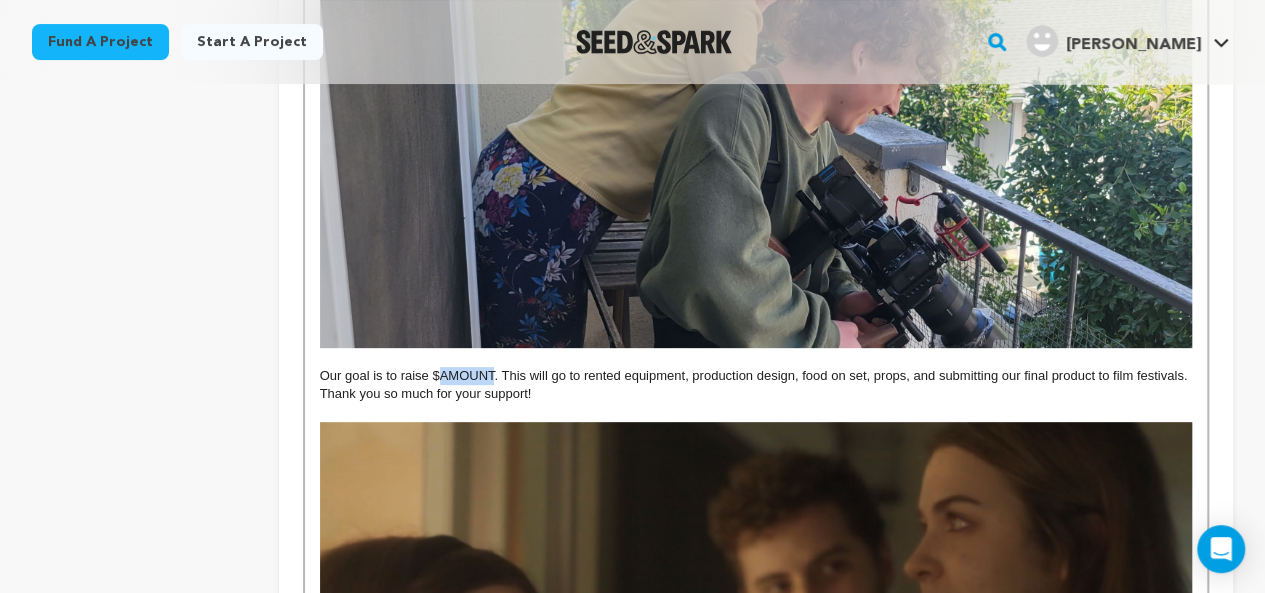 drag, startPoint x: 492, startPoint y: 390, endPoint x: 438, endPoint y: 395, distance: 54.230988 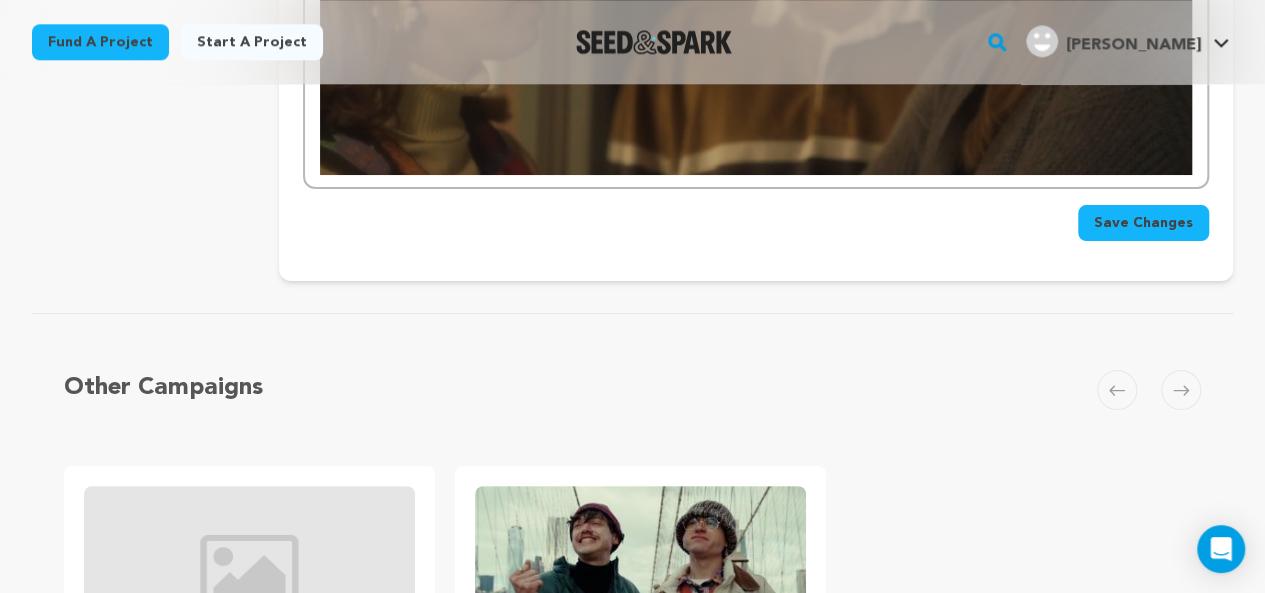 scroll, scrollTop: 4746, scrollLeft: 0, axis: vertical 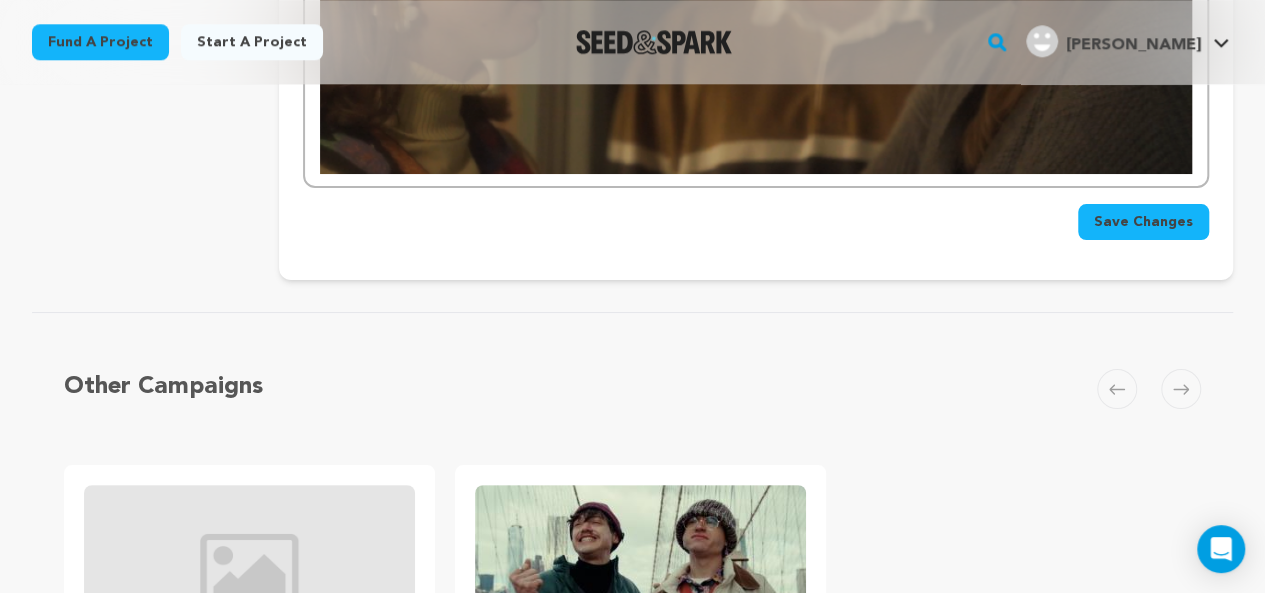 click on "Save Changes" at bounding box center (756, 214) 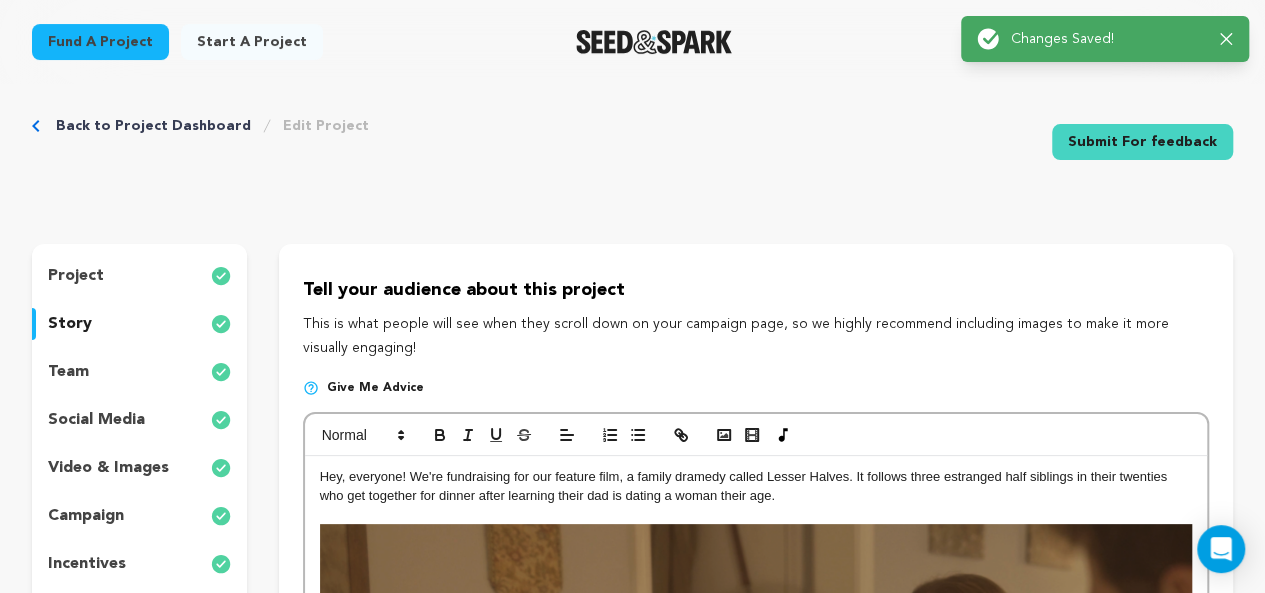 scroll, scrollTop: 0, scrollLeft: 0, axis: both 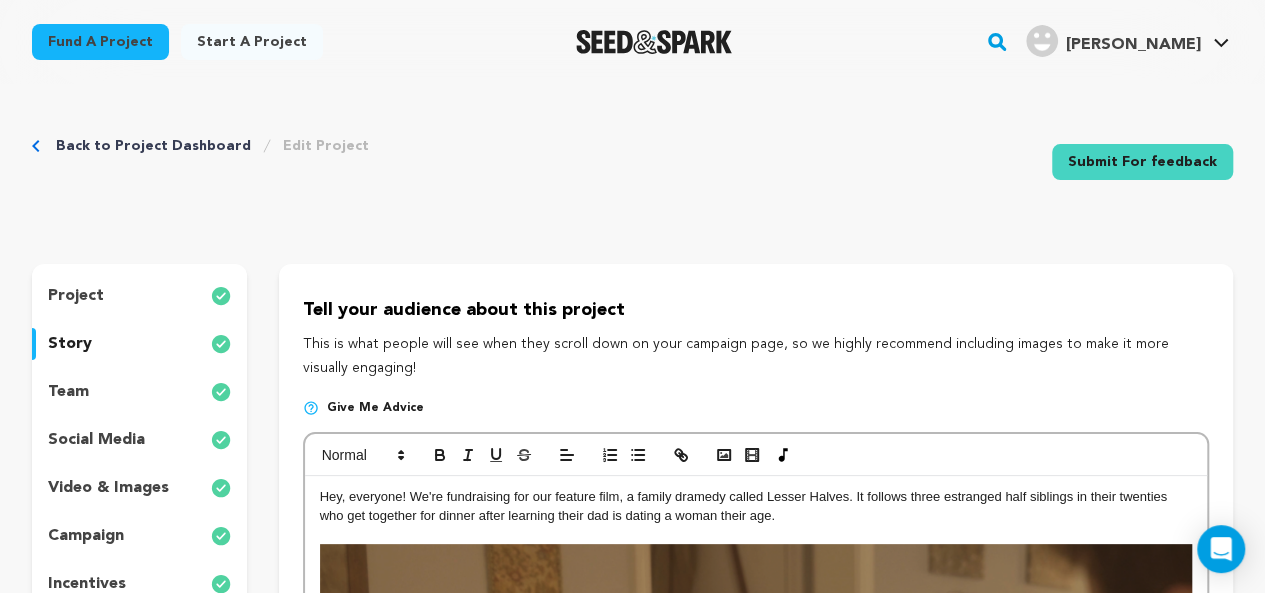 click on "incentives" at bounding box center [139, 584] 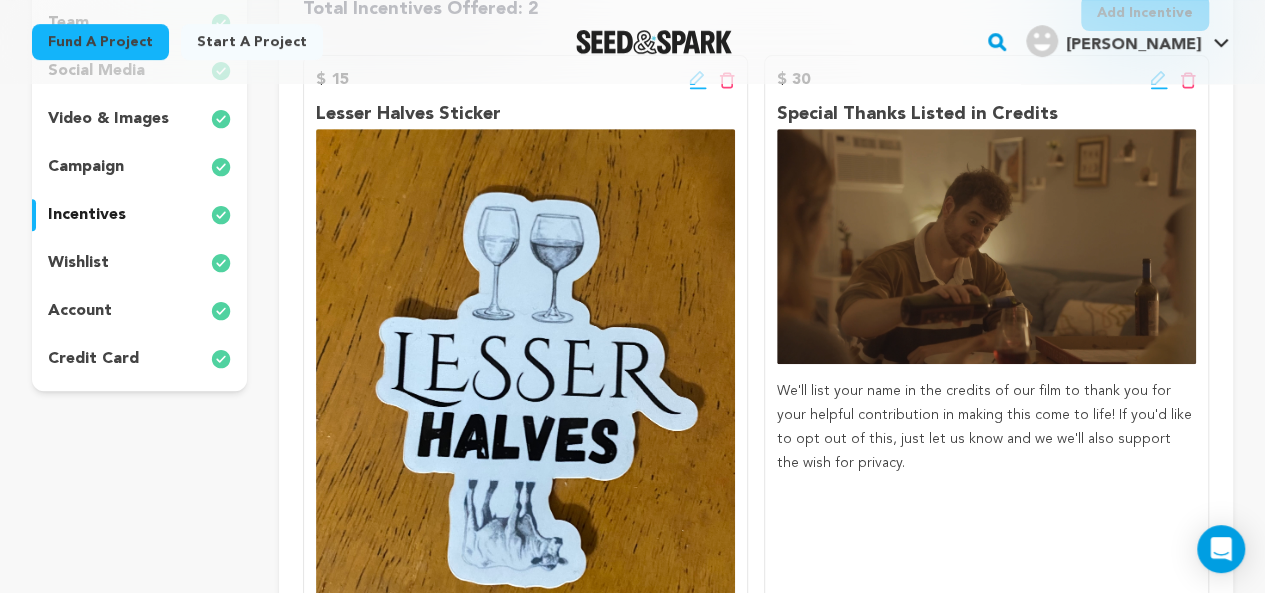 scroll, scrollTop: 331, scrollLeft: 0, axis: vertical 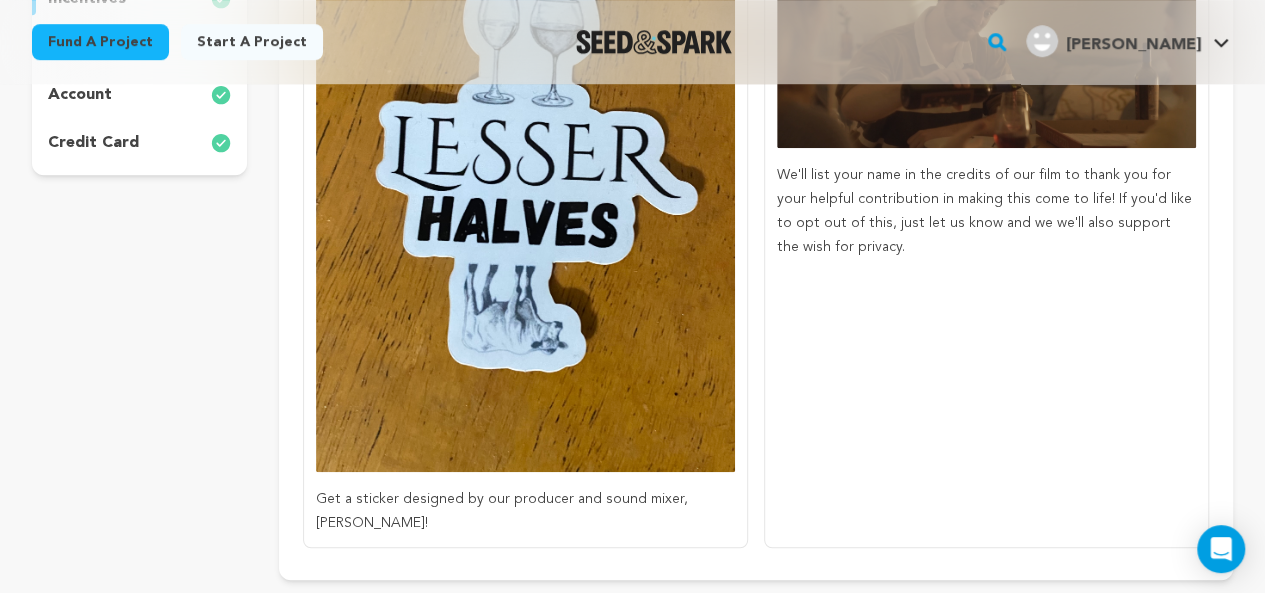 click at bounding box center (525, 192) 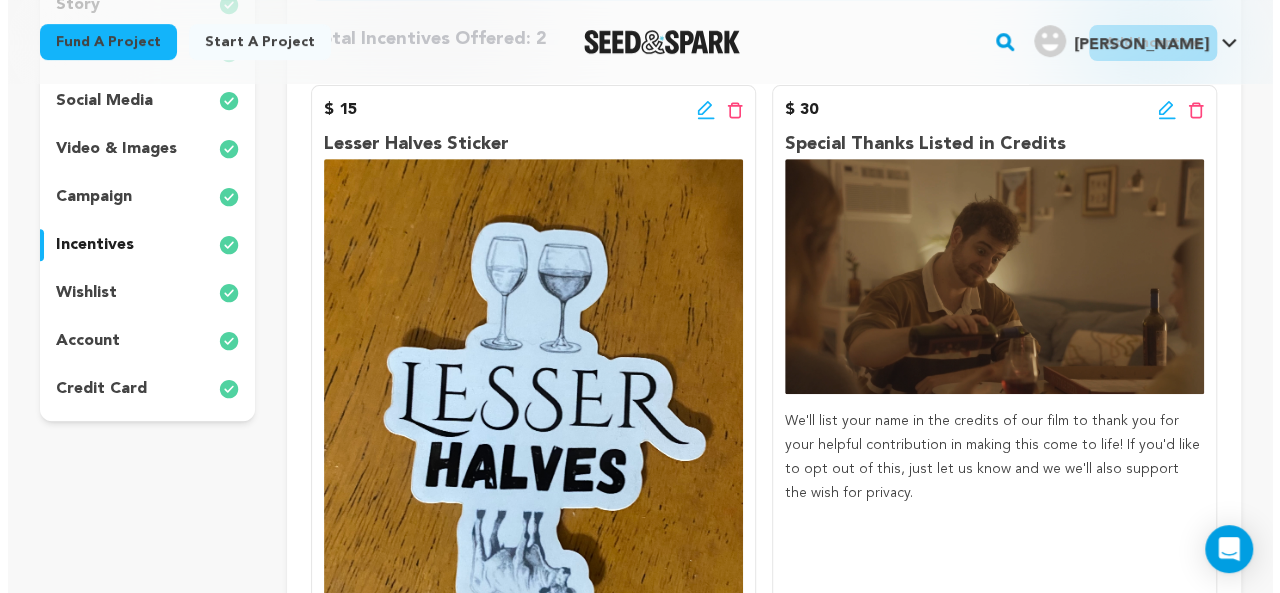 scroll, scrollTop: 343, scrollLeft: 0, axis: vertical 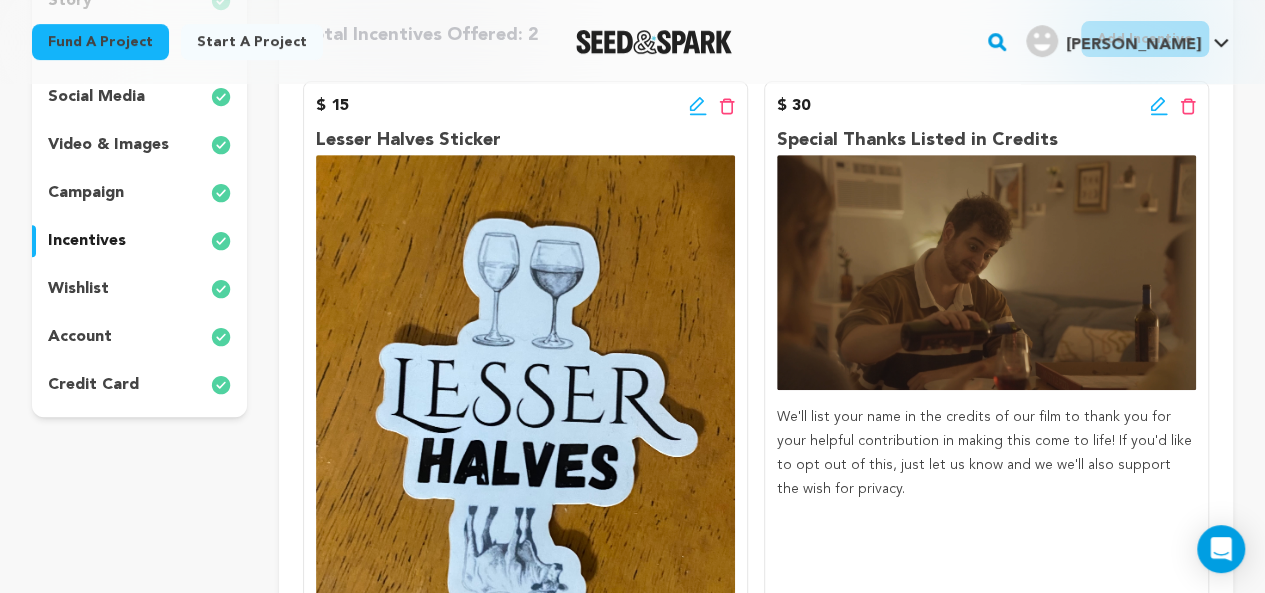 click 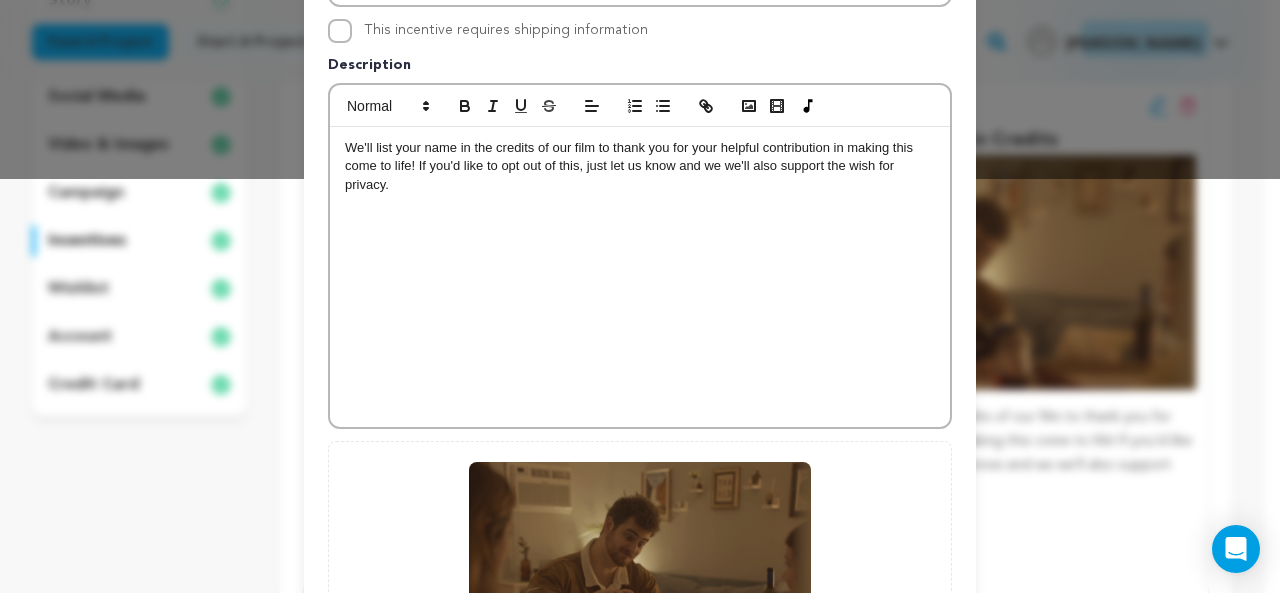 scroll, scrollTop: 682, scrollLeft: 0, axis: vertical 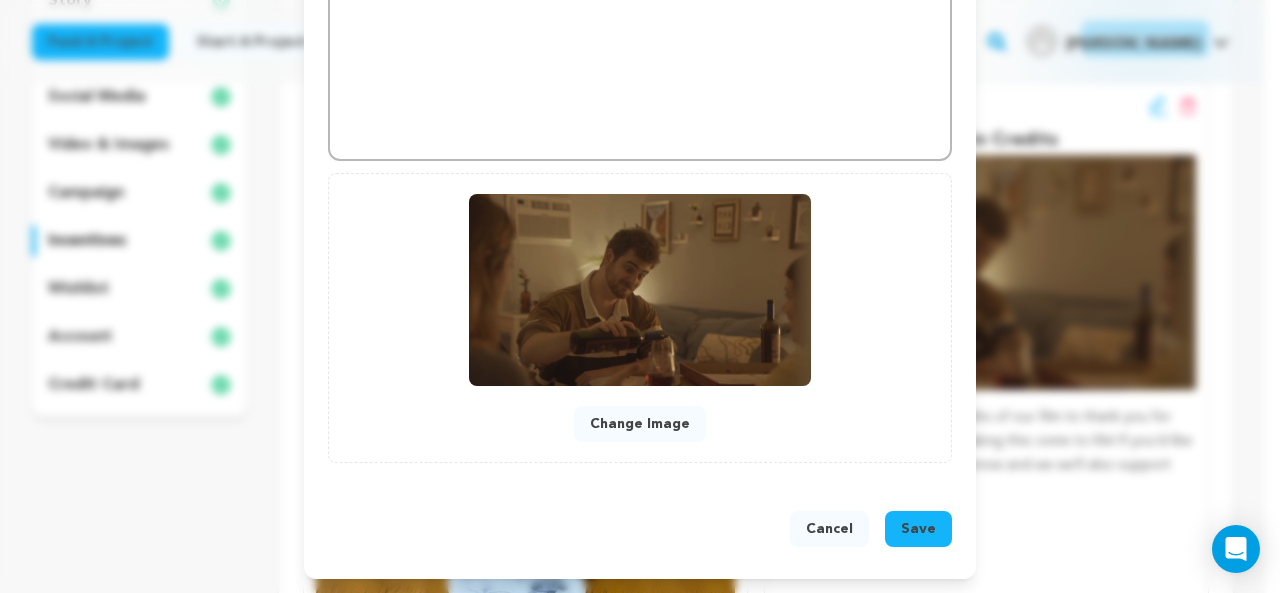 click on "Change Image" at bounding box center (640, 424) 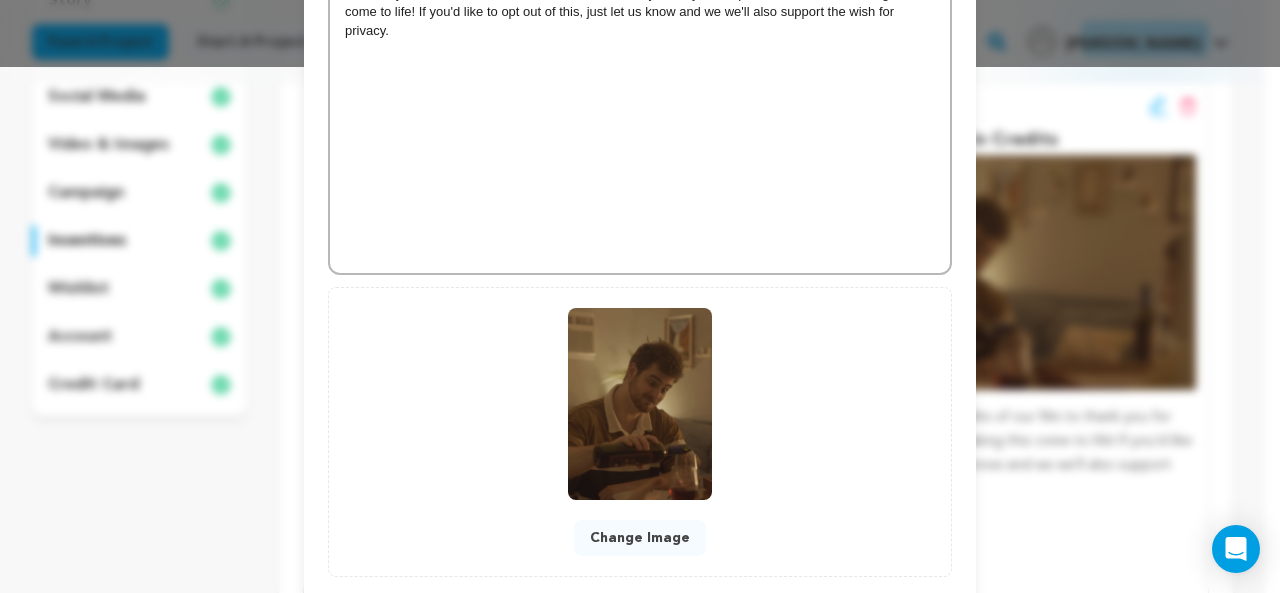 scroll, scrollTop: 640, scrollLeft: 0, axis: vertical 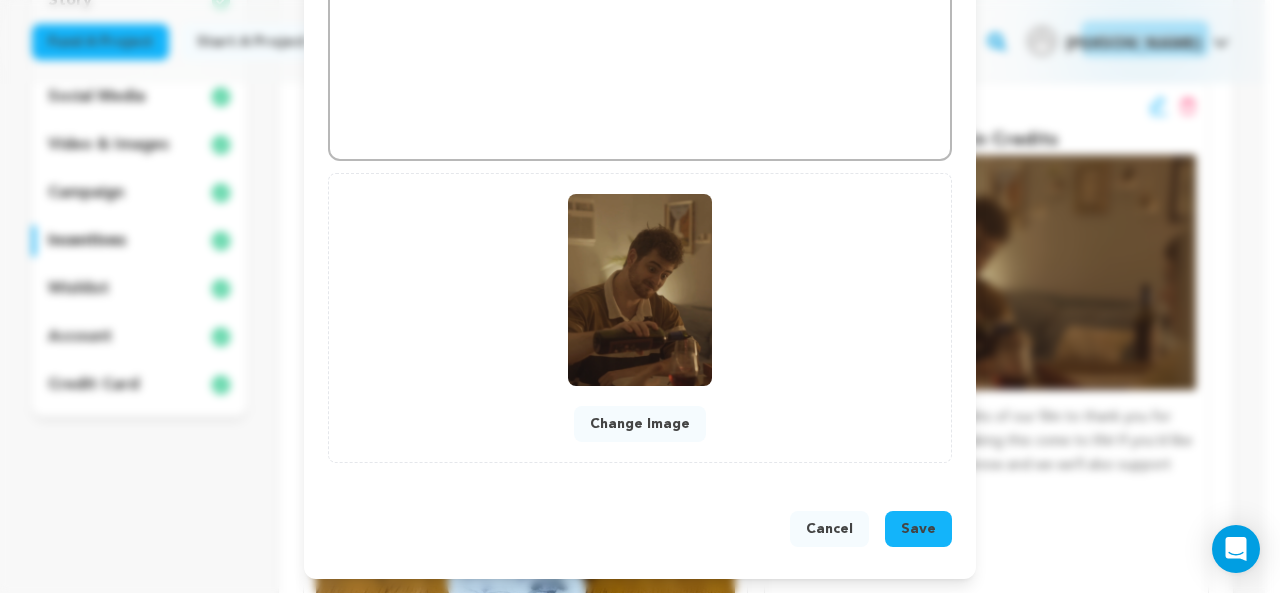 click on "Save" at bounding box center (918, 529) 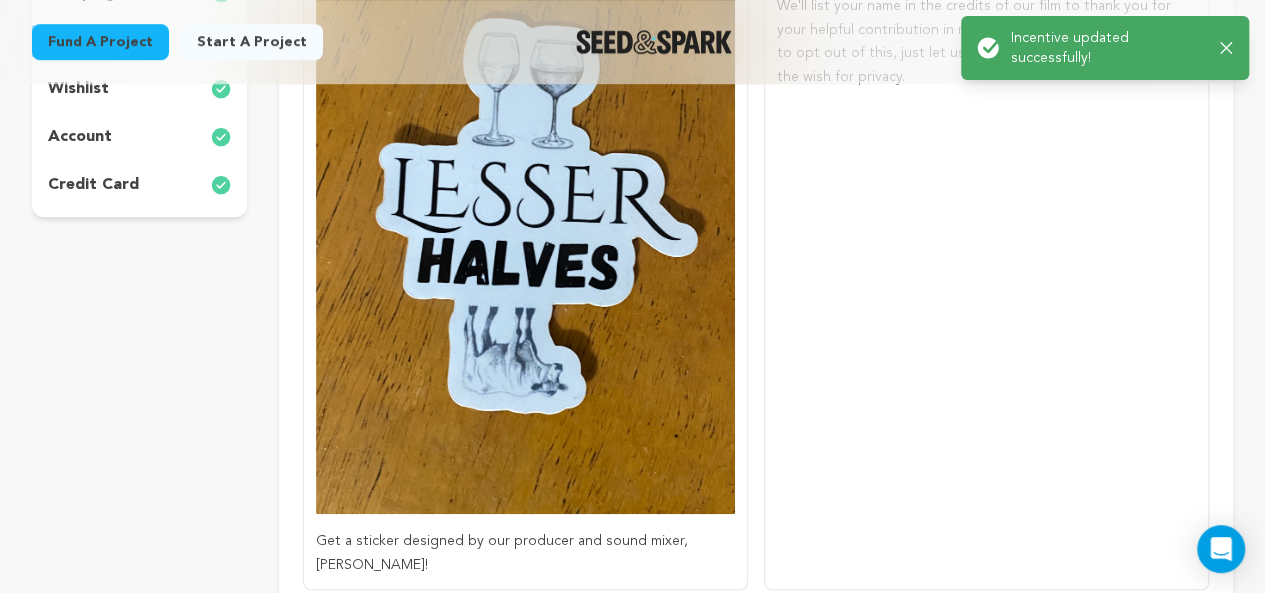 scroll, scrollTop: 544, scrollLeft: 0, axis: vertical 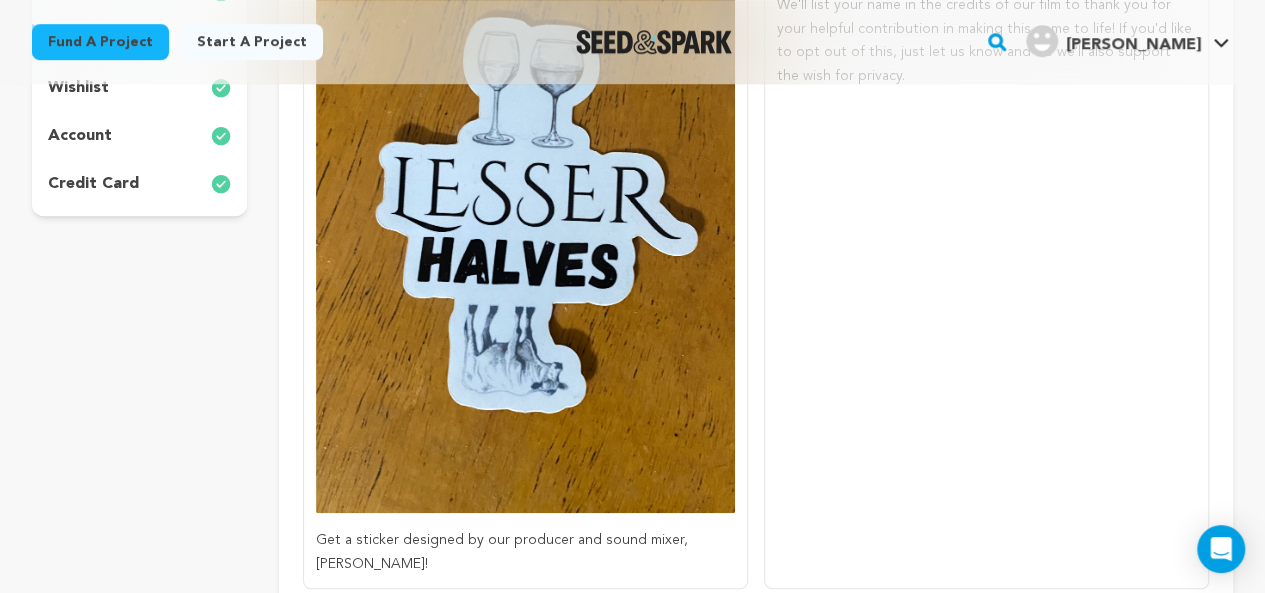 click at bounding box center (986, -34) 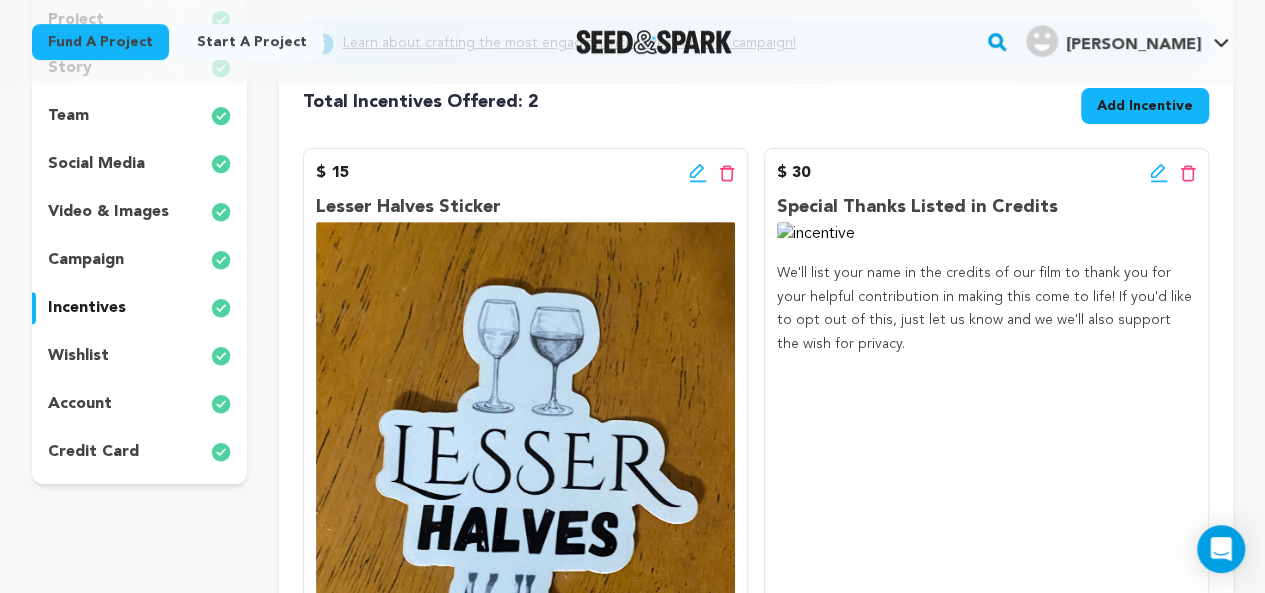 scroll, scrollTop: 274, scrollLeft: 0, axis: vertical 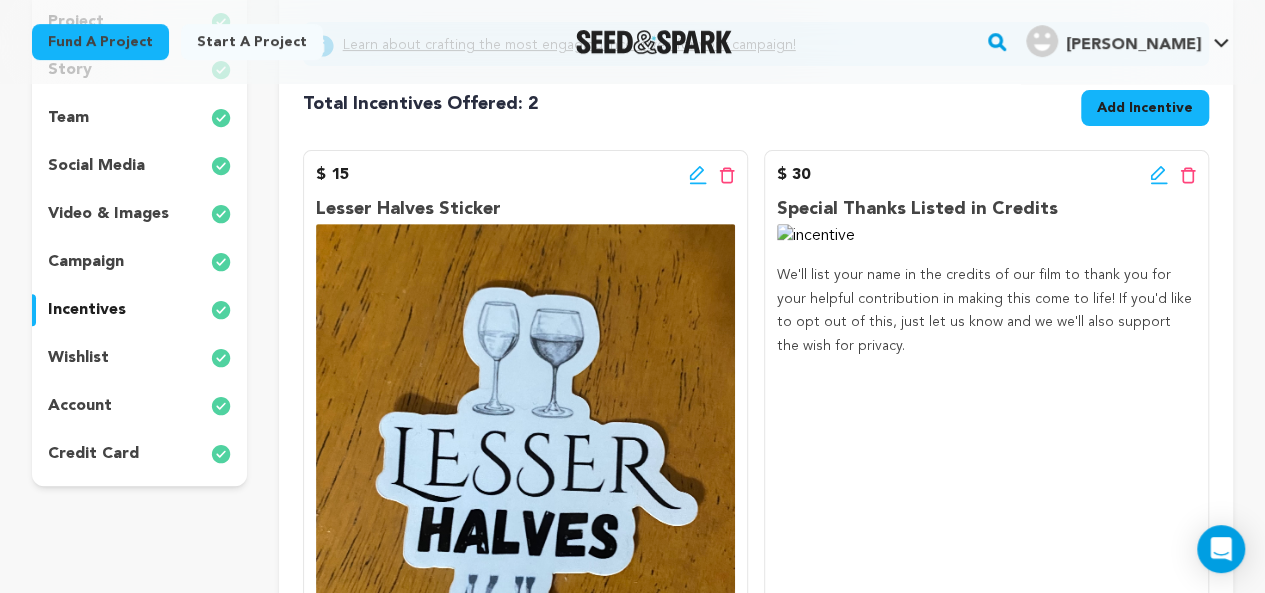 click at bounding box center (525, 503) 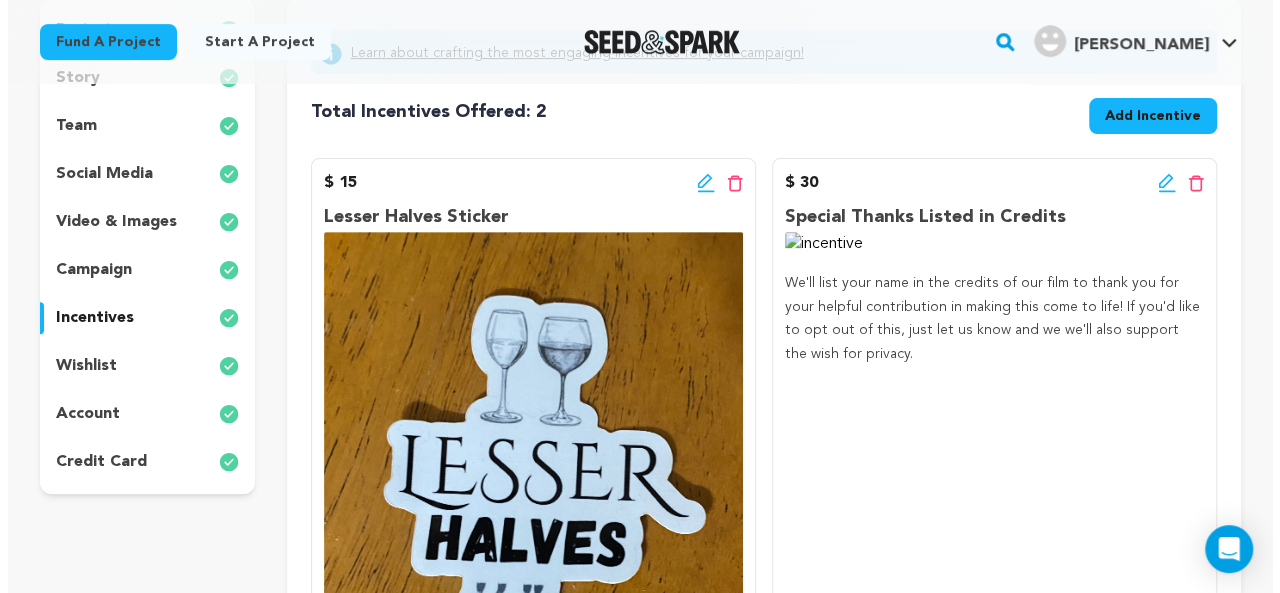 scroll, scrollTop: 270, scrollLeft: 0, axis: vertical 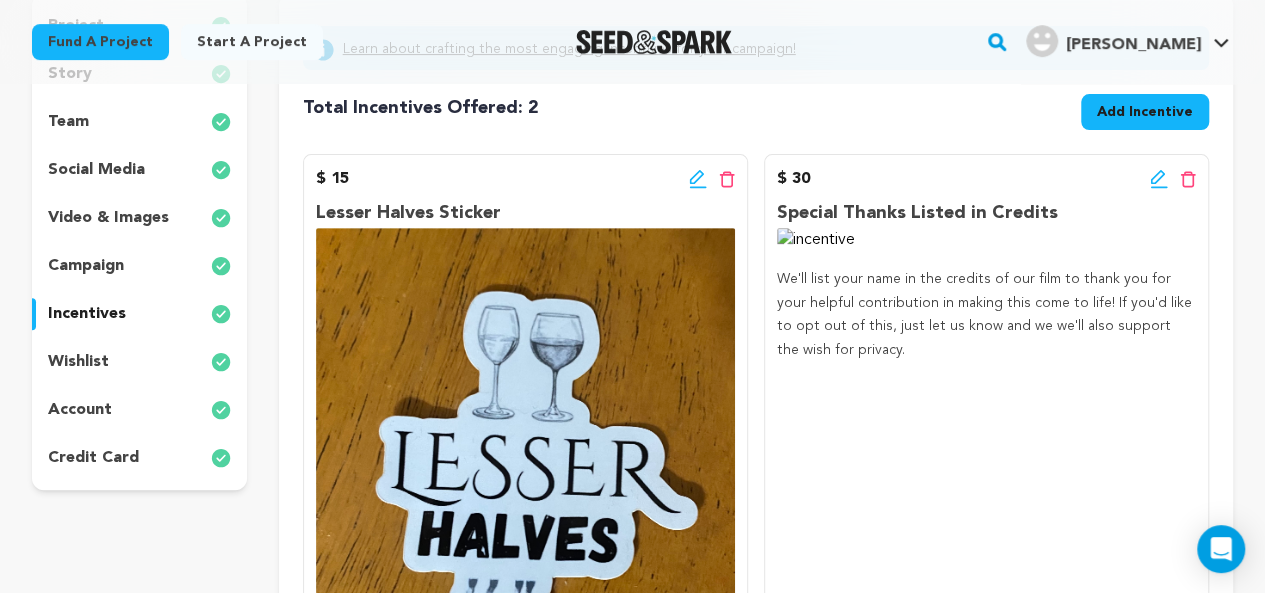 click 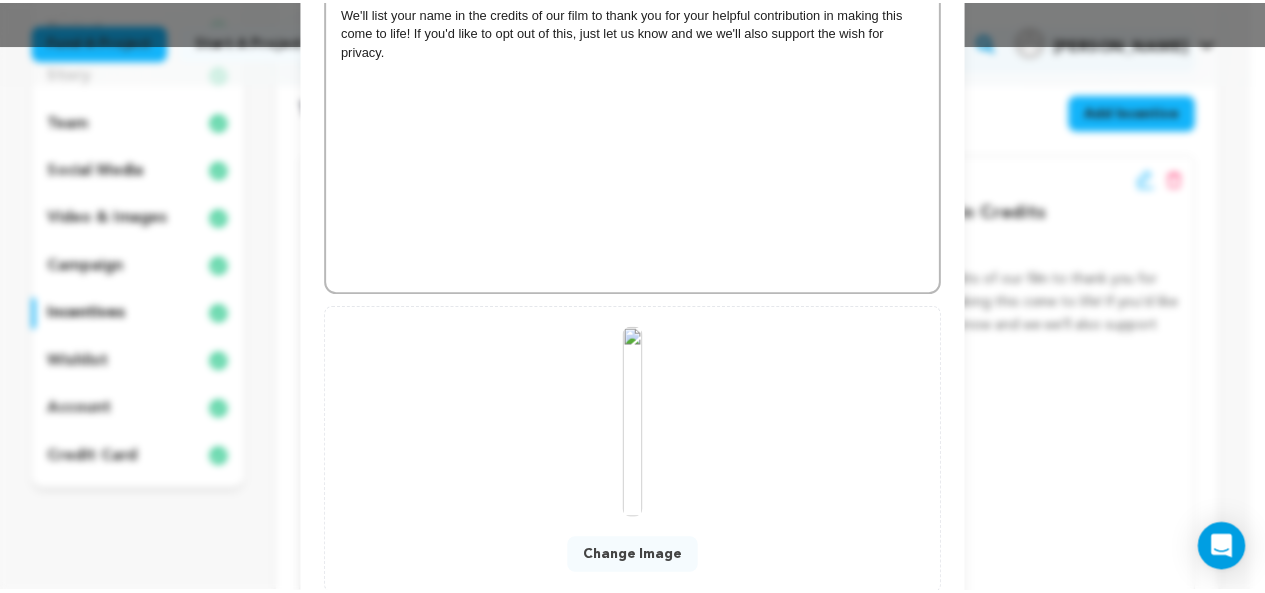 scroll, scrollTop: 682, scrollLeft: 0, axis: vertical 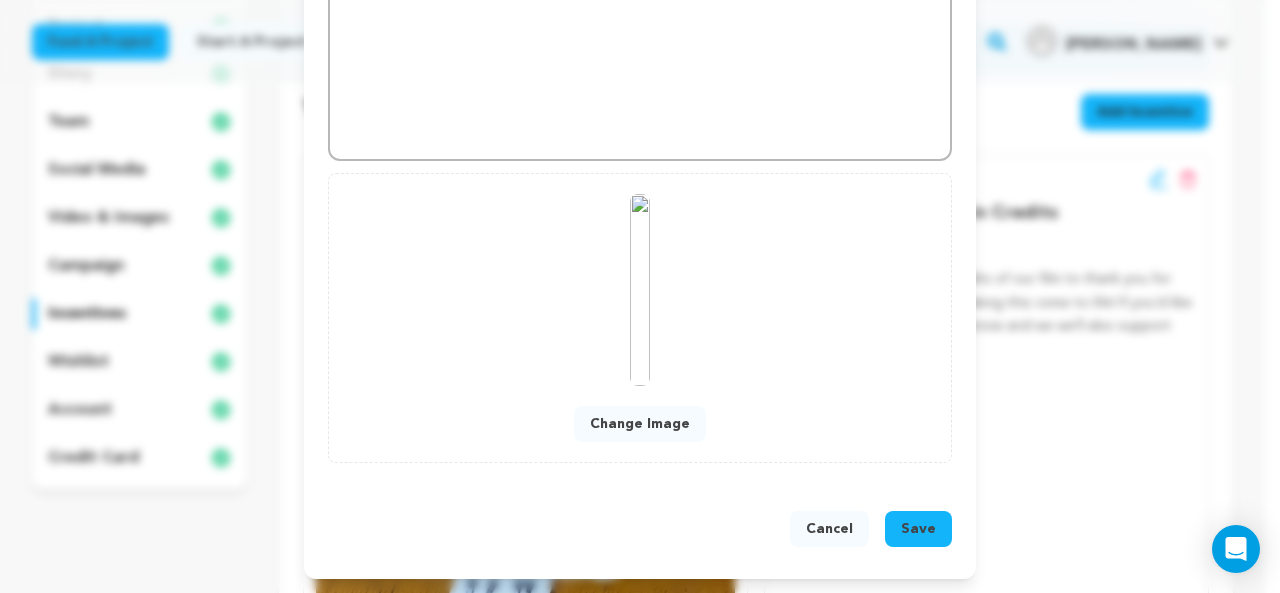 click on "Change Image" at bounding box center [640, 424] 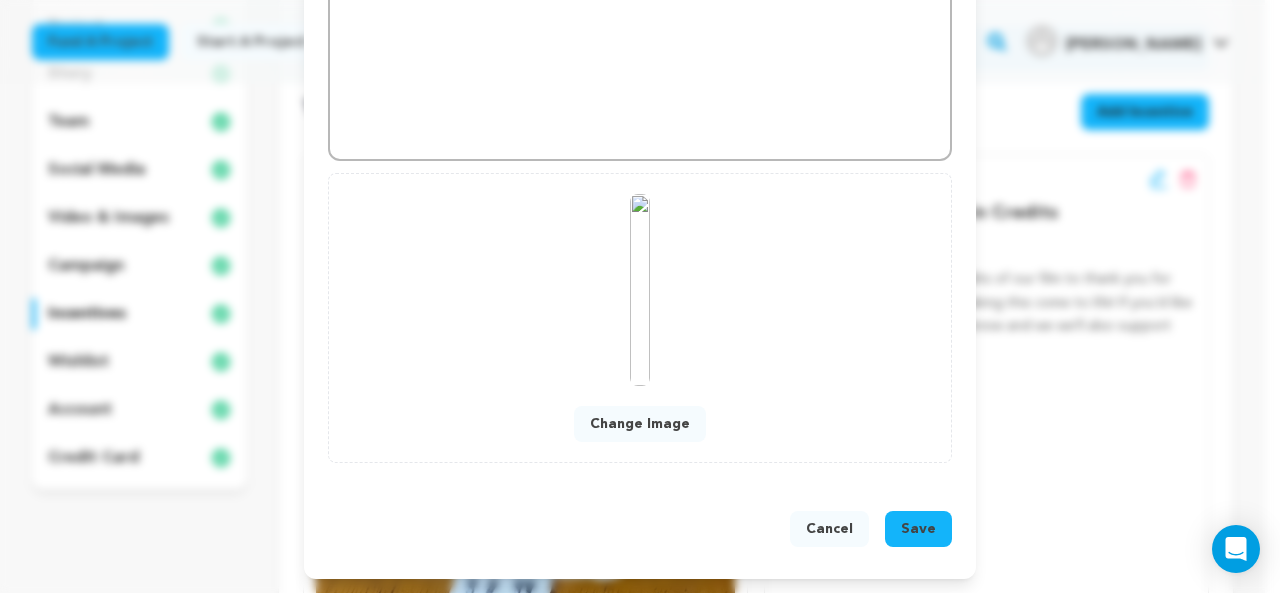 click on "Cancel" at bounding box center (829, 529) 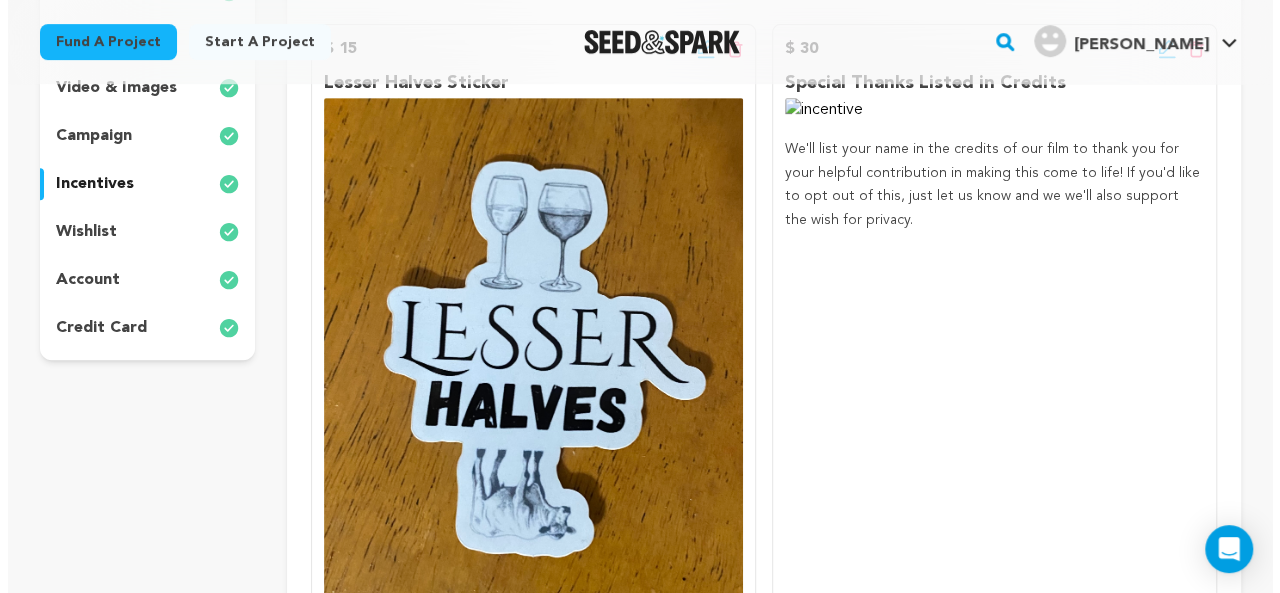 scroll, scrollTop: 316, scrollLeft: 0, axis: vertical 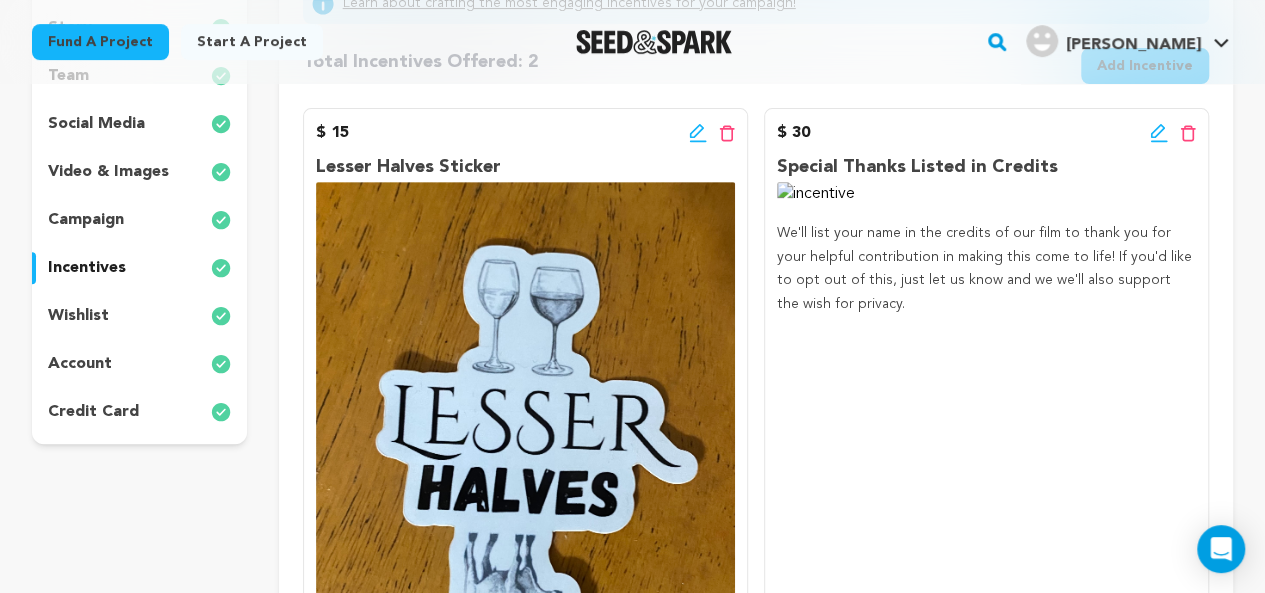 click 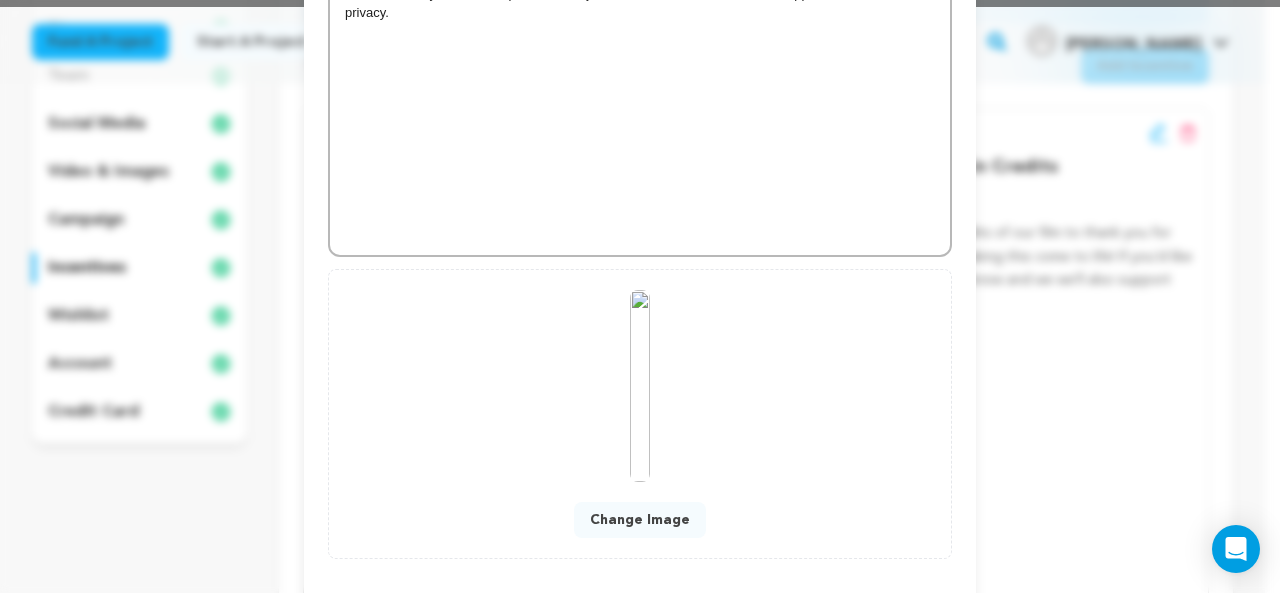 scroll, scrollTop: 682, scrollLeft: 0, axis: vertical 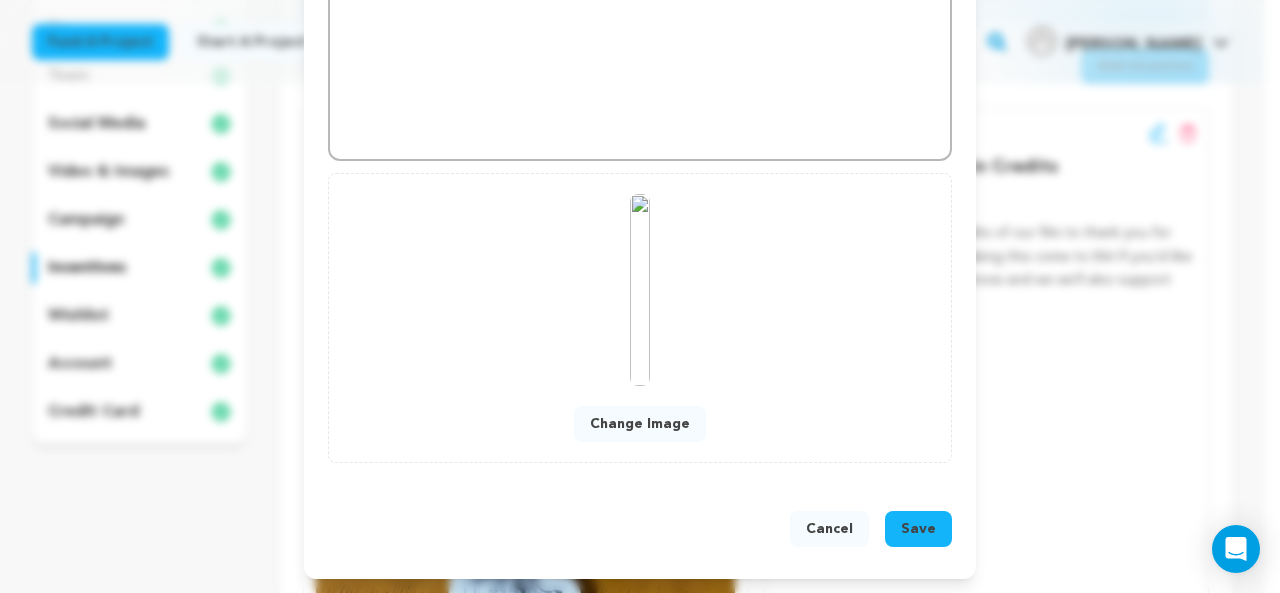 click on "Change Image" at bounding box center [640, 318] 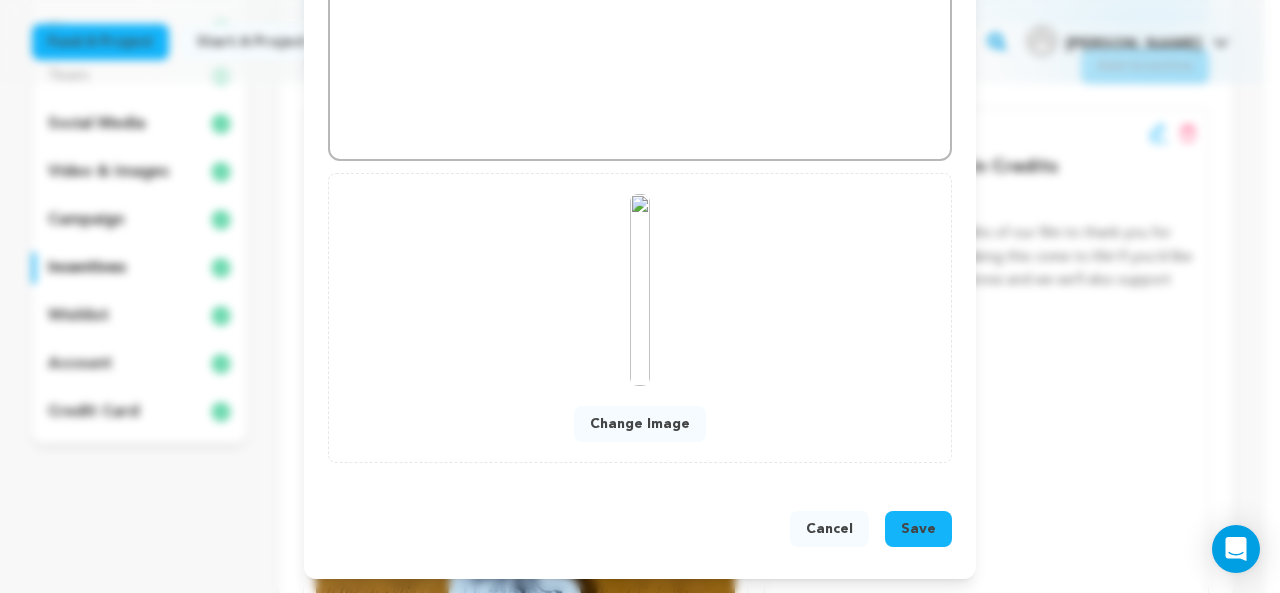 click on "Save" at bounding box center [918, 529] 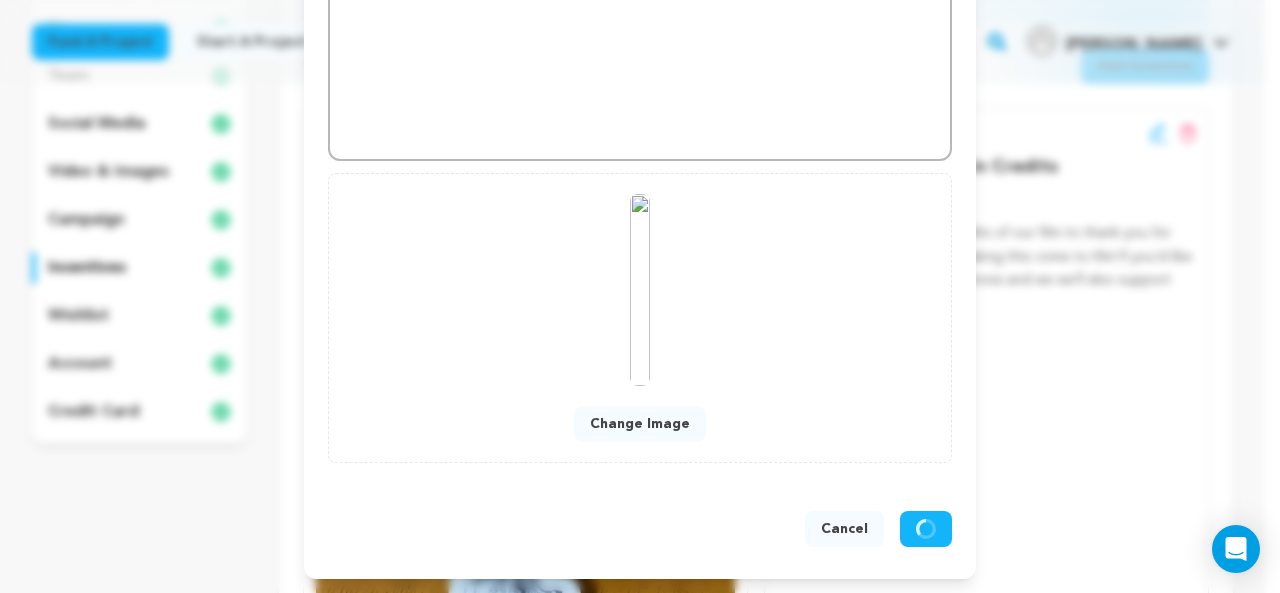 scroll, scrollTop: 640, scrollLeft: 0, axis: vertical 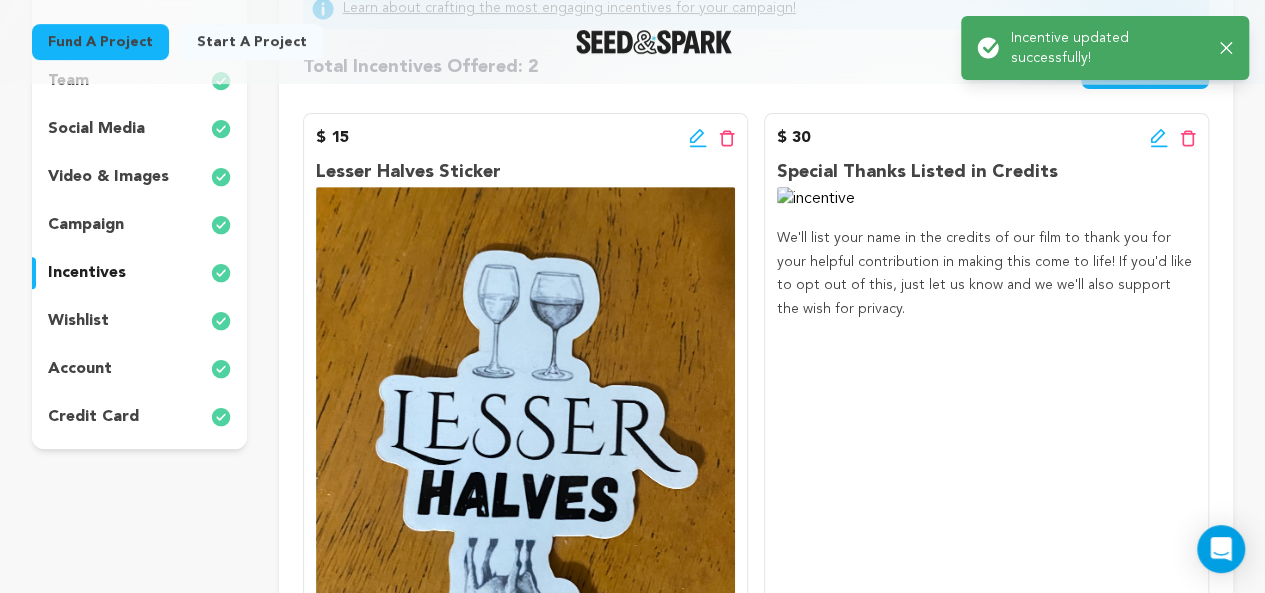 click 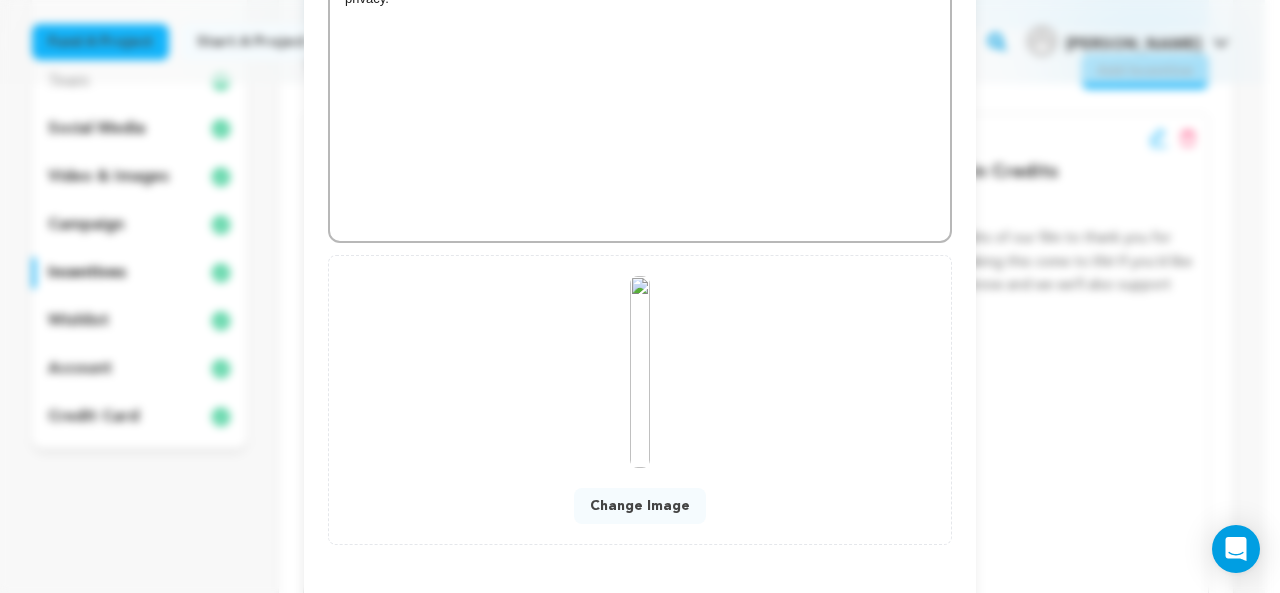 scroll, scrollTop: 601, scrollLeft: 0, axis: vertical 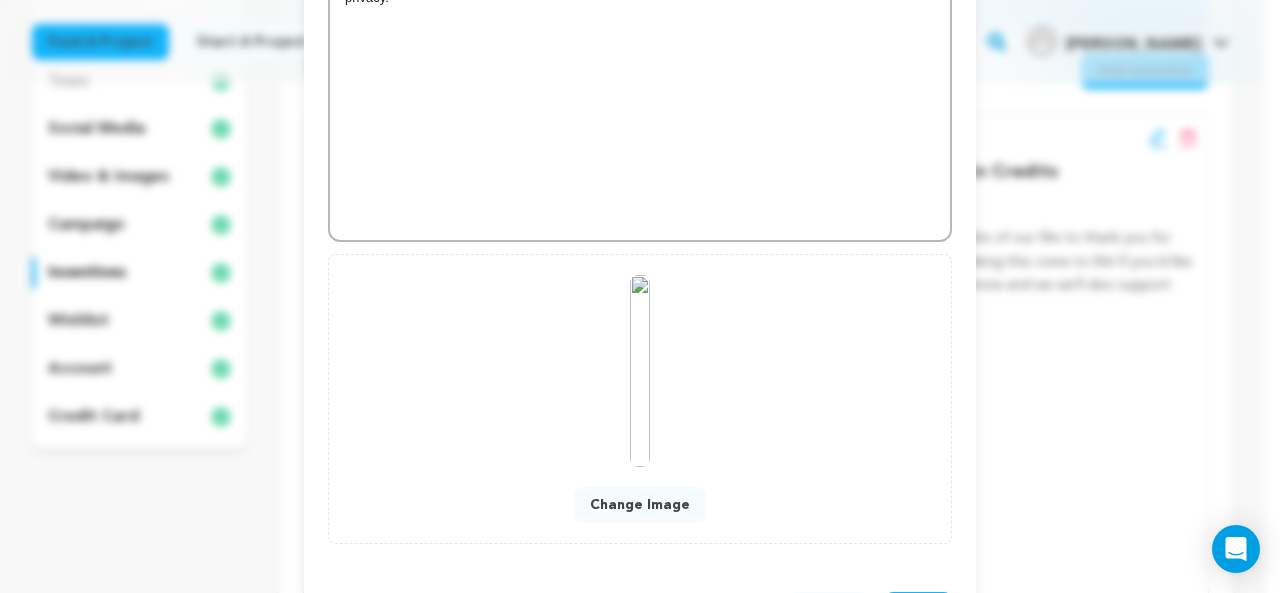 click on "Change Image" at bounding box center [640, 505] 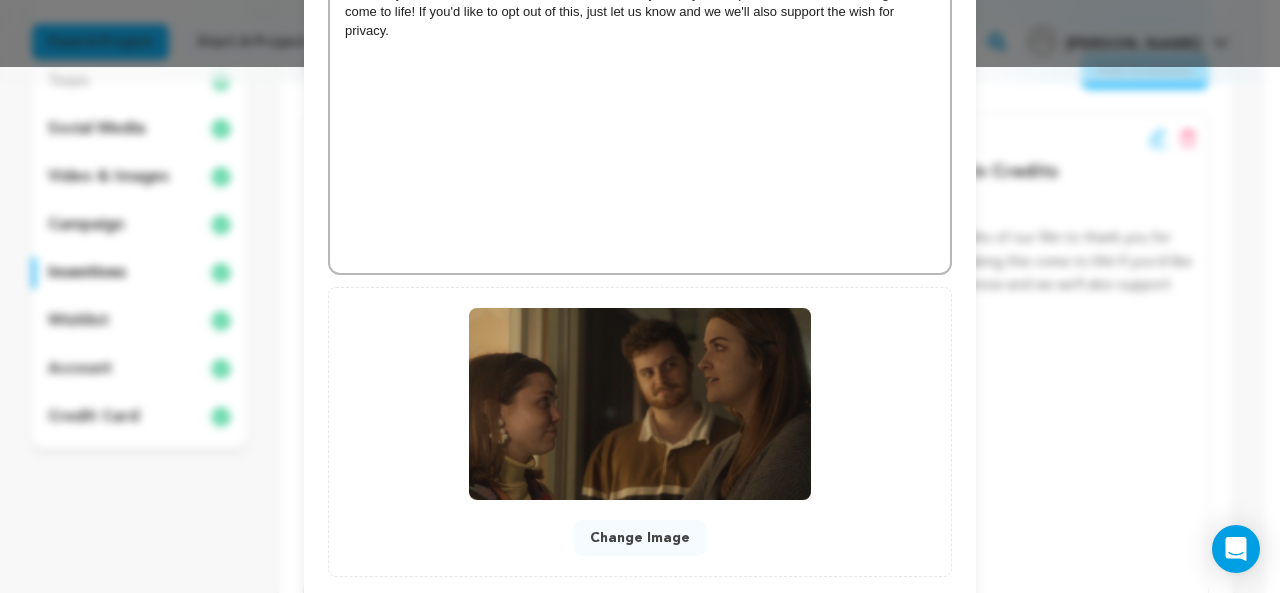 scroll, scrollTop: 640, scrollLeft: 0, axis: vertical 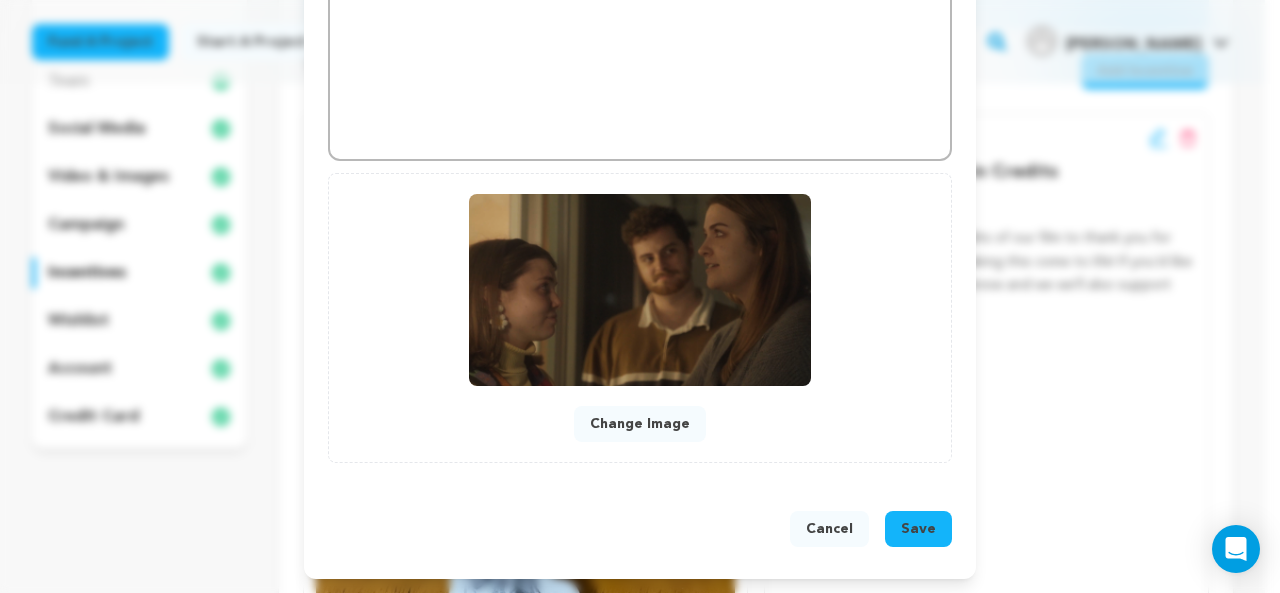 click on "Change Image" at bounding box center [640, 424] 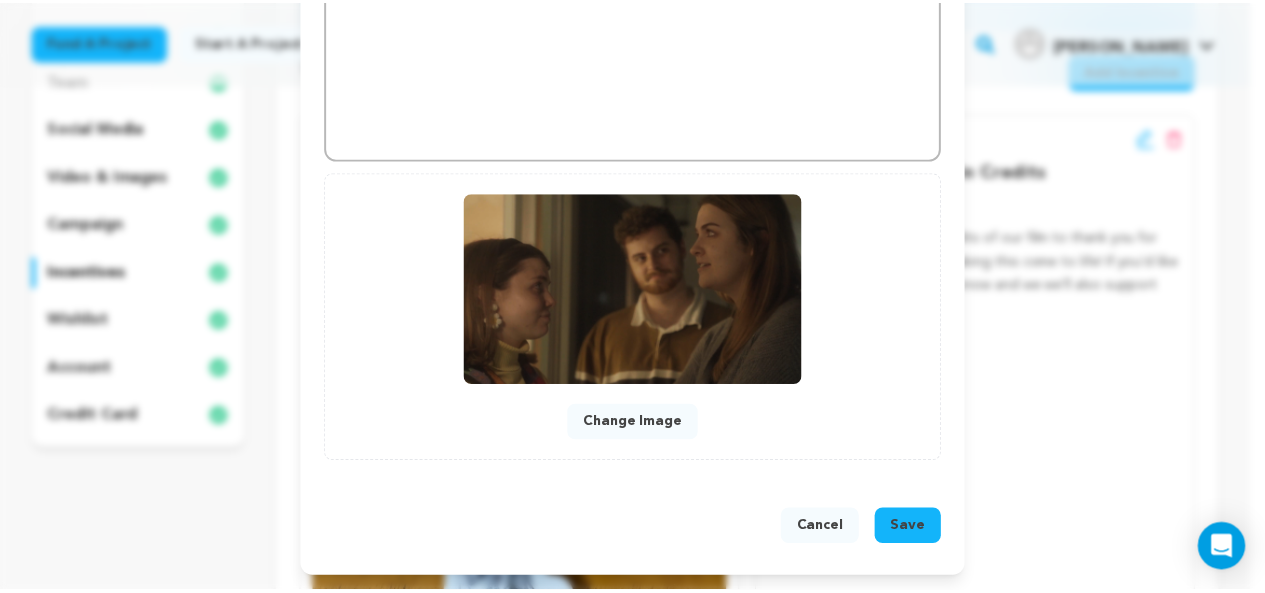 scroll, scrollTop: 482, scrollLeft: 0, axis: vertical 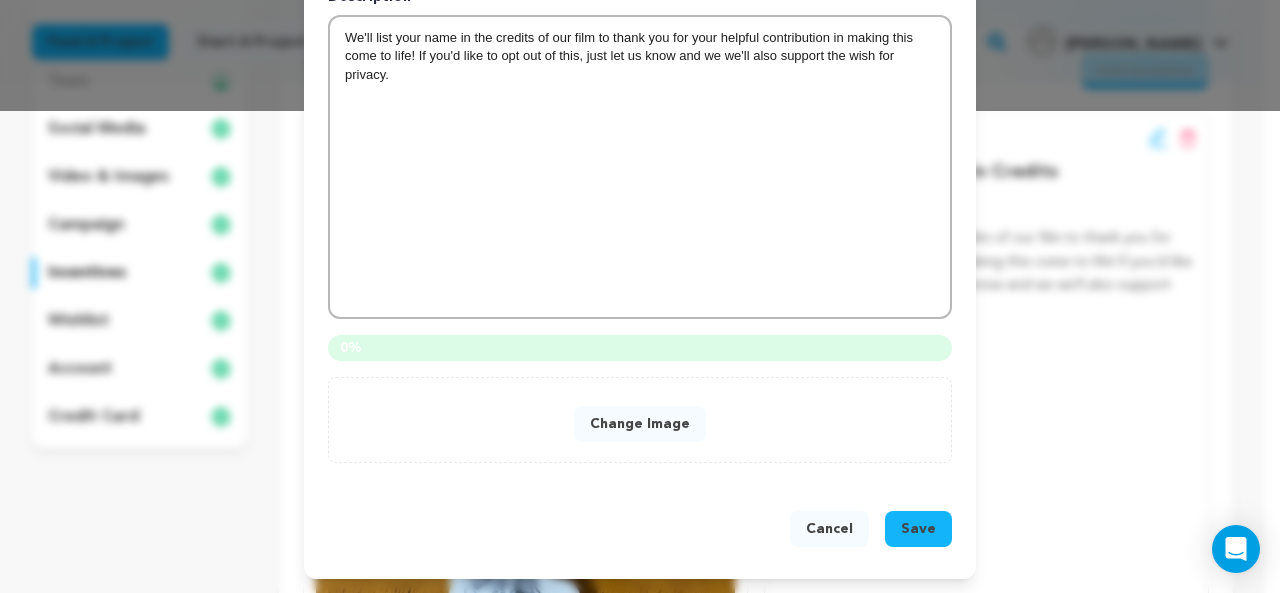 click on "Change Image" at bounding box center [640, 424] 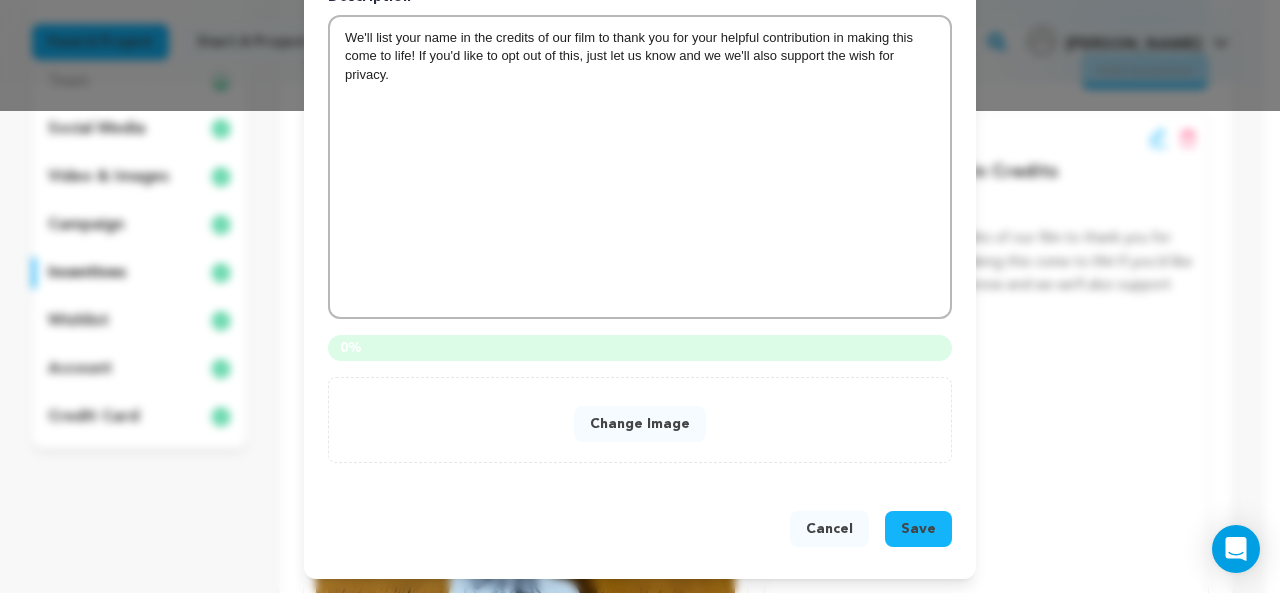 drag, startPoint x: 838, startPoint y: 535, endPoint x: 639, endPoint y: 429, distance: 225.47061 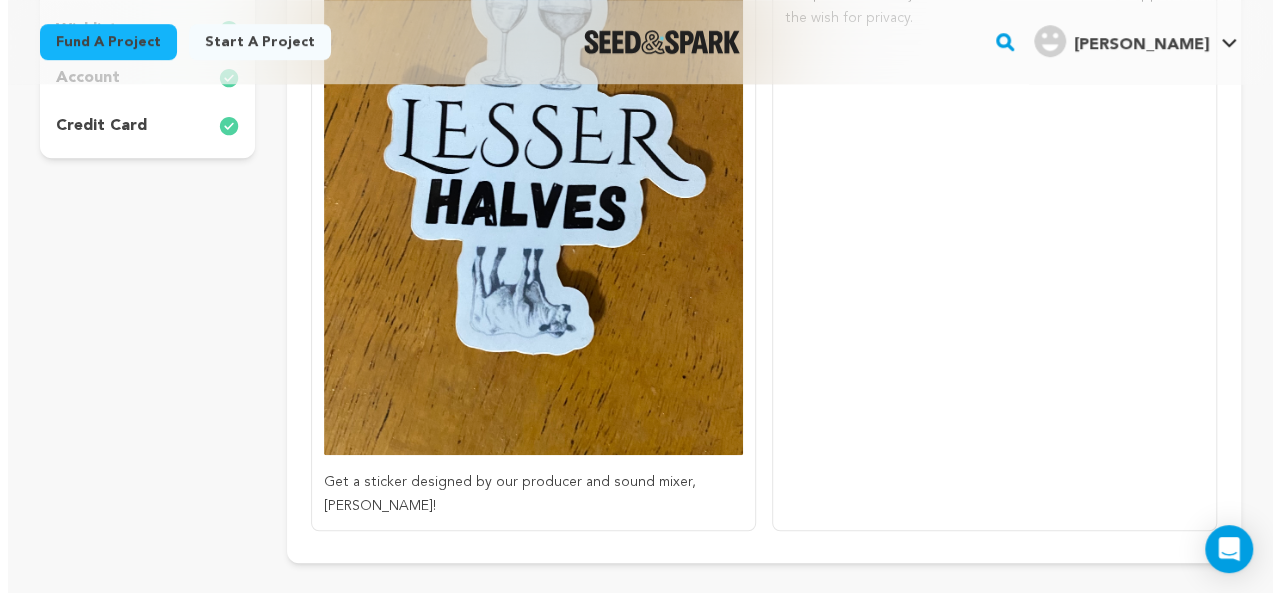 scroll, scrollTop: 239, scrollLeft: 0, axis: vertical 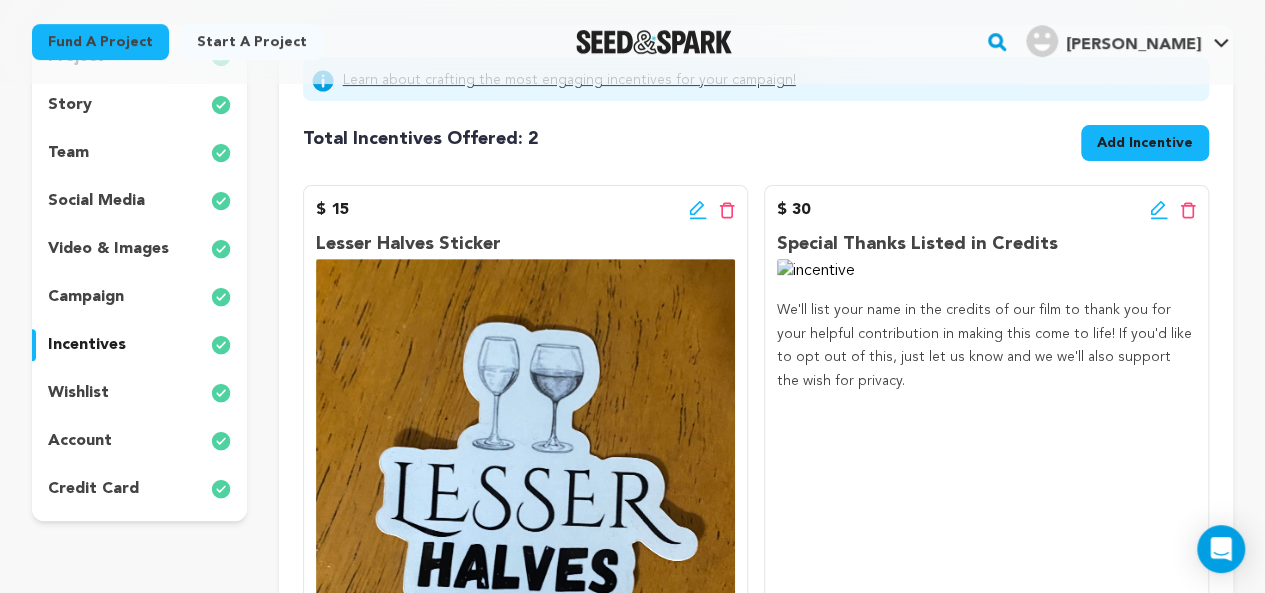 click 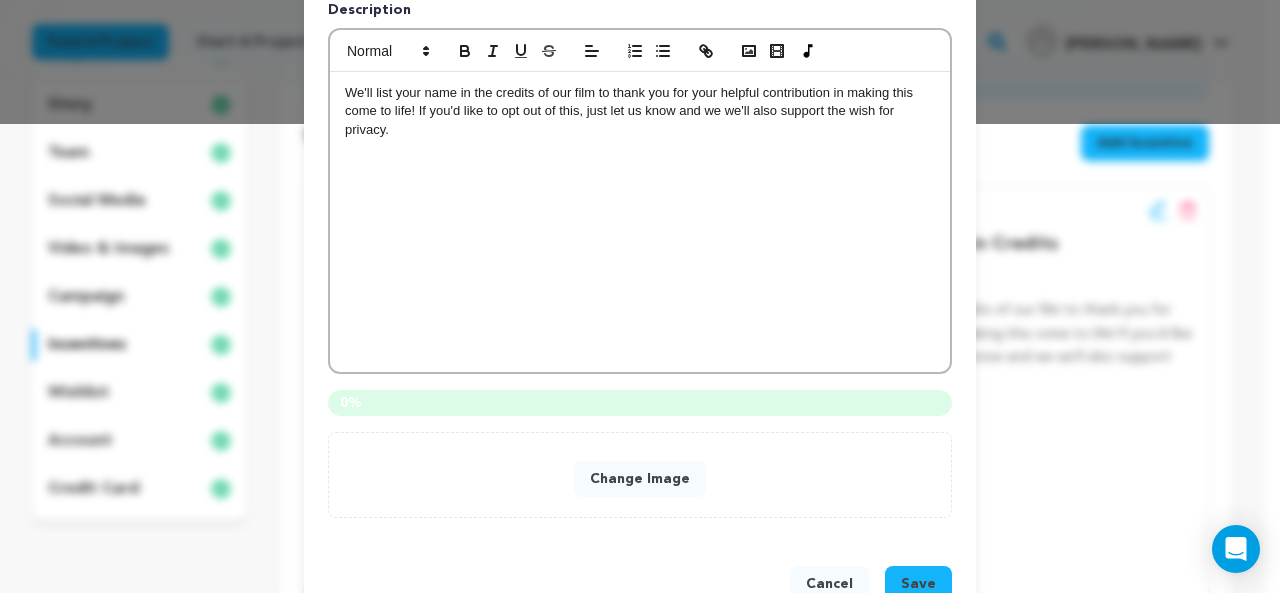 scroll, scrollTop: 478, scrollLeft: 0, axis: vertical 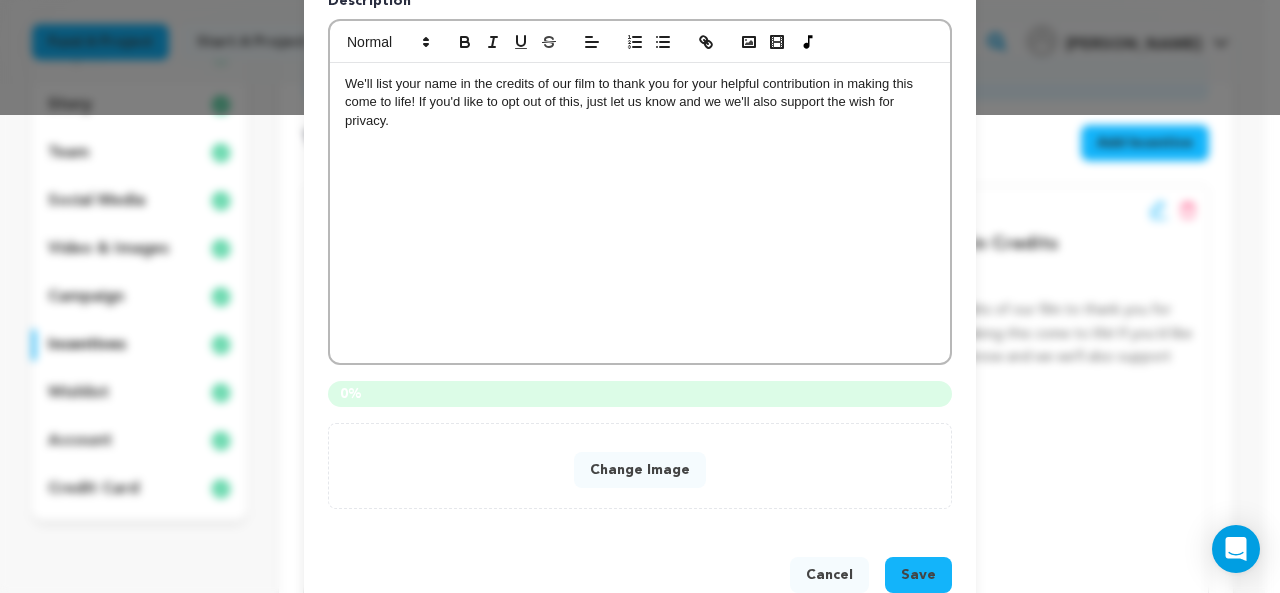 drag, startPoint x: 652, startPoint y: 460, endPoint x: 662, endPoint y: 430, distance: 31.622776 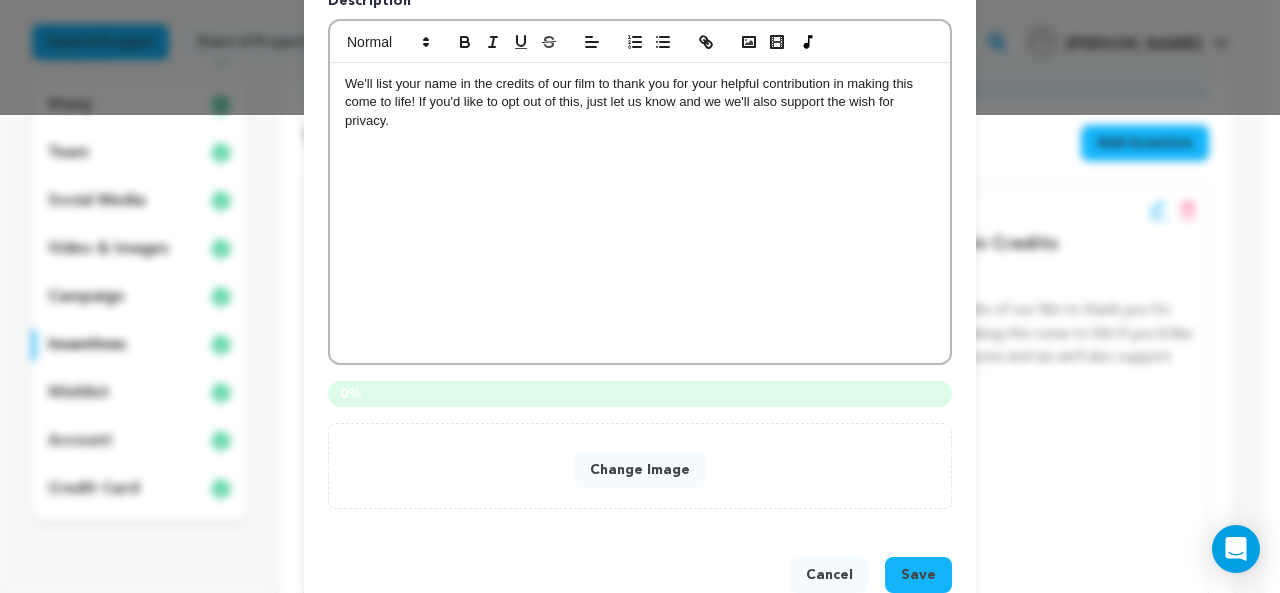 click on "Change Image" at bounding box center (640, 470) 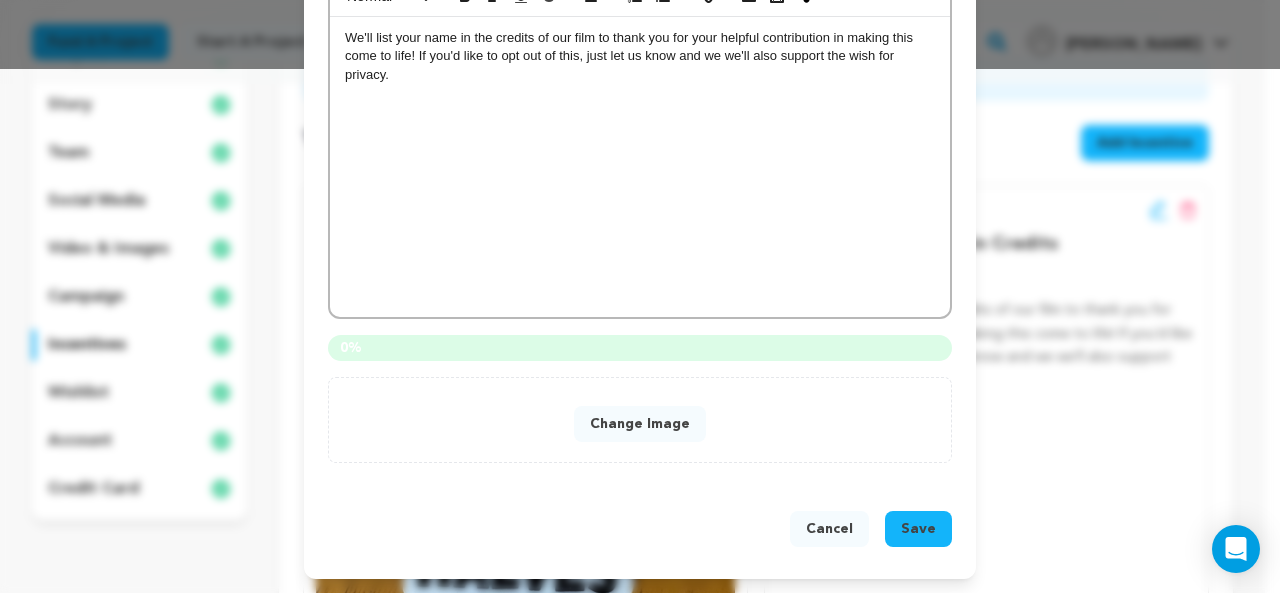 click on "Cancel" at bounding box center (829, 529) 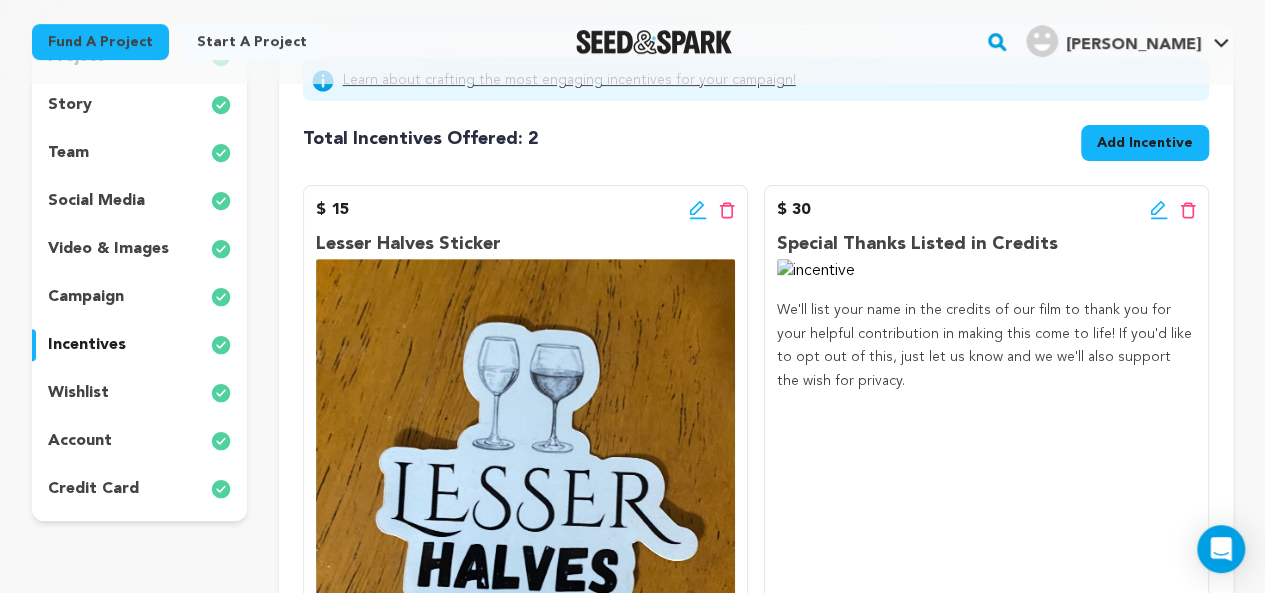 click 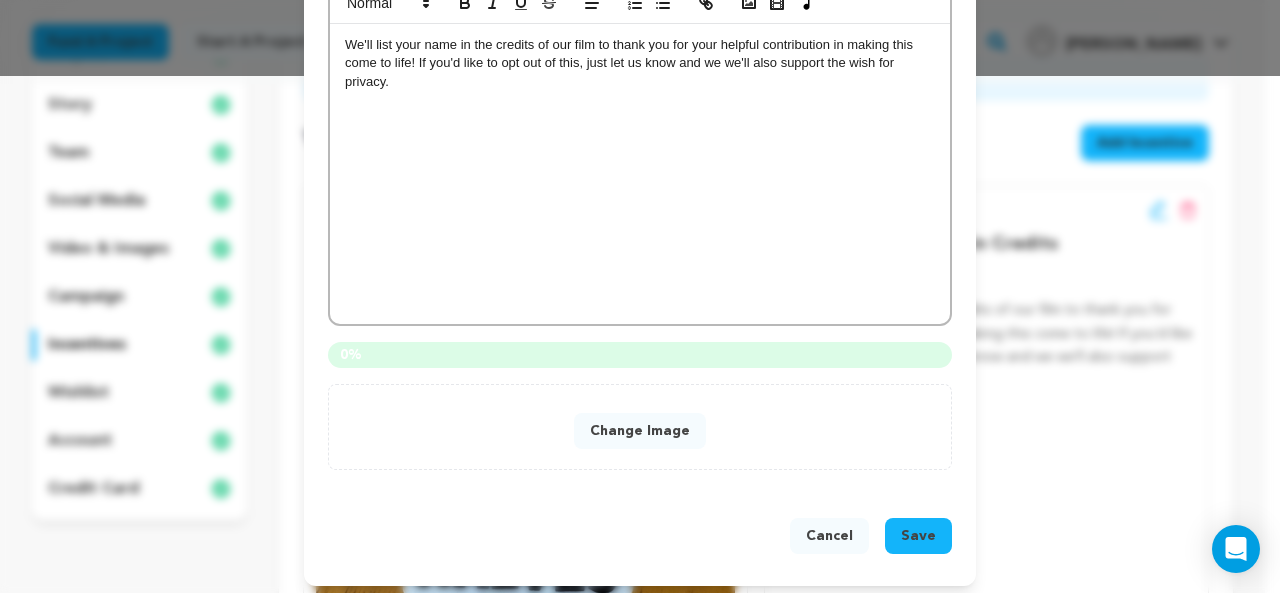 scroll, scrollTop: 524, scrollLeft: 0, axis: vertical 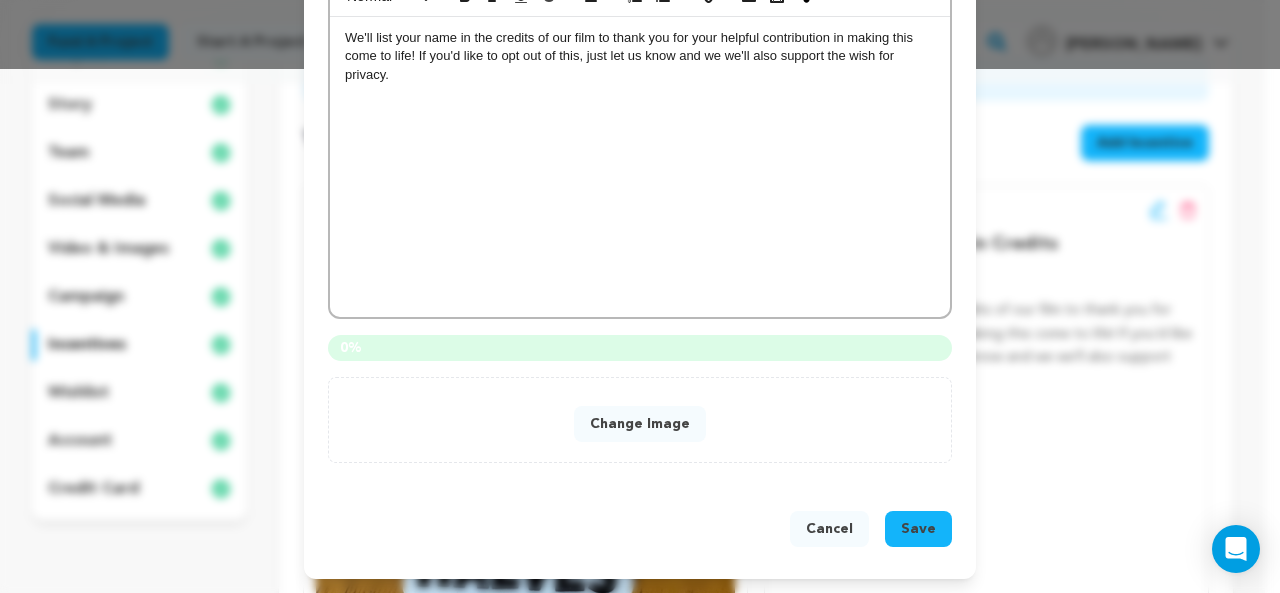 click on "Change Image" at bounding box center [640, 424] 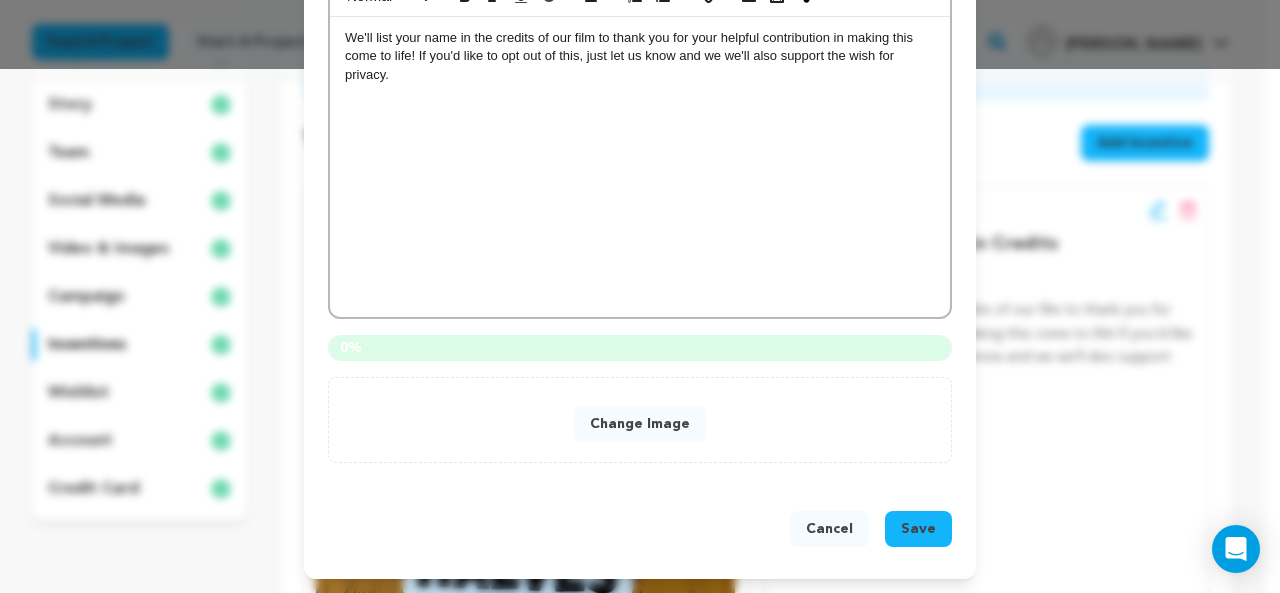 click on "Cancel" at bounding box center [829, 529] 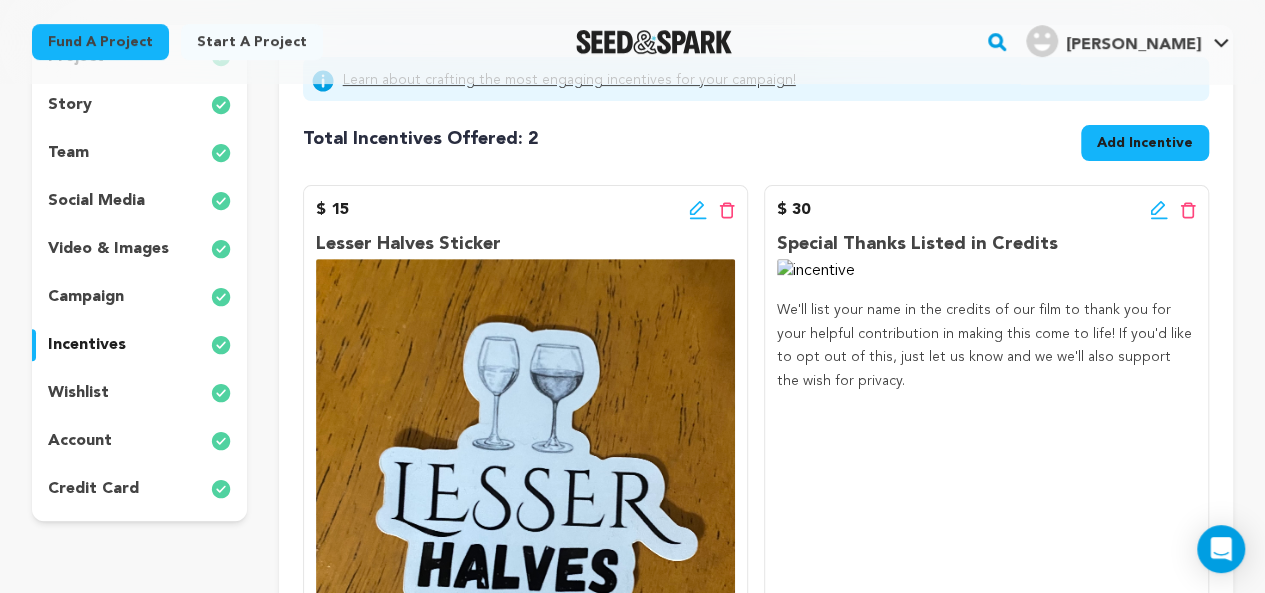 click 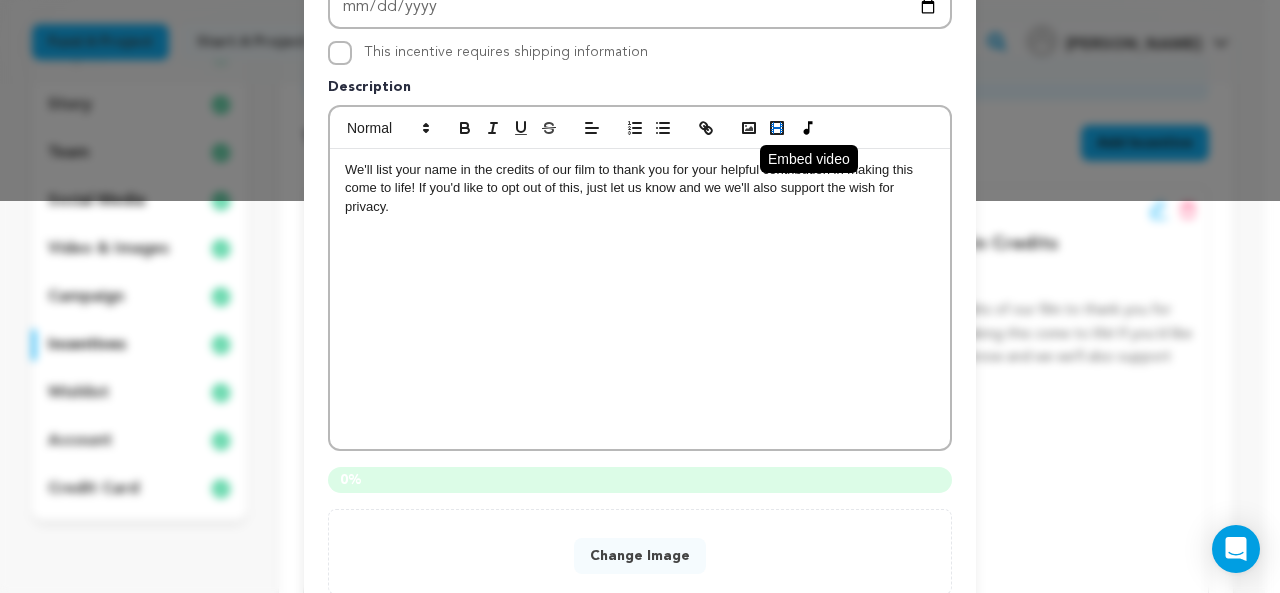 scroll, scrollTop: 396, scrollLeft: 0, axis: vertical 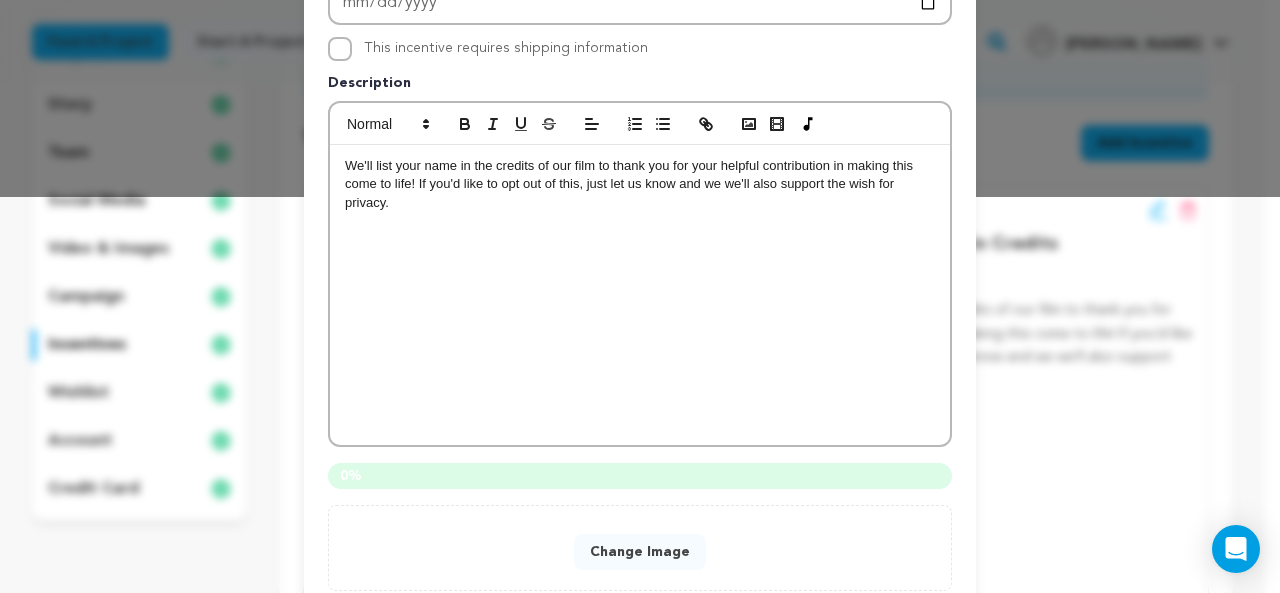 click on "Change Image" at bounding box center (640, 552) 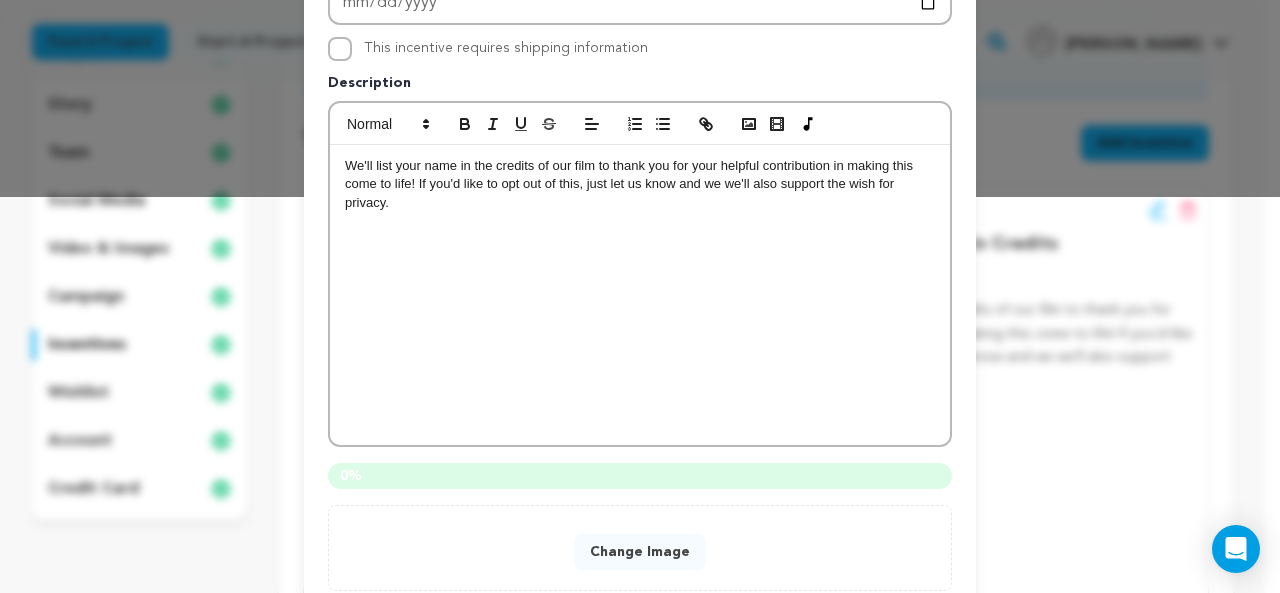 click on "Edit Incentive
Close modal
Pledge Level (USD)
30
Title
Special Thanks Listed in Credits
# Available (optional)
1" at bounding box center [640, 163] 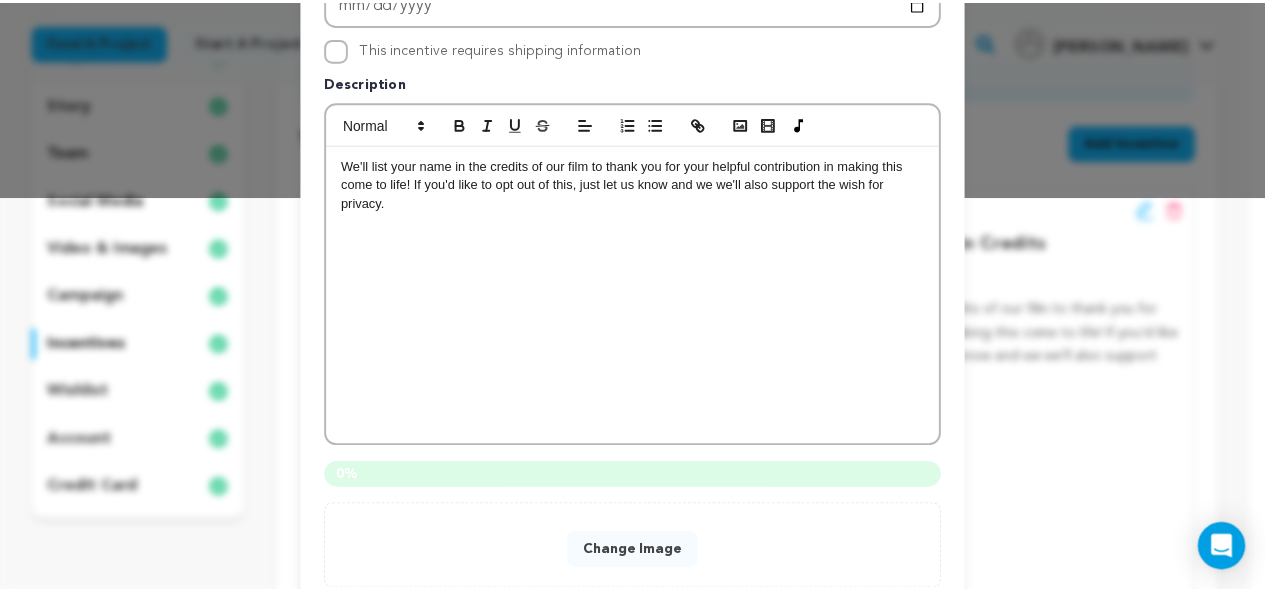 scroll, scrollTop: 474, scrollLeft: 0, axis: vertical 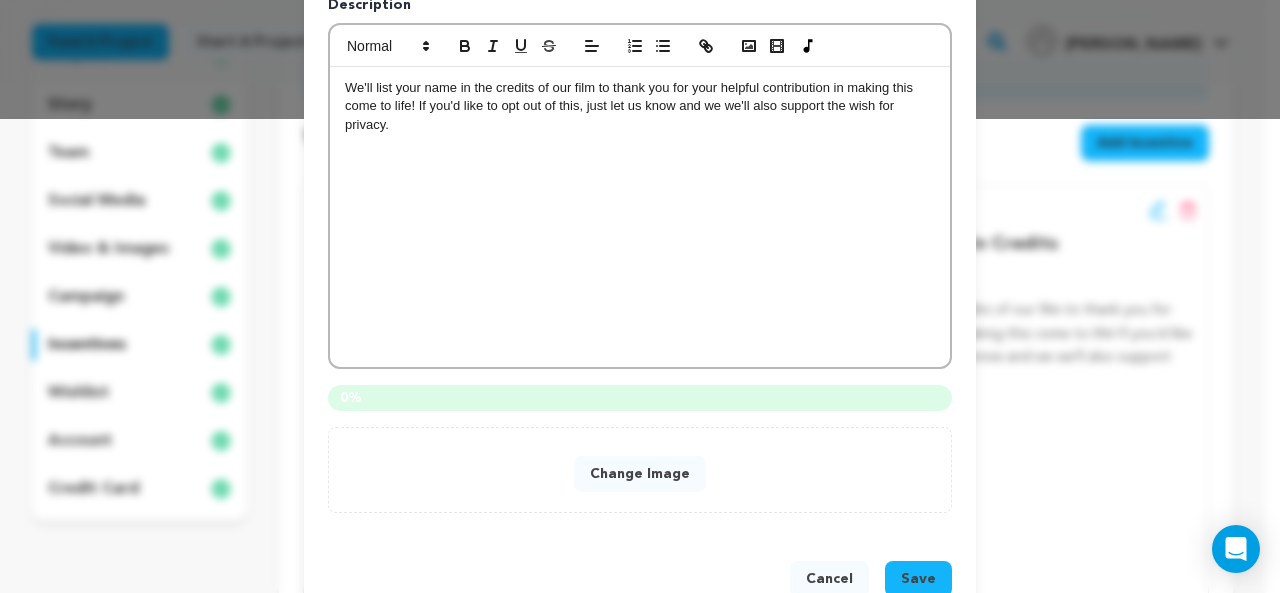 click on "Change Image" at bounding box center (640, 474) 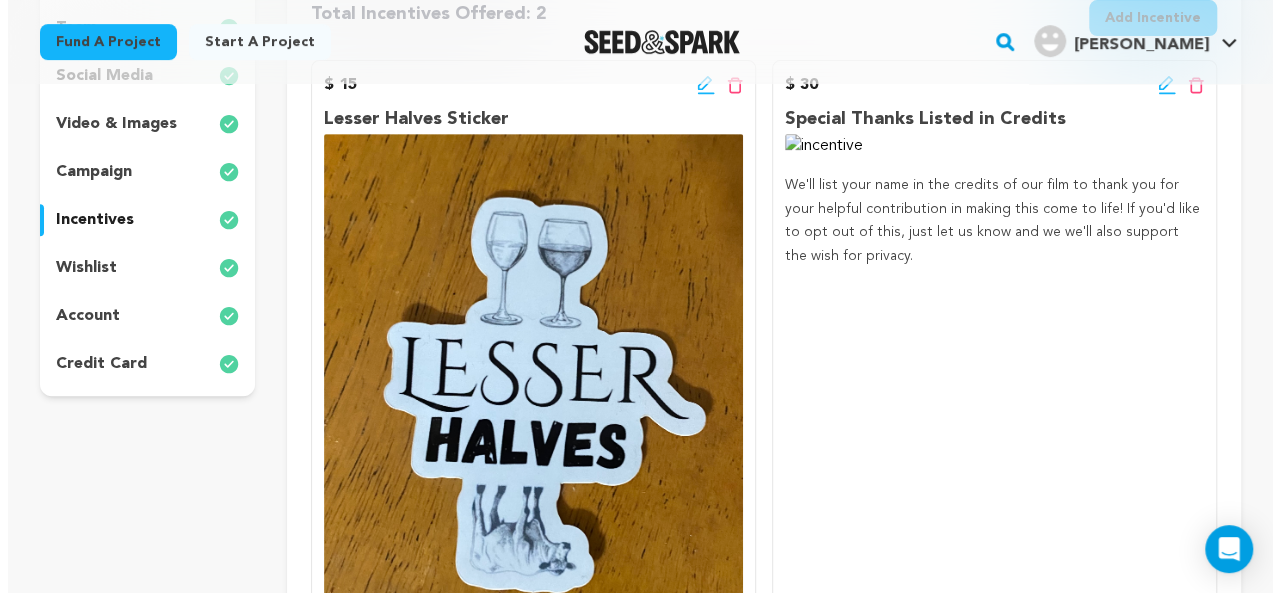 scroll, scrollTop: 360, scrollLeft: 0, axis: vertical 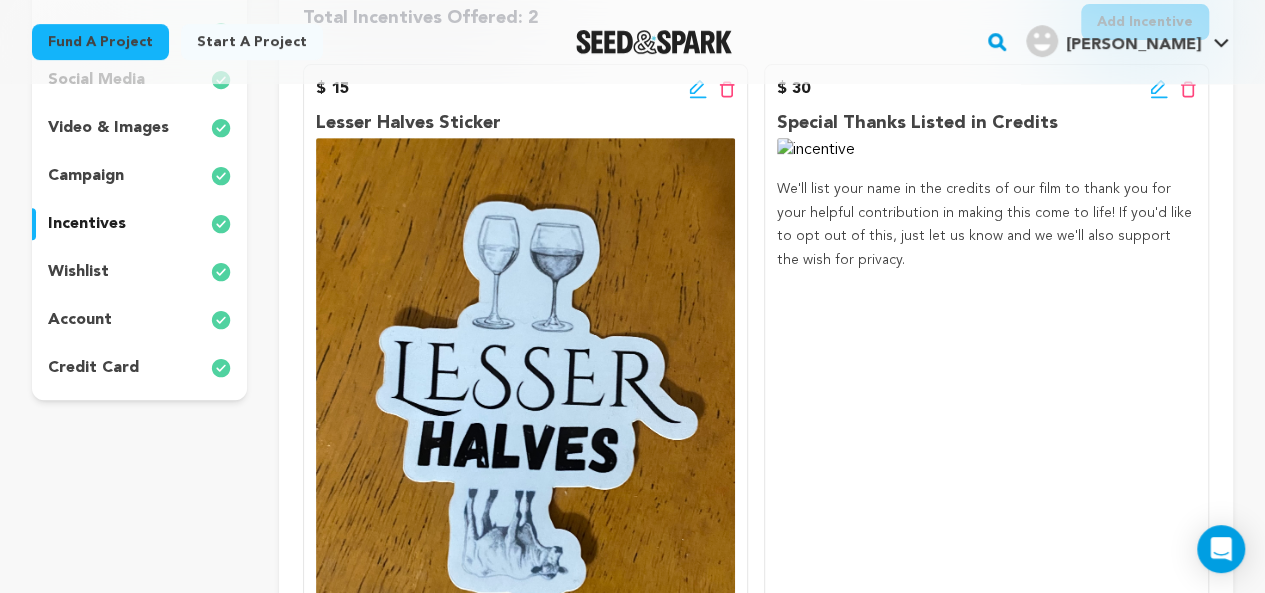 click on "$ 30
Edit incentive button
Delete incentive button" at bounding box center (986, 89) 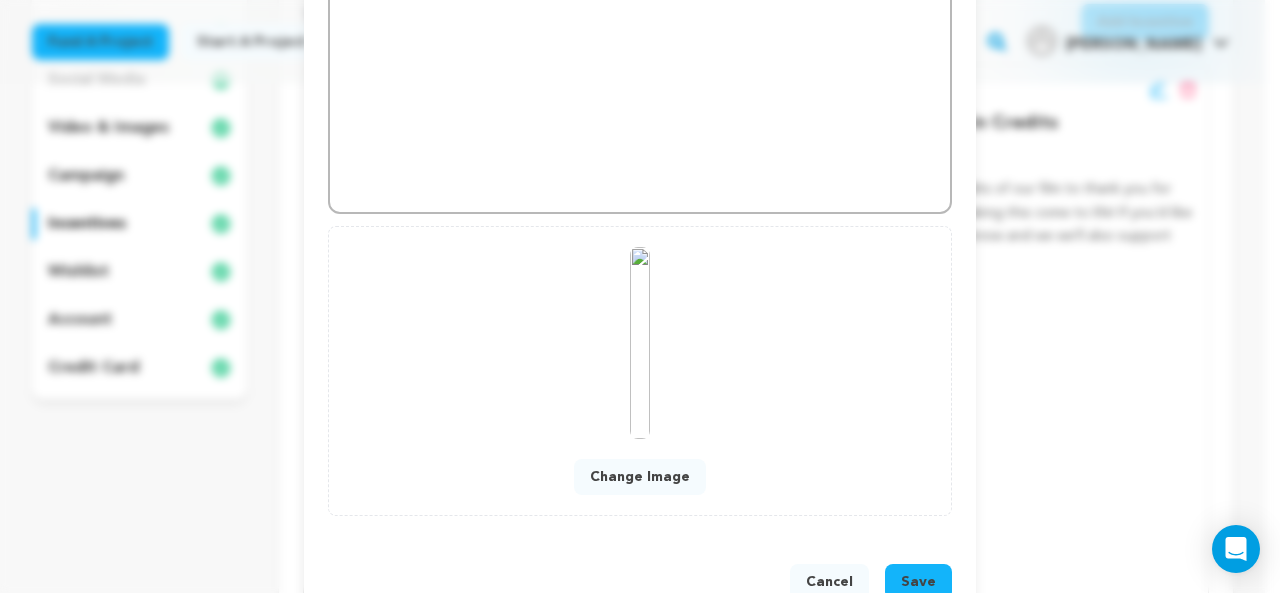 scroll, scrollTop: 682, scrollLeft: 0, axis: vertical 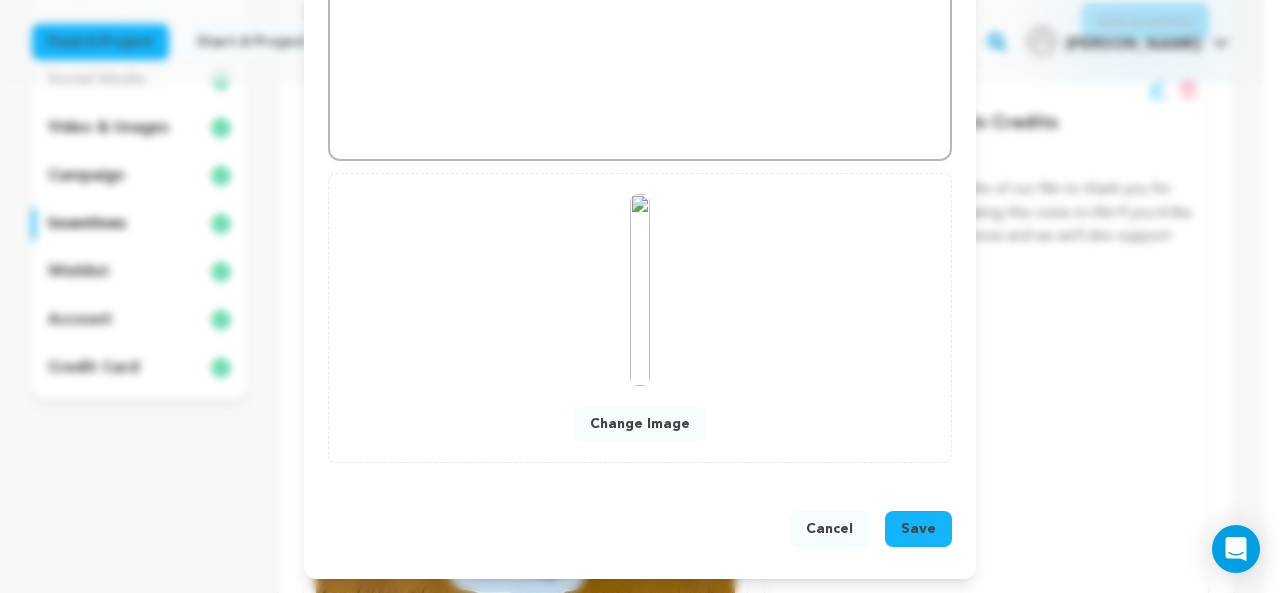 click on "Change Image" at bounding box center [640, 424] 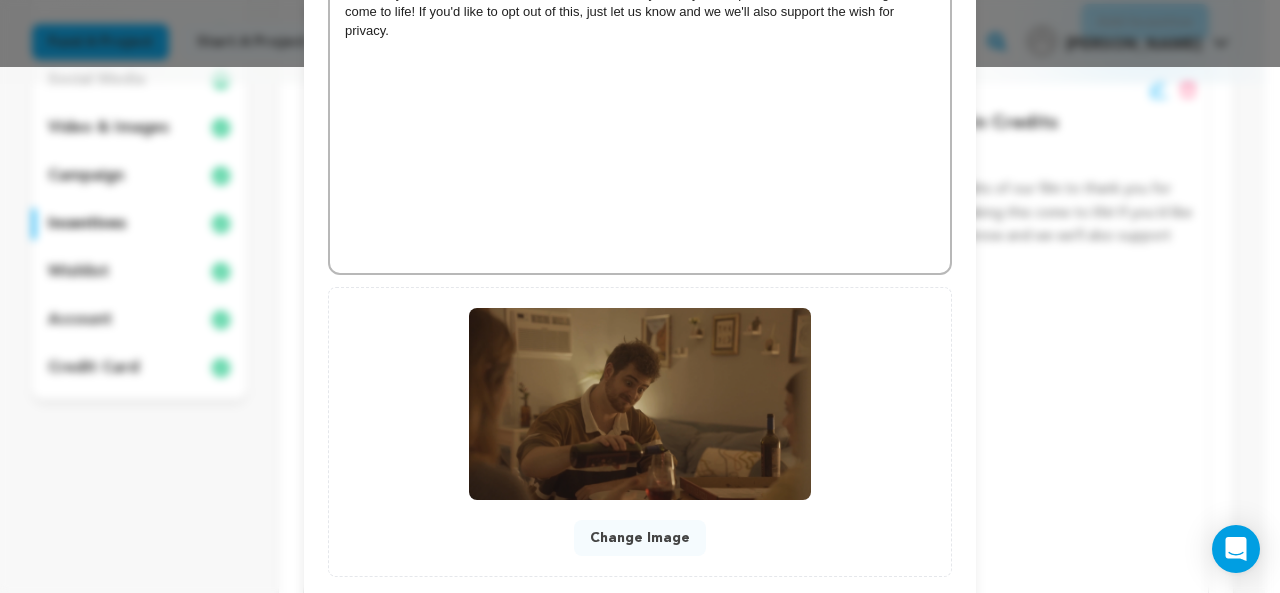 scroll, scrollTop: 640, scrollLeft: 0, axis: vertical 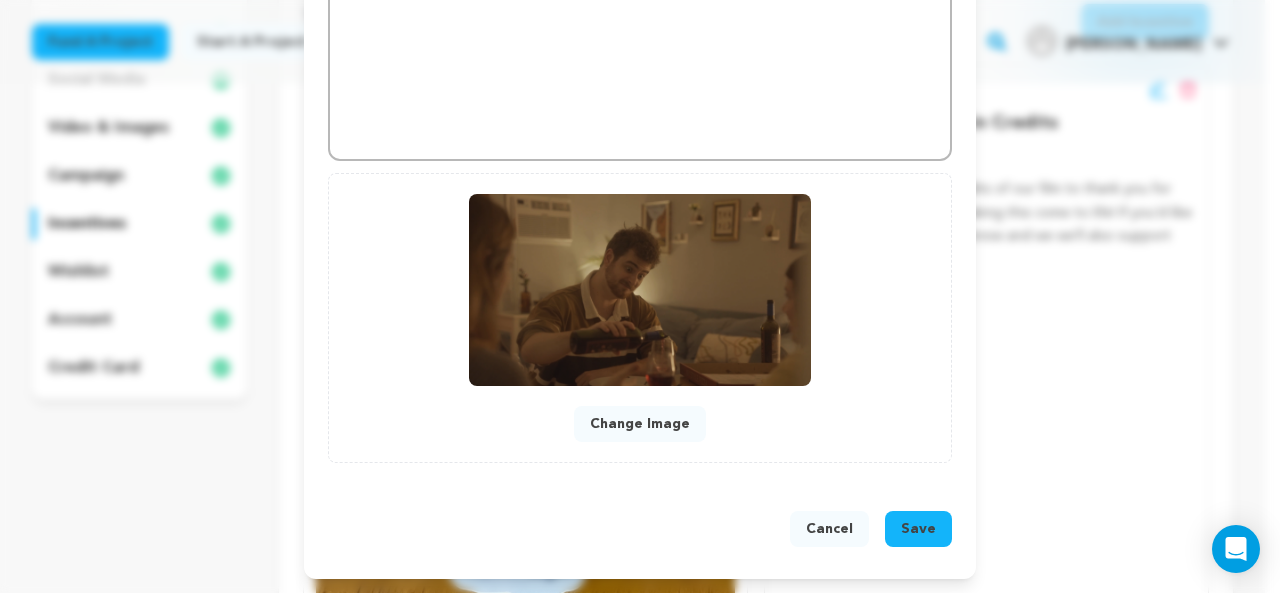 click on "Save" at bounding box center (918, 529) 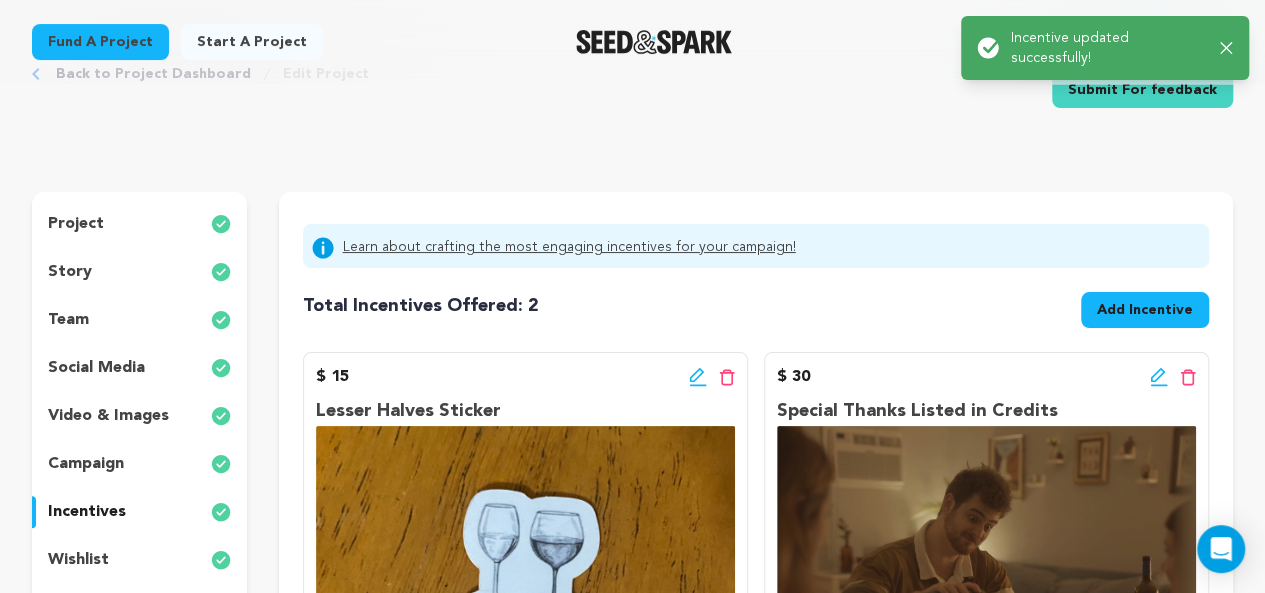 scroll, scrollTop: 0, scrollLeft: 0, axis: both 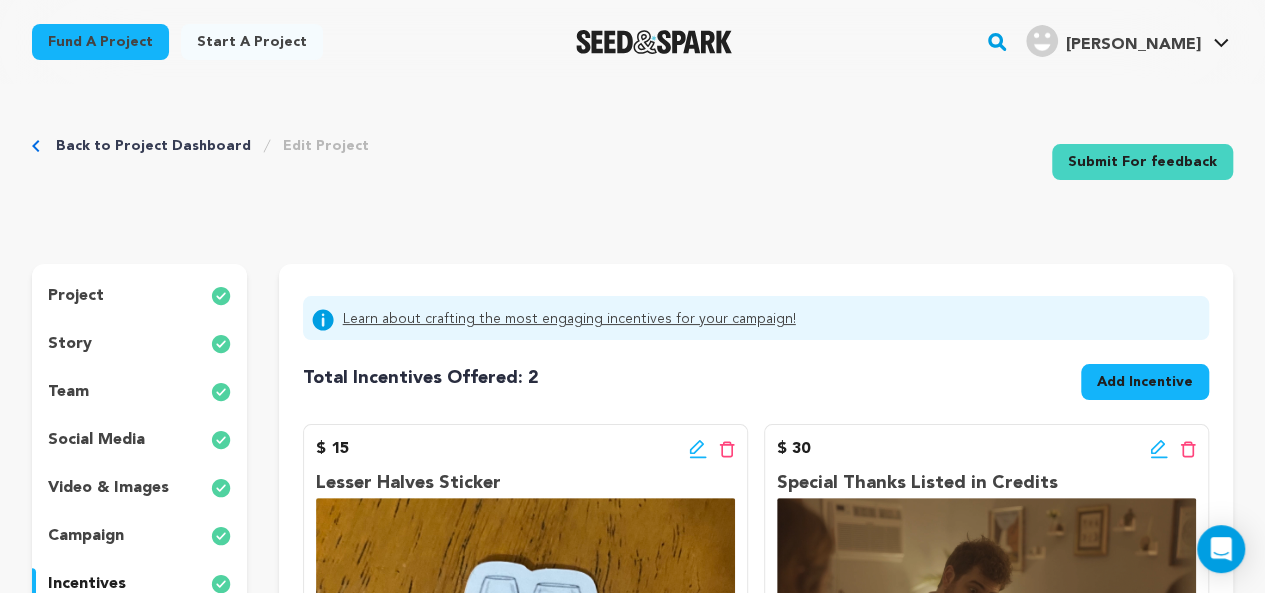 click on "project" at bounding box center [139, 296] 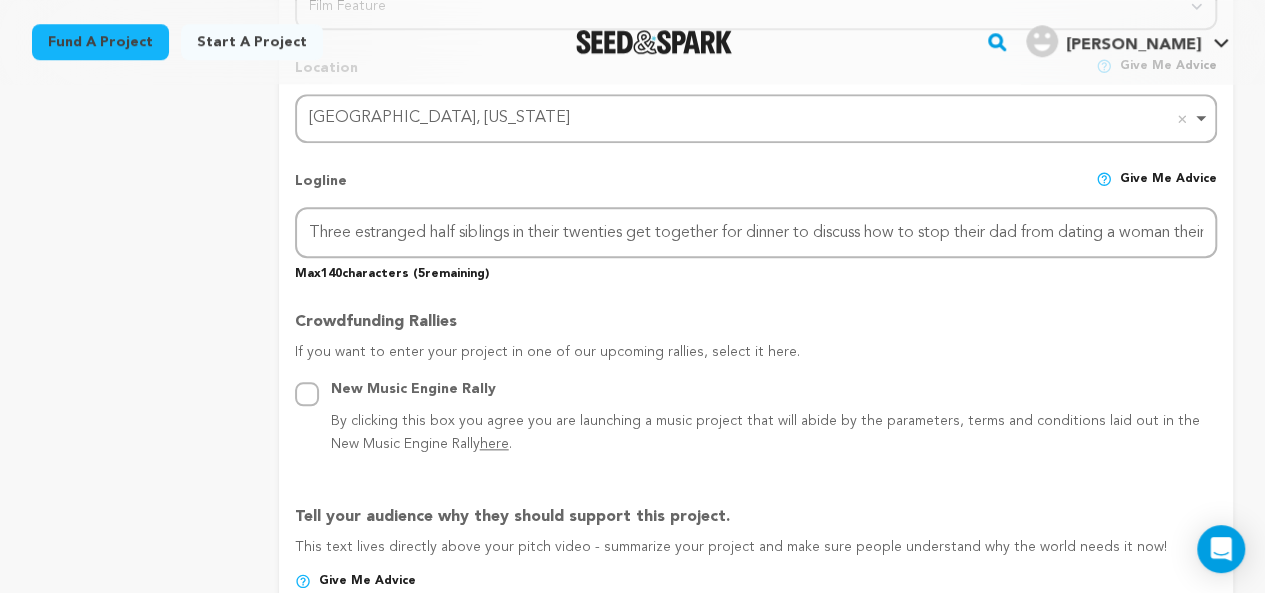 scroll, scrollTop: 532, scrollLeft: 0, axis: vertical 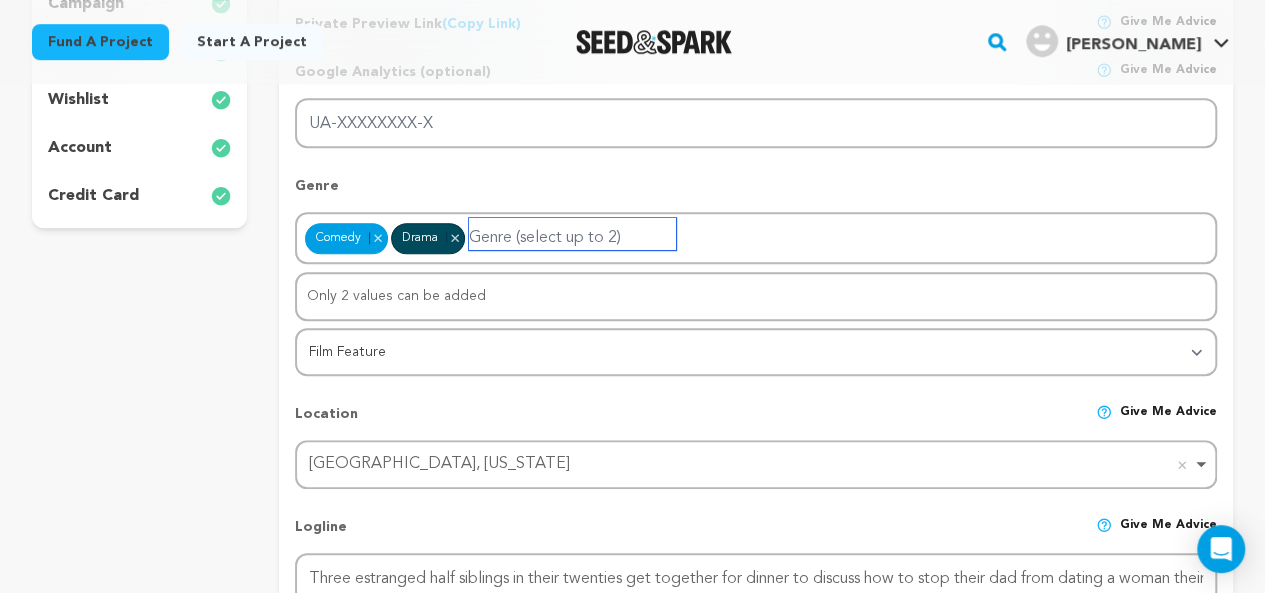 click on "Drama Remove item" 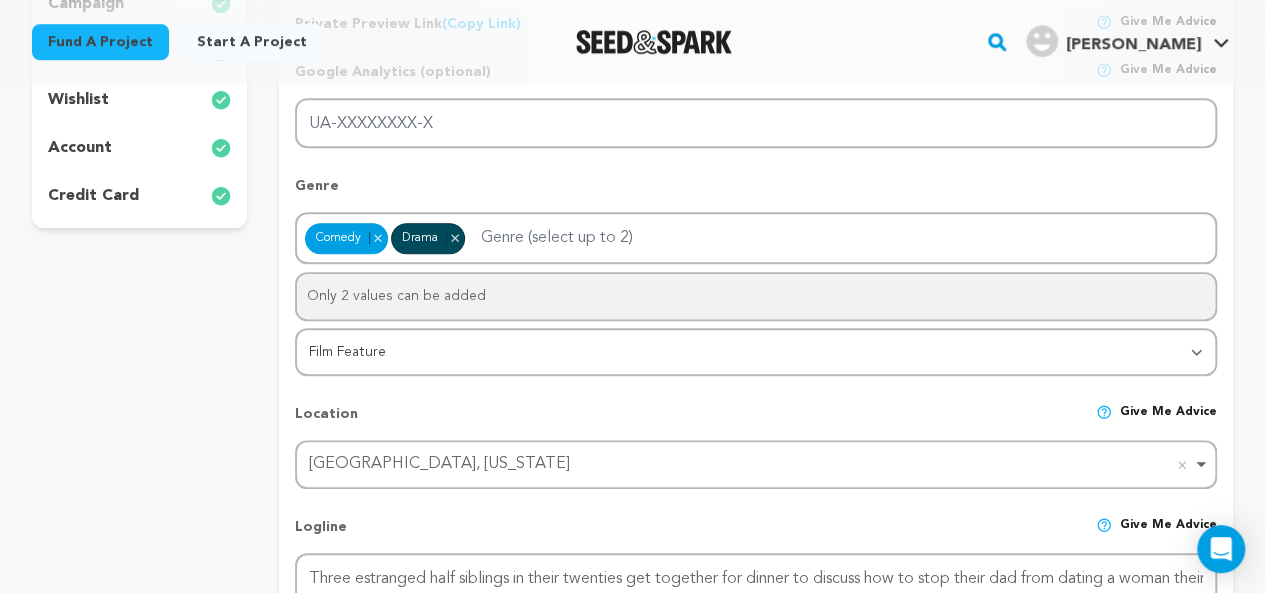 click on "project
story
team
social media
video & images
campaign
incentives
wishlist" at bounding box center [139, 901] 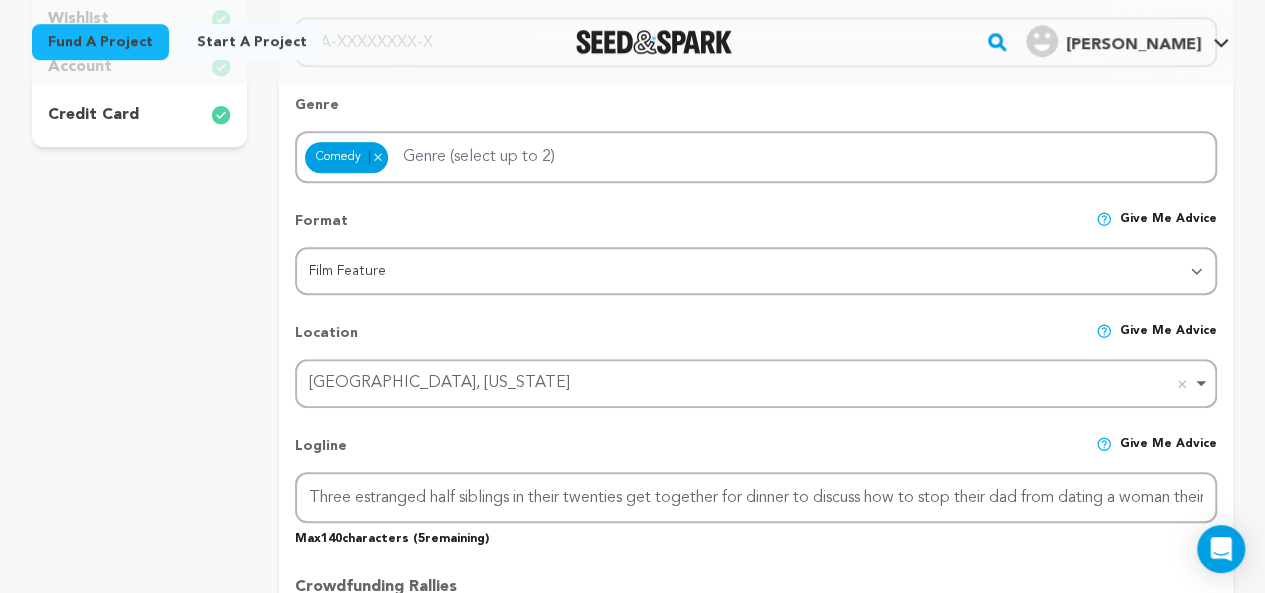 scroll, scrollTop: 539, scrollLeft: 0, axis: vertical 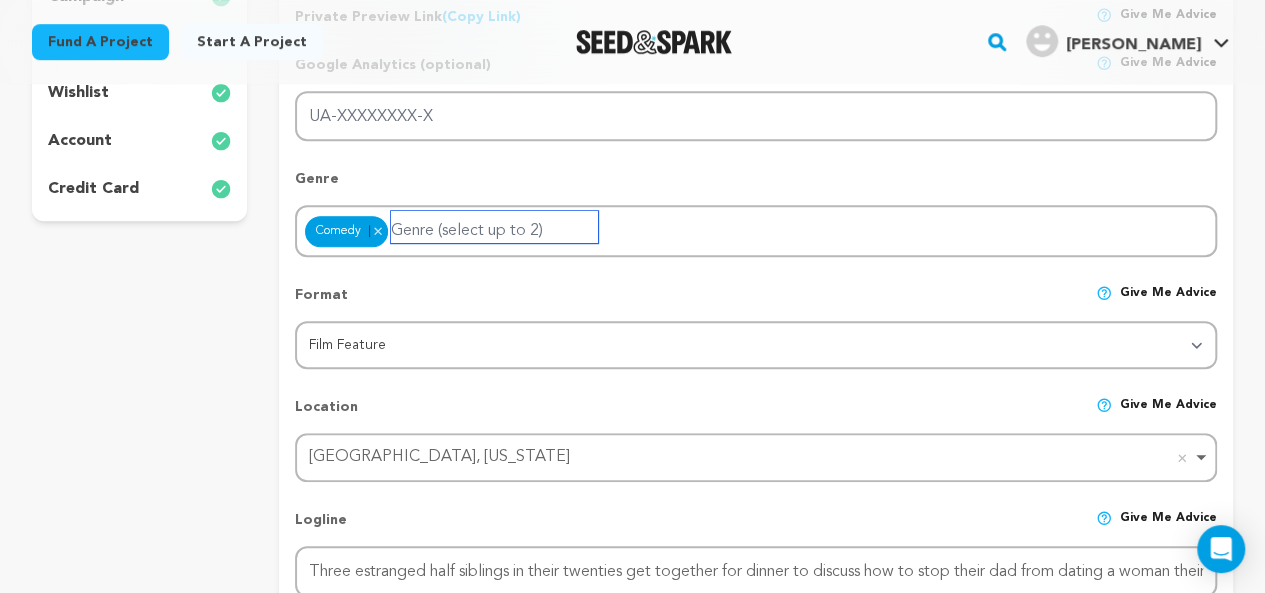 click at bounding box center [494, 227] 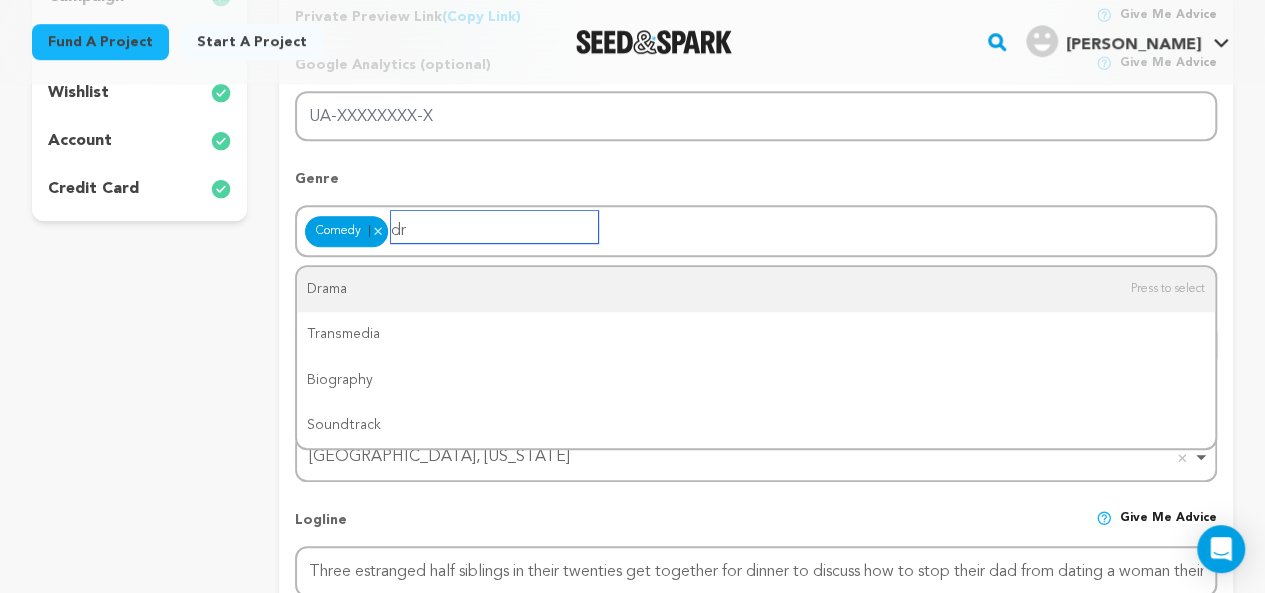 type on "d" 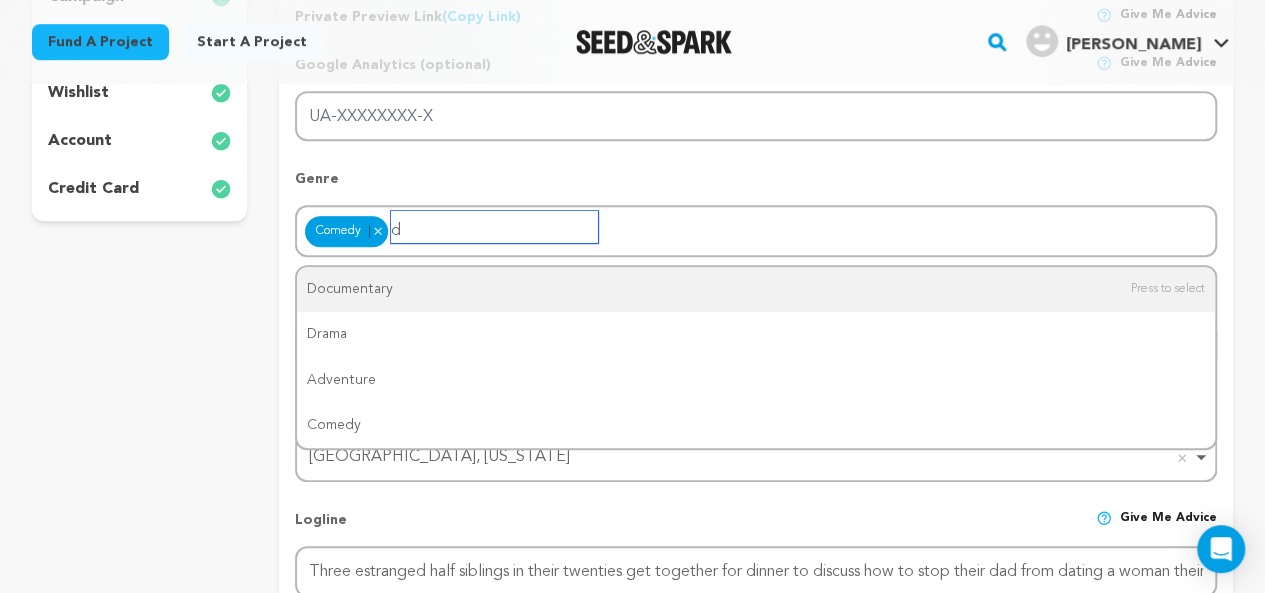 type 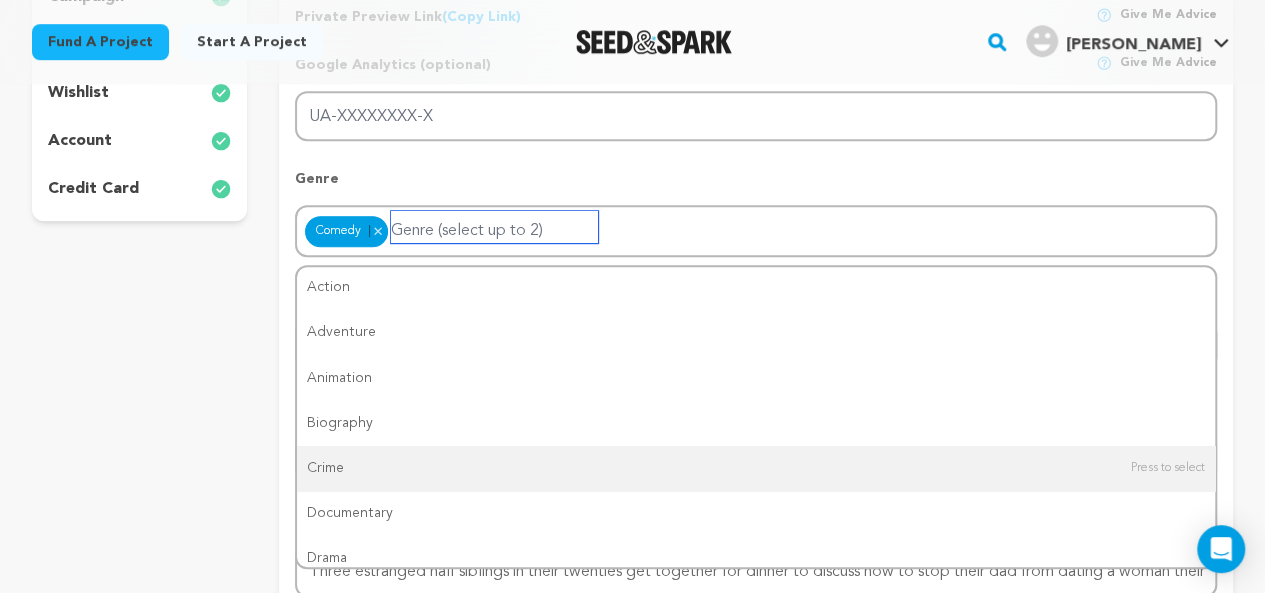 scroll, scrollTop: 0, scrollLeft: 0, axis: both 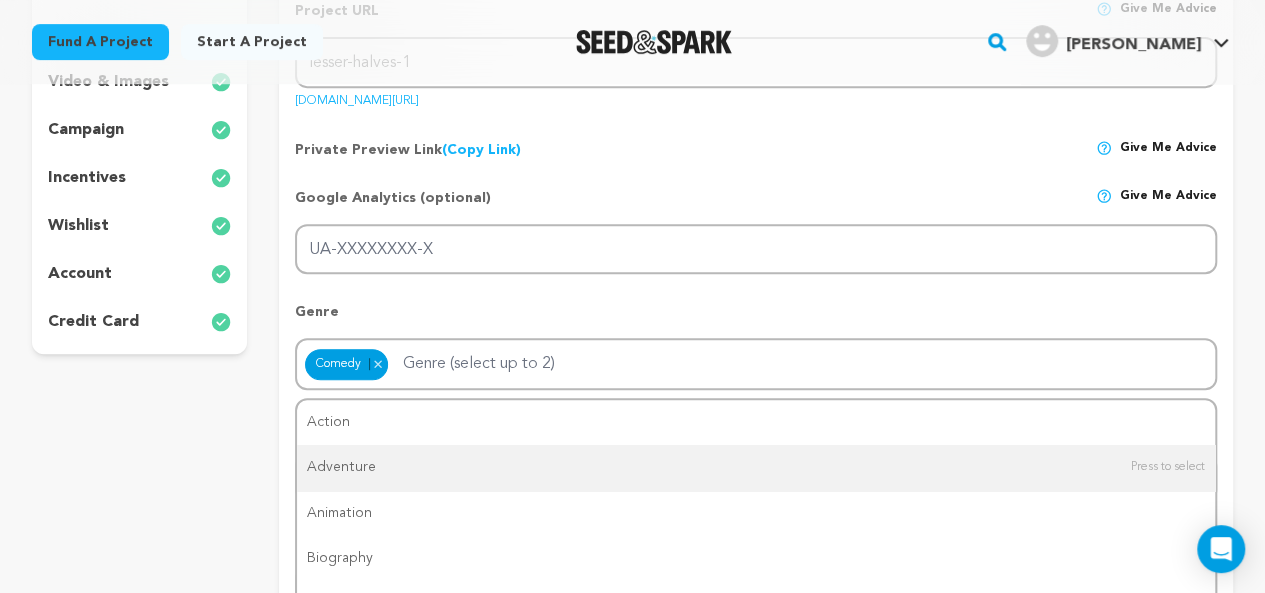 drag, startPoint x: 524, startPoint y: 344, endPoint x: 160, endPoint y: 510, distance: 400.065 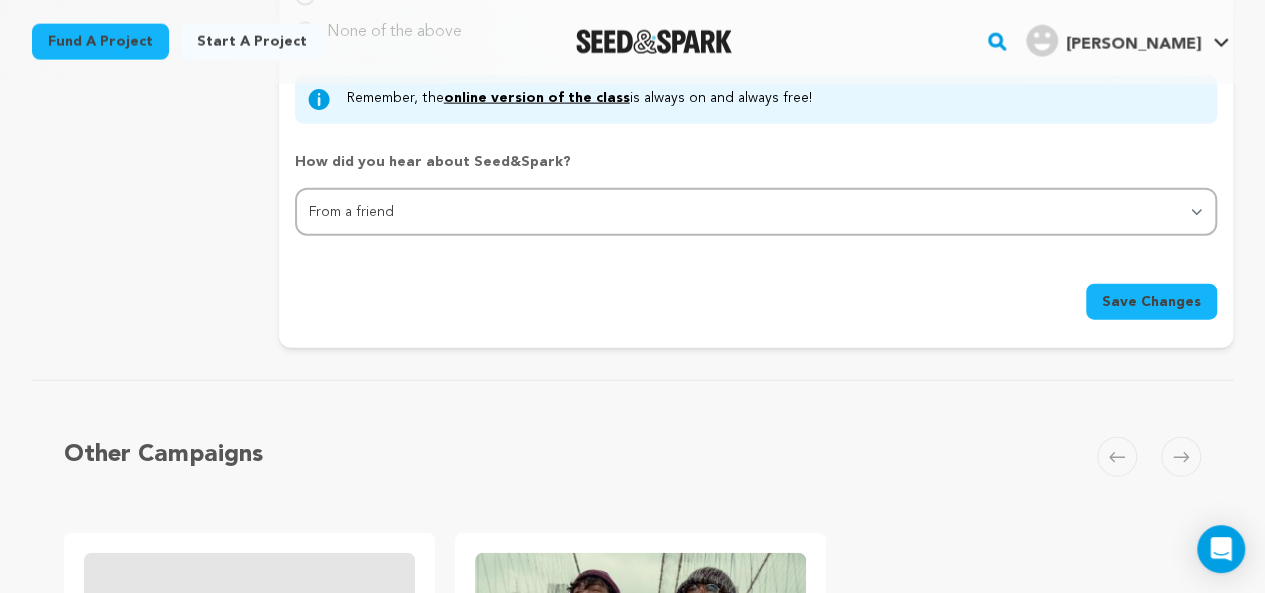 scroll, scrollTop: 2281, scrollLeft: 0, axis: vertical 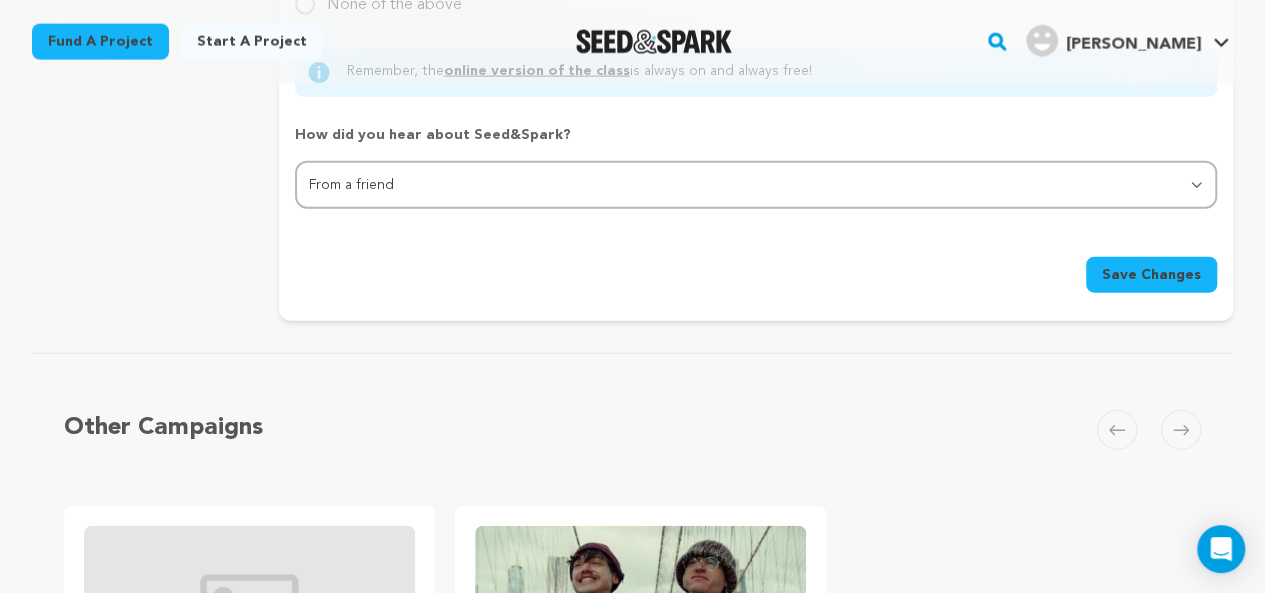 click on "Save Changes" at bounding box center (1151, 275) 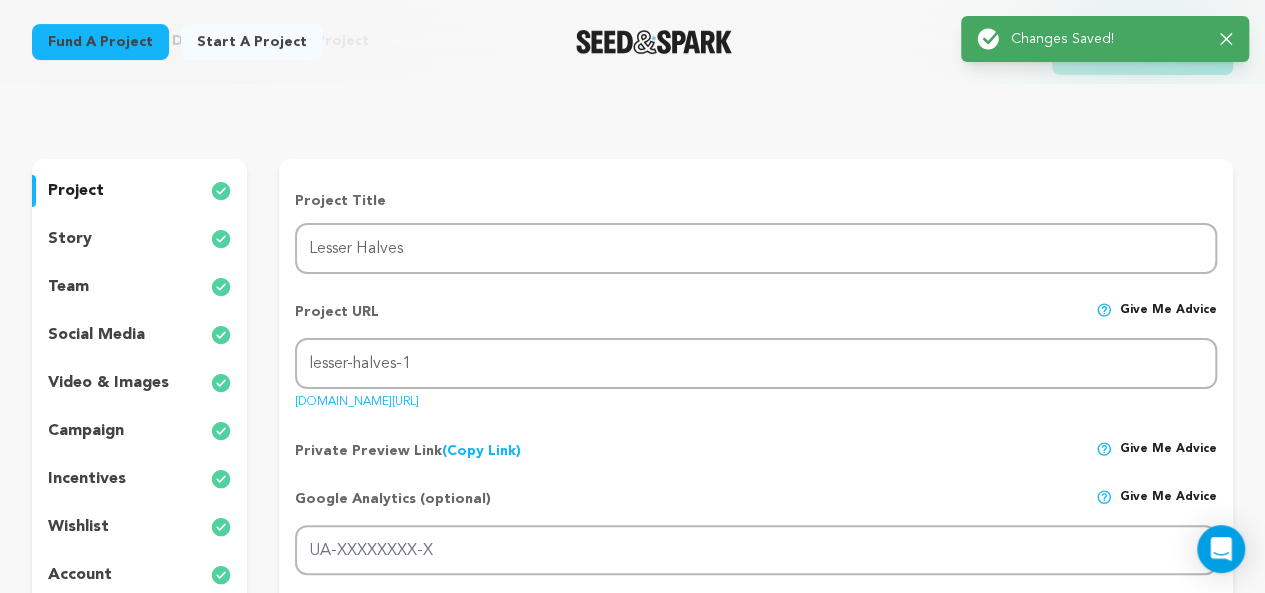 scroll, scrollTop: 0, scrollLeft: 0, axis: both 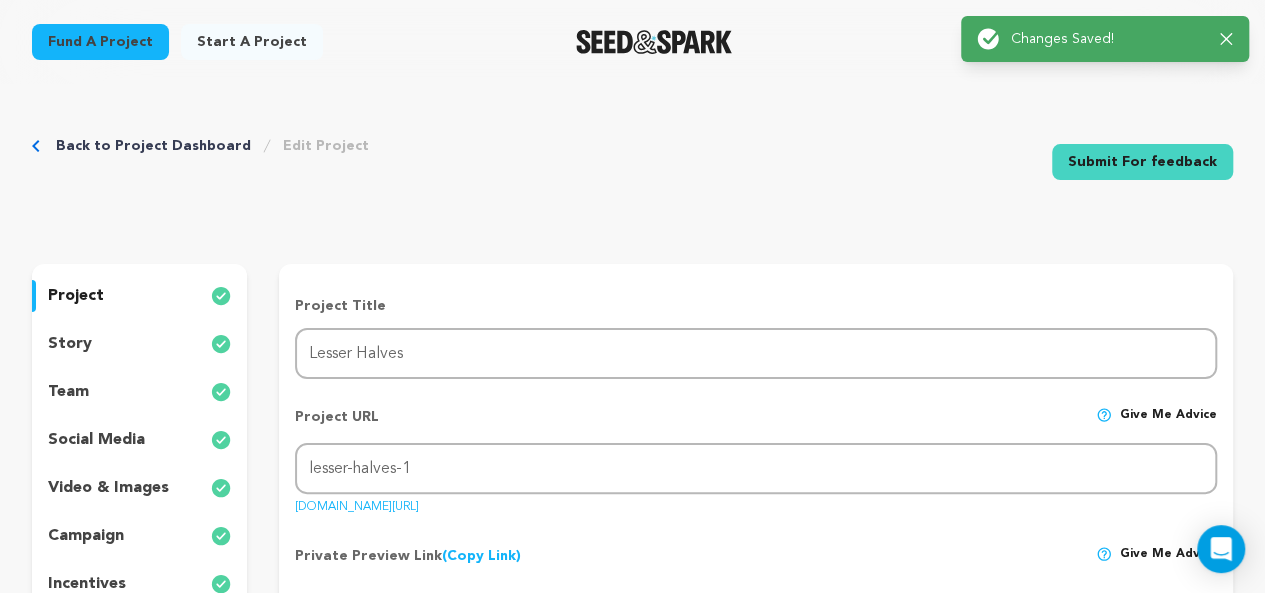 click on "story" at bounding box center (139, 344) 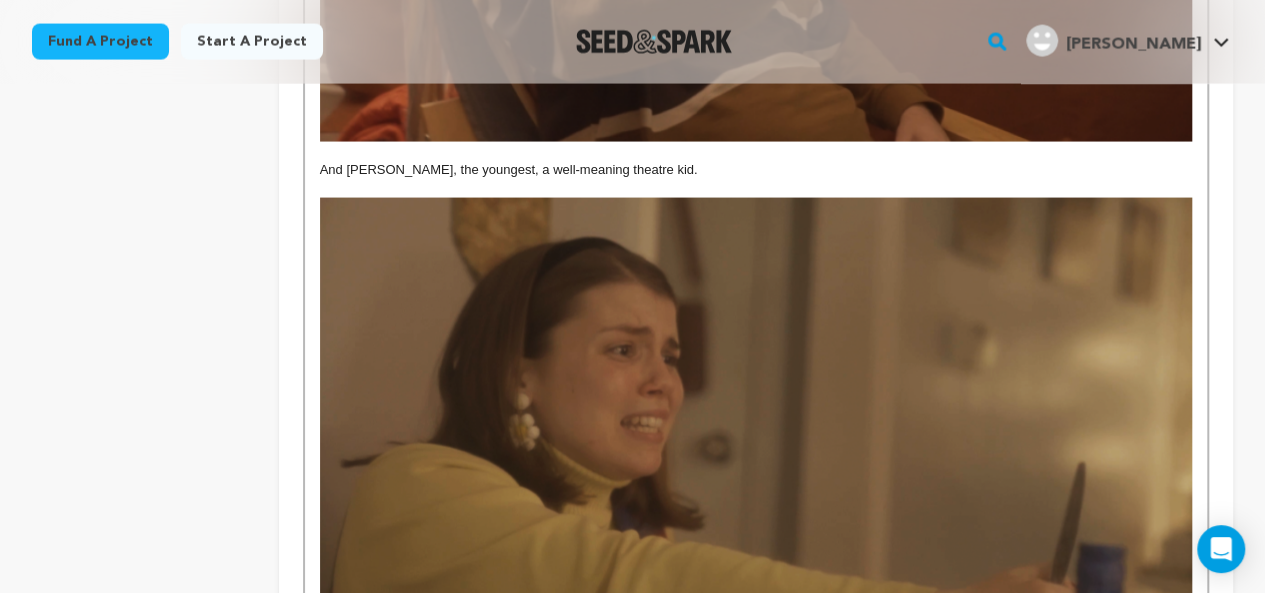 scroll, scrollTop: 1979, scrollLeft: 0, axis: vertical 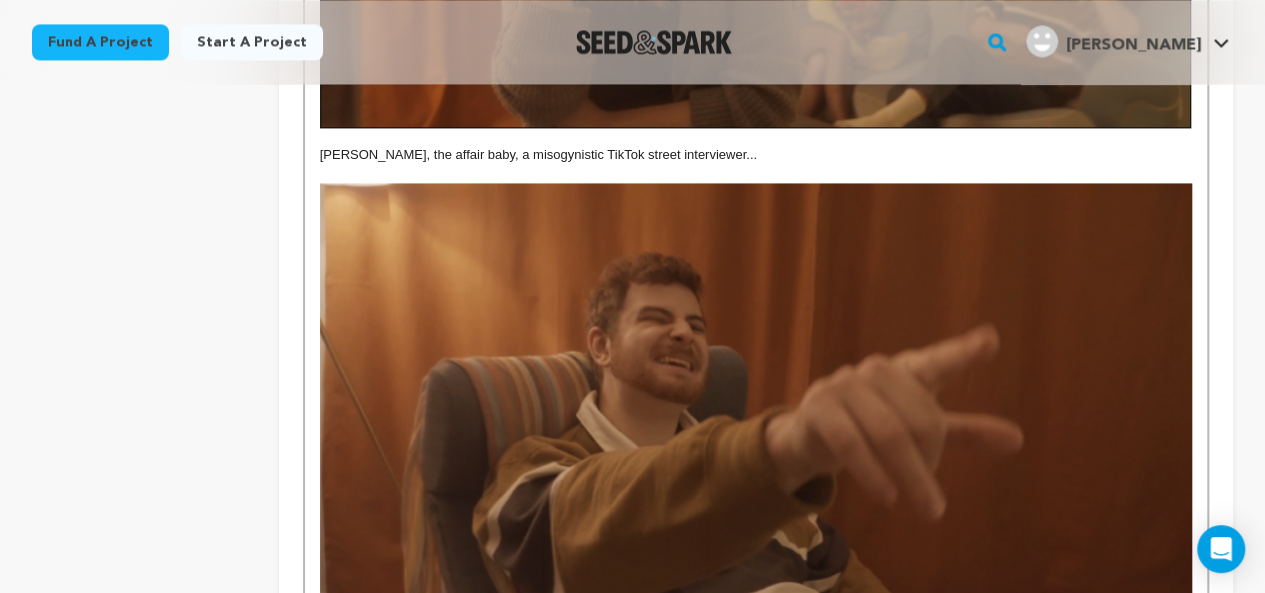 drag, startPoint x: 572, startPoint y: 571, endPoint x: 146, endPoint y: 516, distance: 429.5358 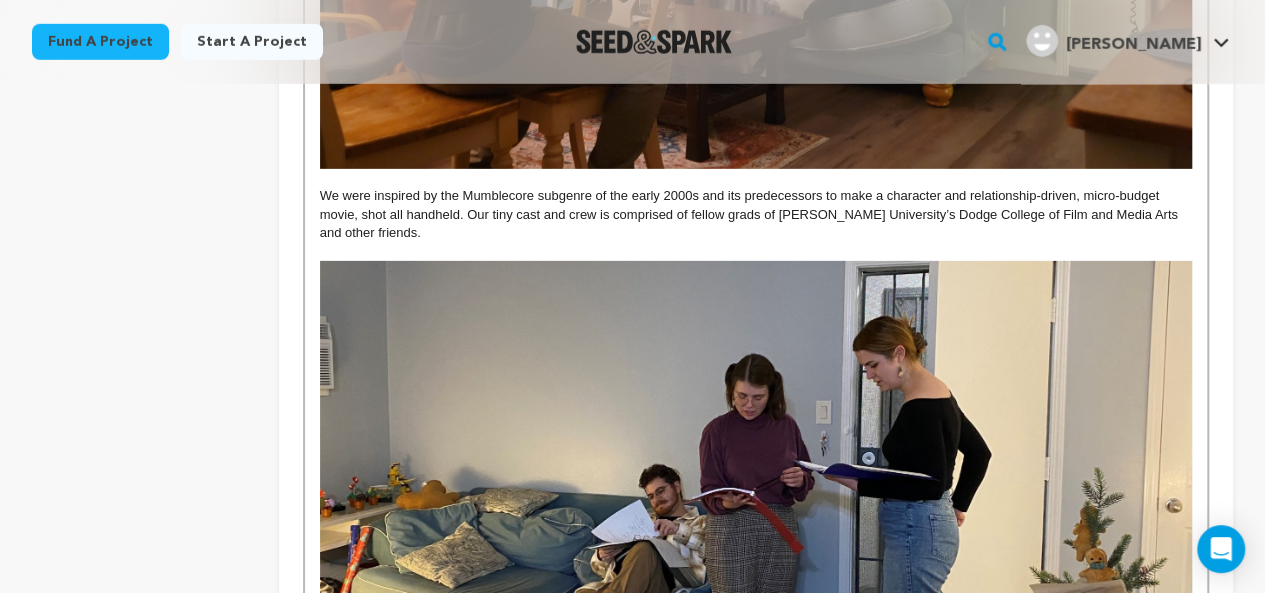scroll, scrollTop: 3353, scrollLeft: 0, axis: vertical 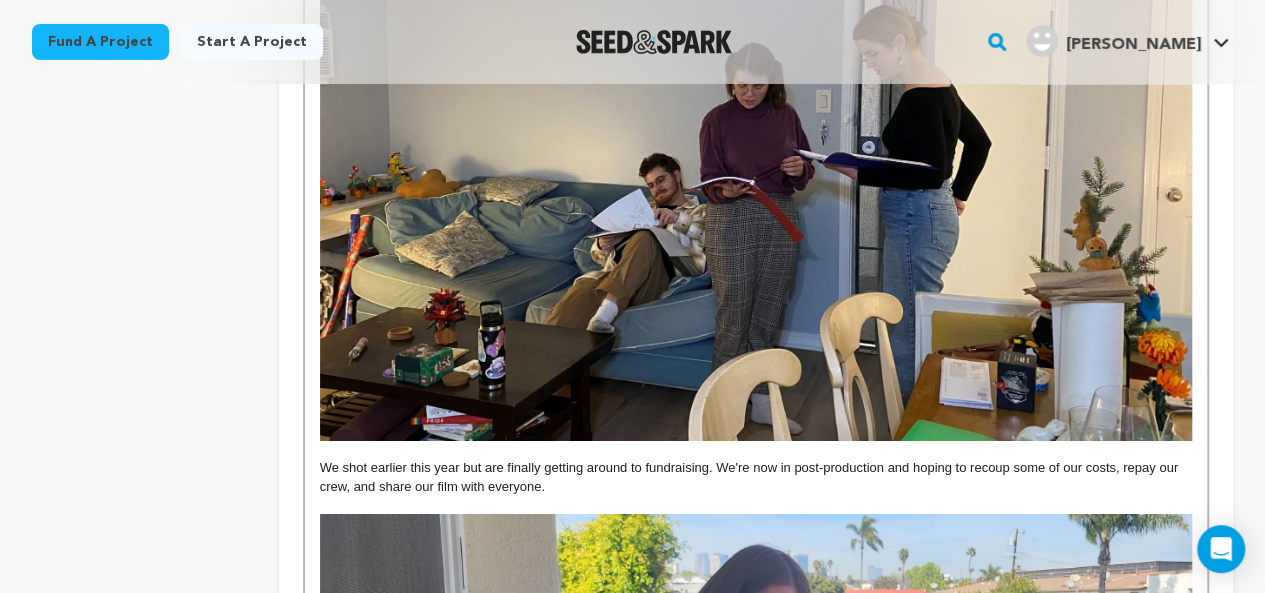click on "We shot earlier this year but are finally getting around to fundraising. We're now in post-production and hoping to recoup some of our costs, repay our crew, and share our film with everyone." at bounding box center [756, 477] 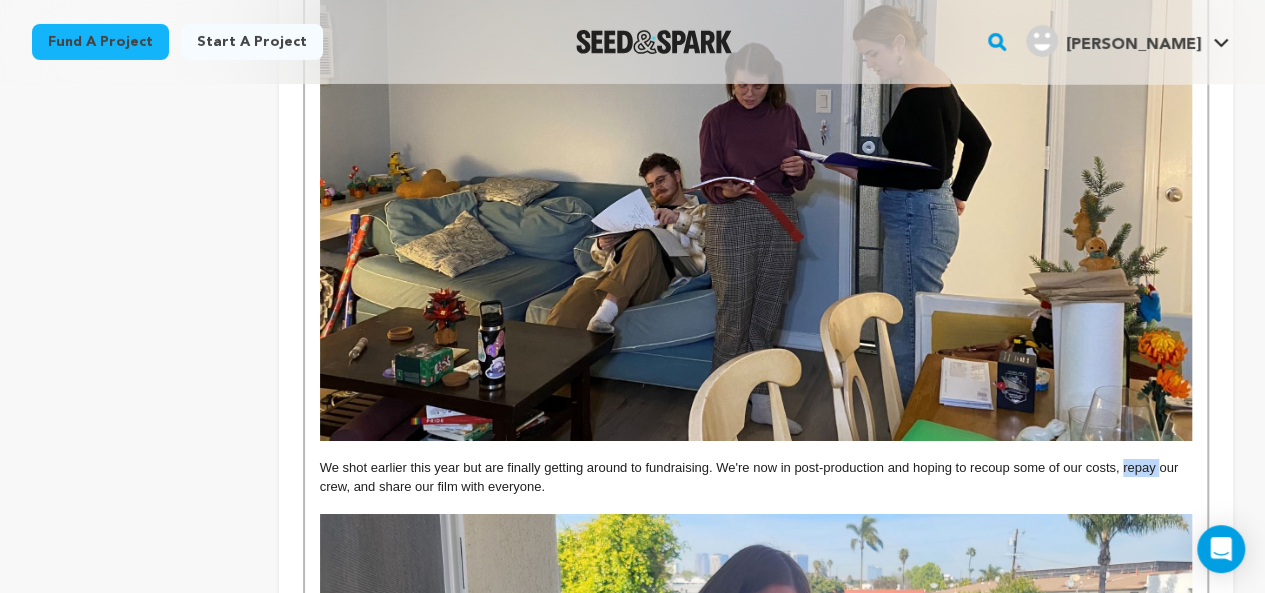 click on "We shot earlier this year but are finally getting around to fundraising. We're now in post-production and hoping to recoup some of our costs, repay our crew, and share our film with everyone." at bounding box center (751, 476) 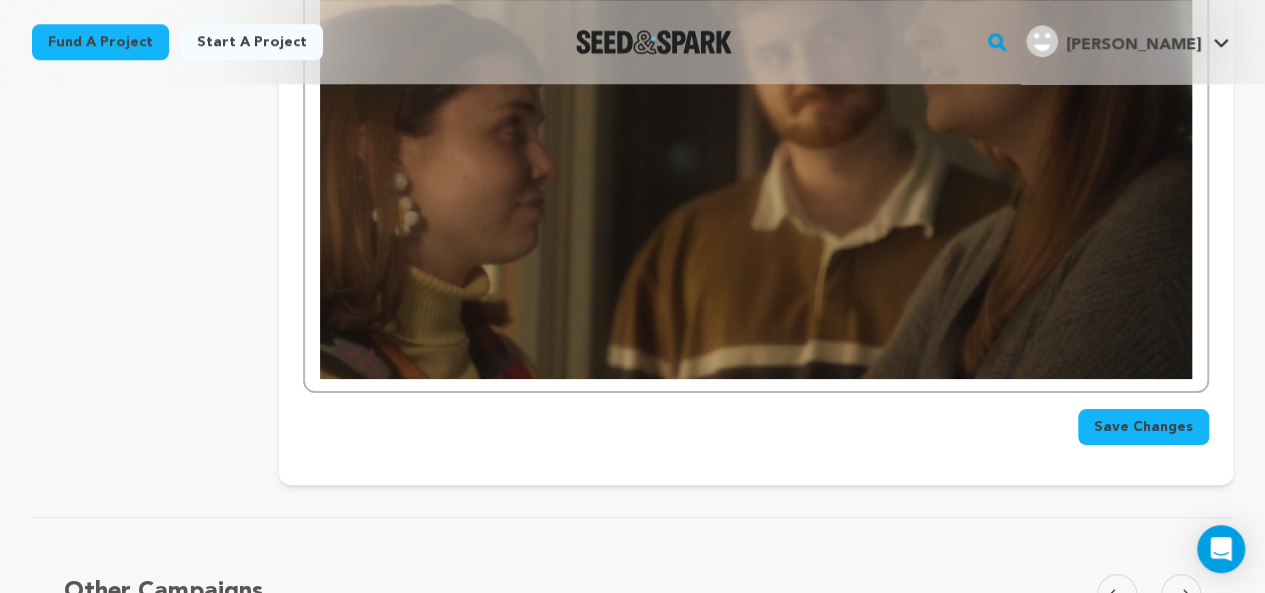scroll, scrollTop: 4593, scrollLeft: 0, axis: vertical 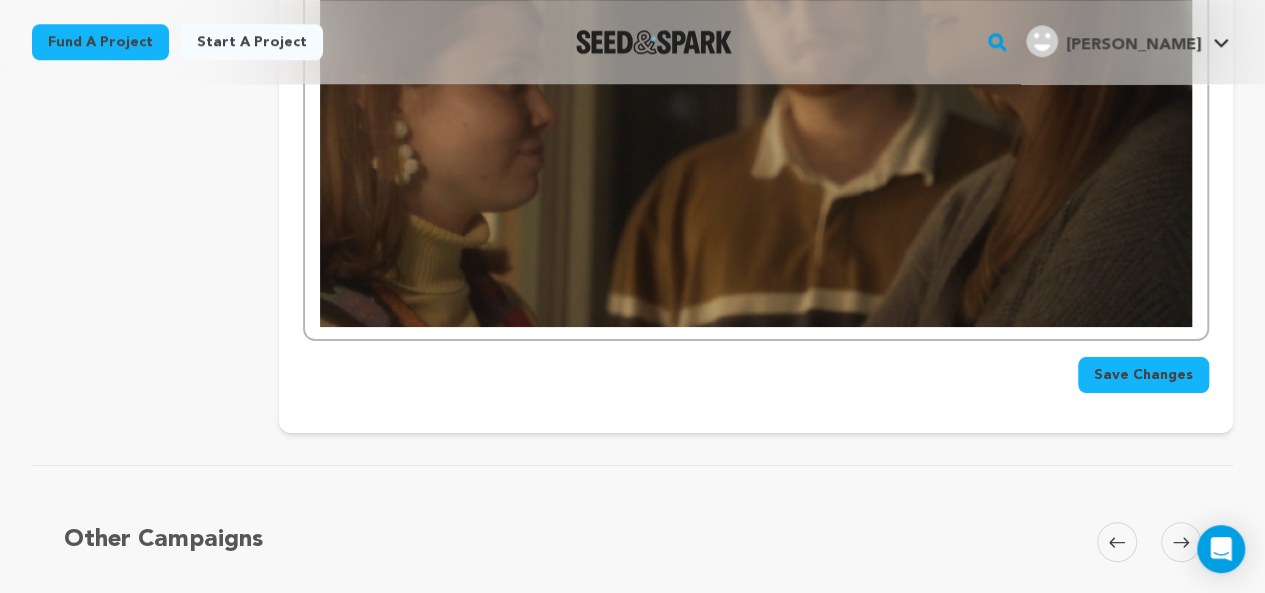 click on "Save Changes" at bounding box center [1143, 375] 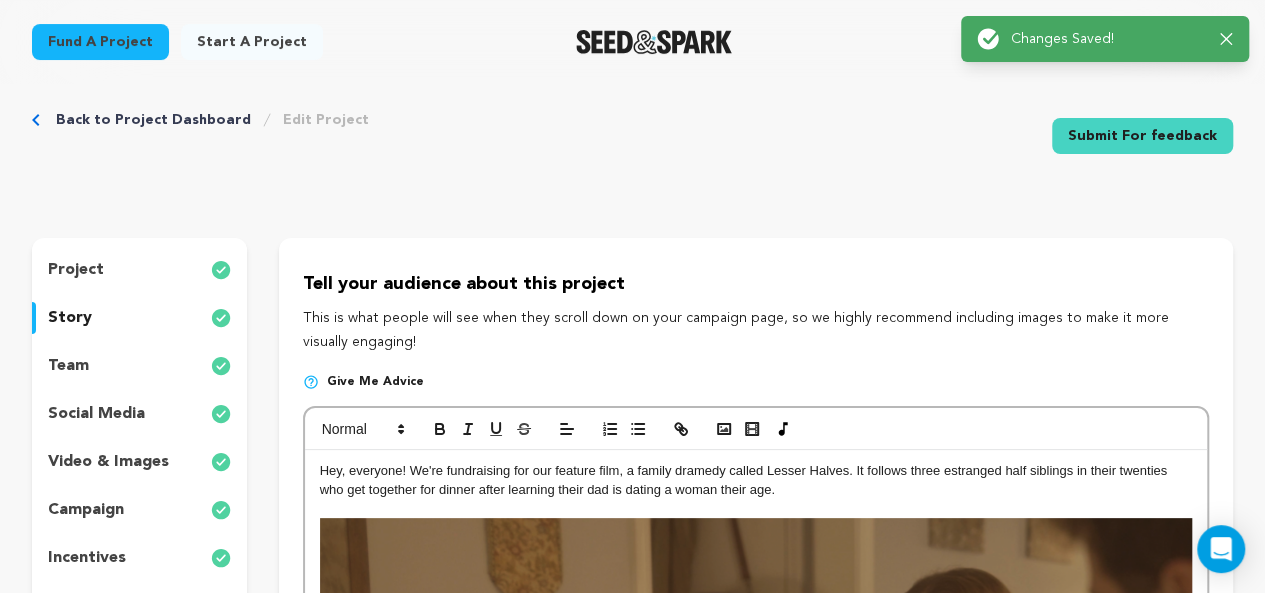 scroll, scrollTop: 0, scrollLeft: 0, axis: both 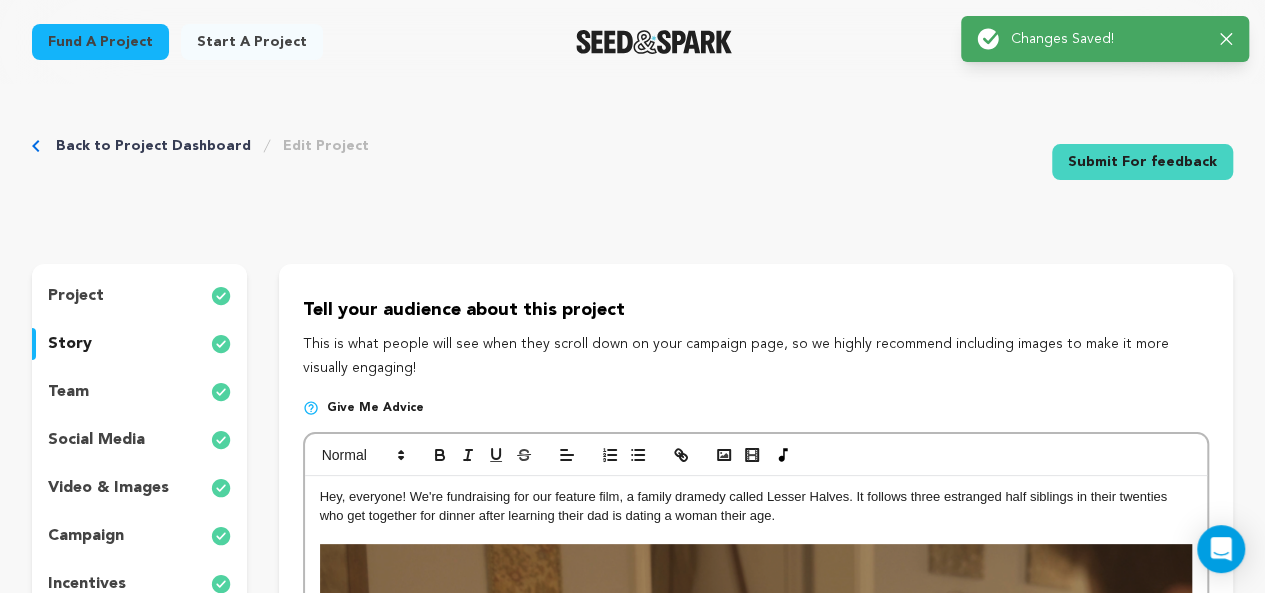 click on "team" at bounding box center [139, 392] 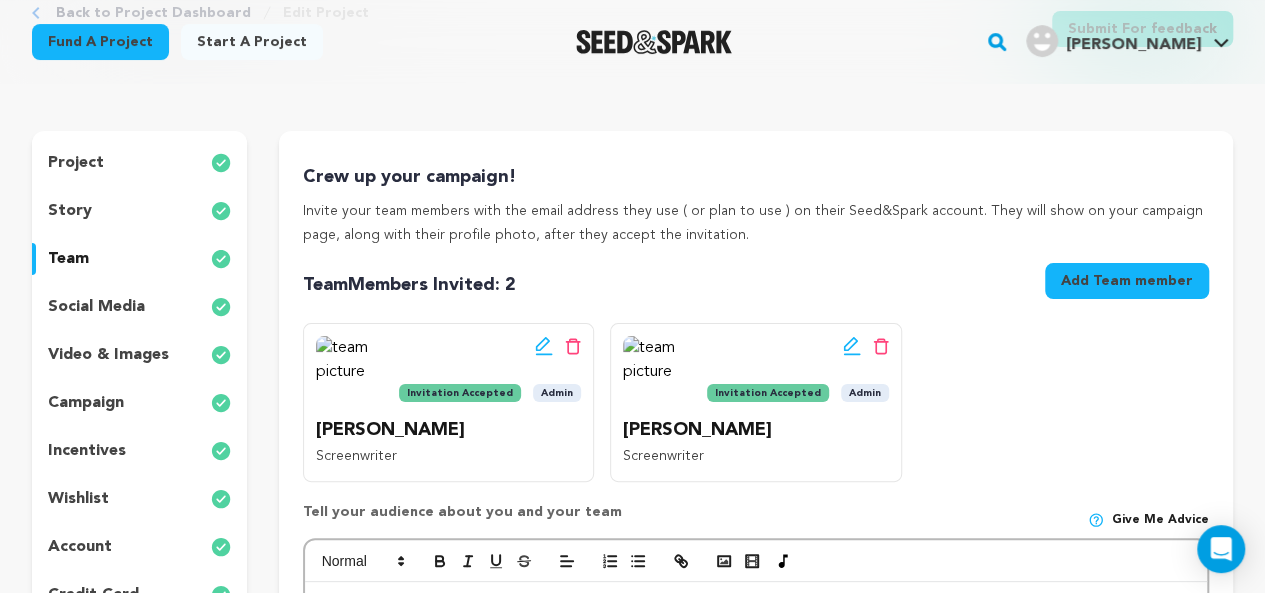 scroll, scrollTop: 128, scrollLeft: 0, axis: vertical 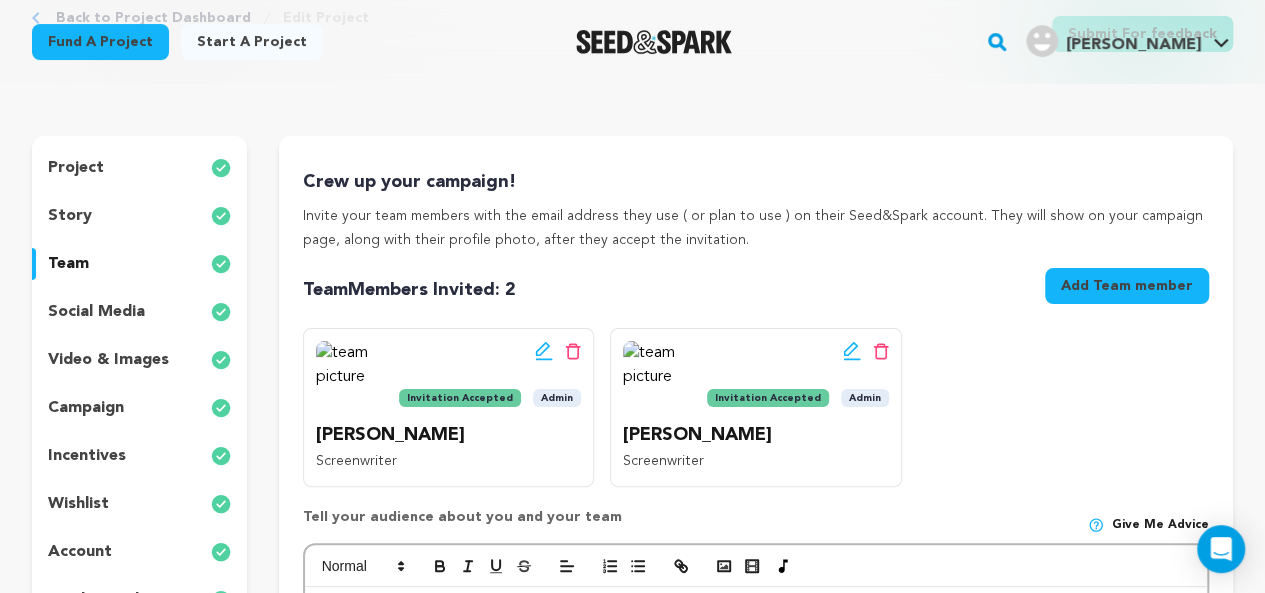 click on "campaign" at bounding box center (86, 408) 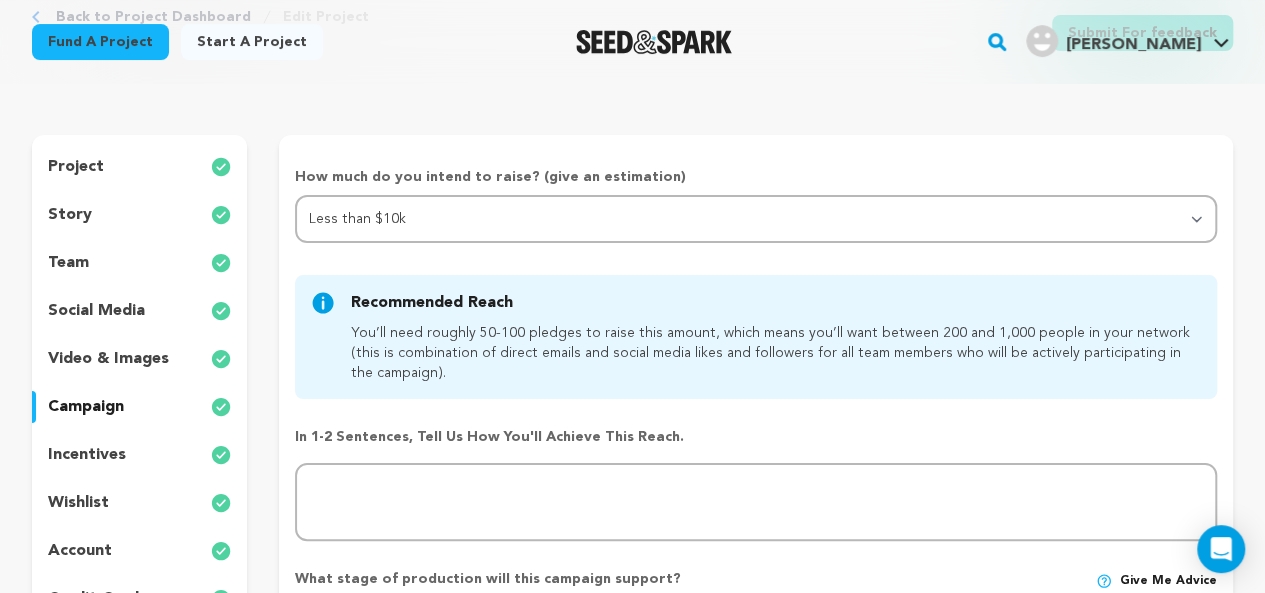scroll, scrollTop: 221, scrollLeft: 0, axis: vertical 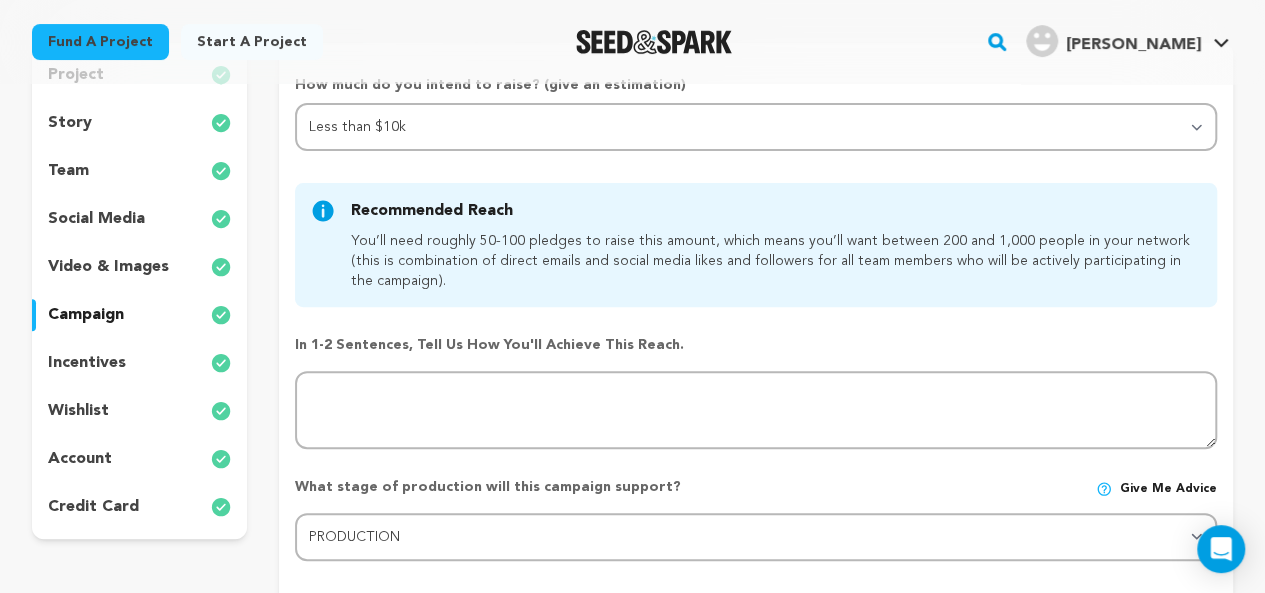 click on "social media" at bounding box center [139, 219] 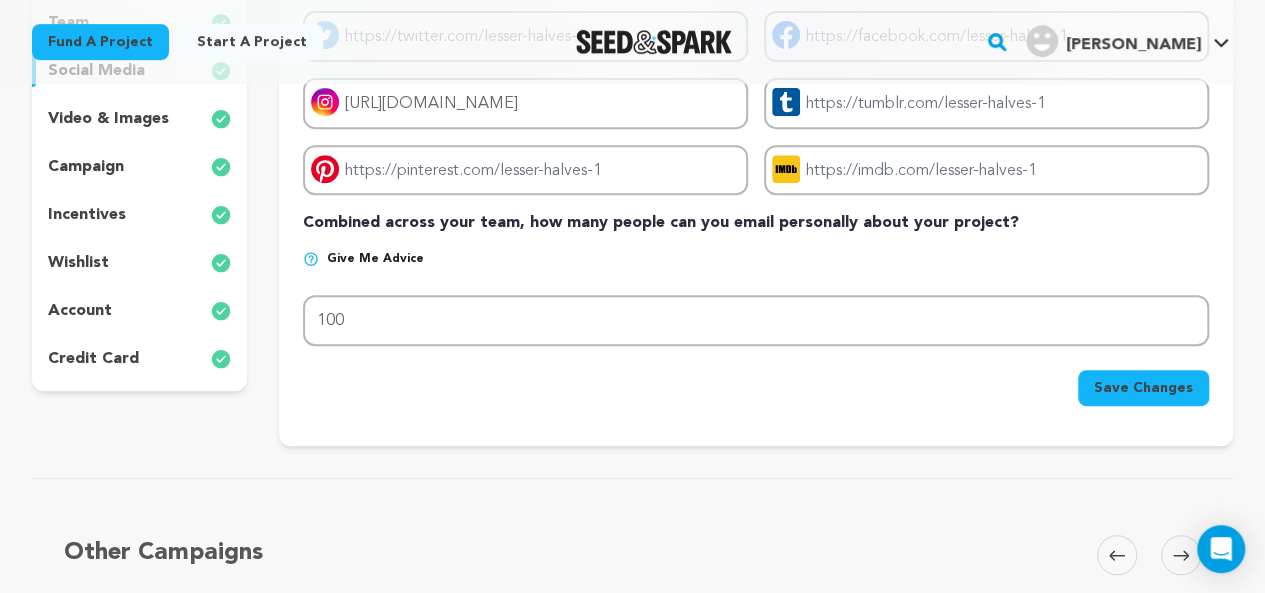 scroll, scrollTop: 372, scrollLeft: 0, axis: vertical 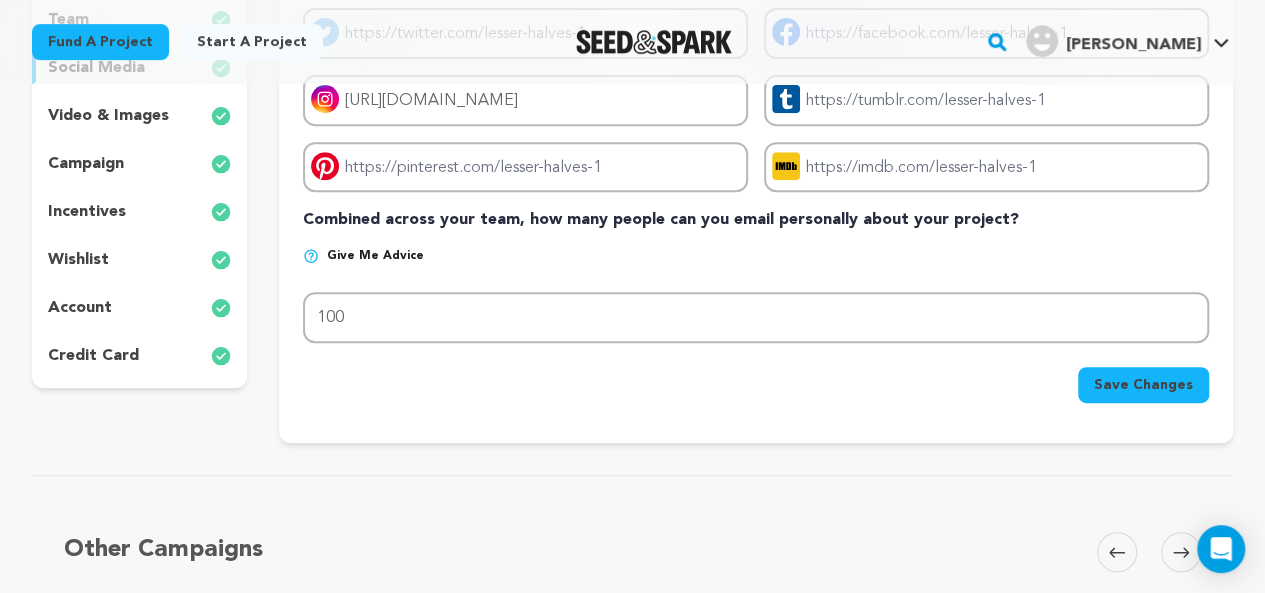 click on "wishlist" at bounding box center [139, 260] 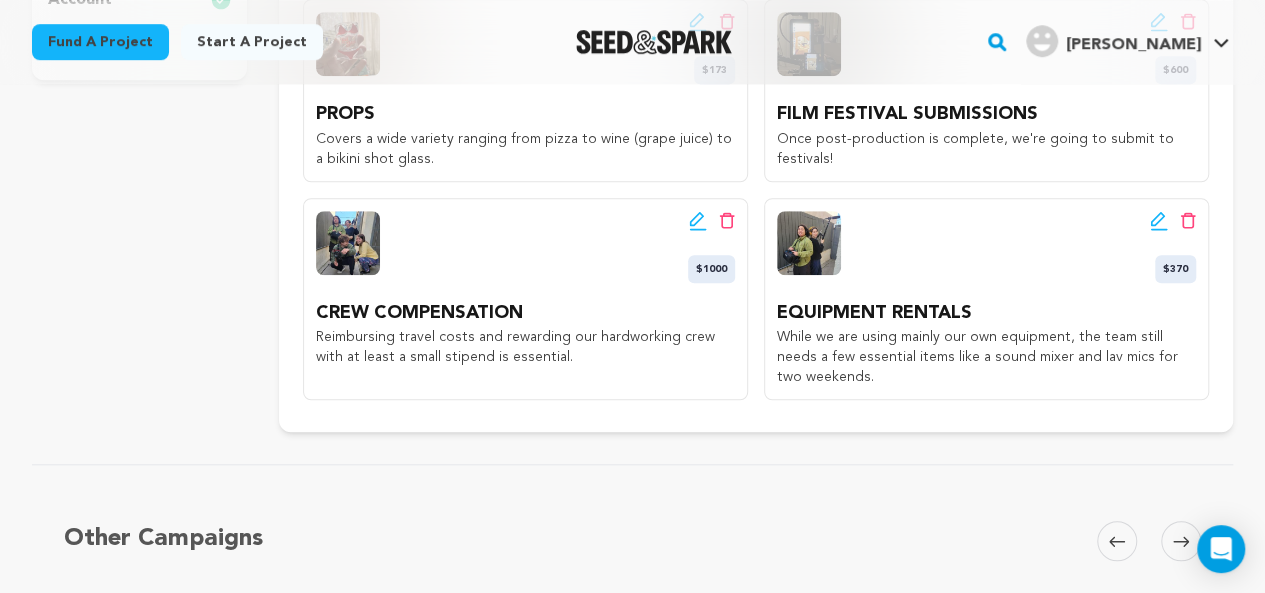 scroll, scrollTop: 357, scrollLeft: 0, axis: vertical 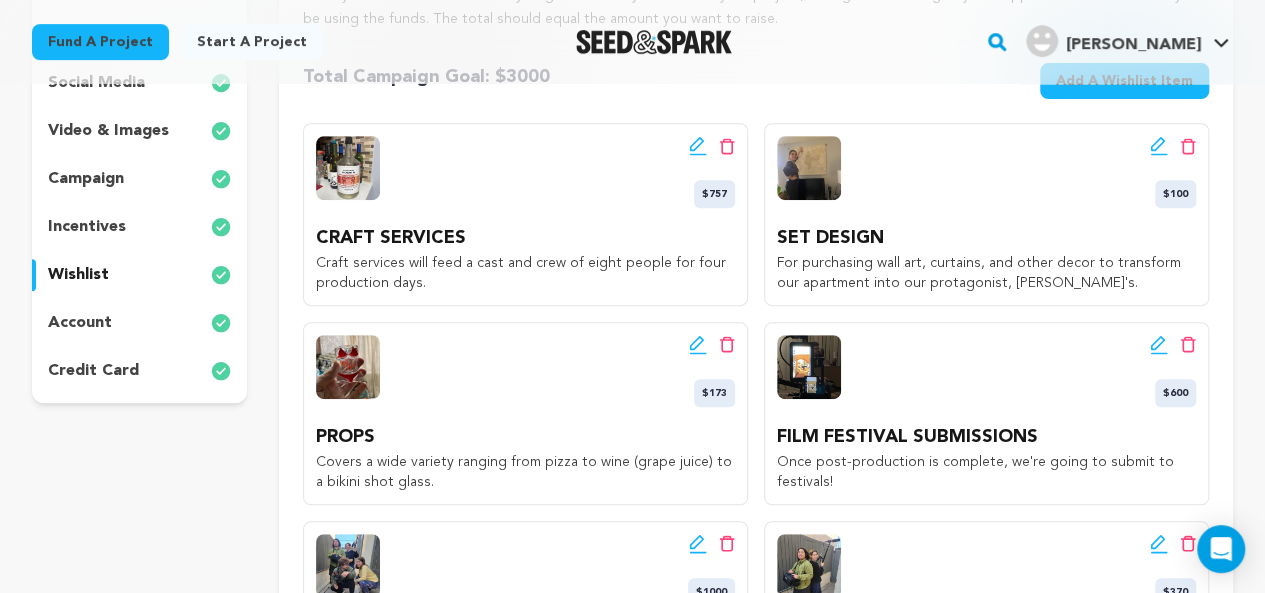 click on "project
story
team
social media
video & images
campaign
incentives
wishlist account" at bounding box center (139, 155) 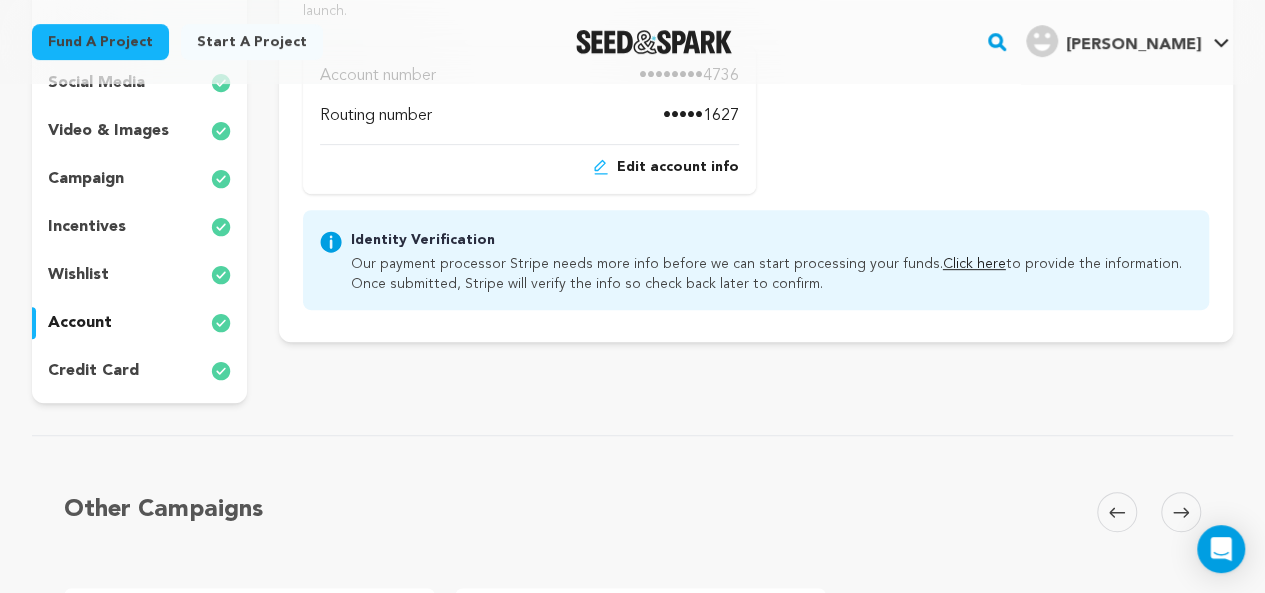 click on "credit card" at bounding box center [139, 371] 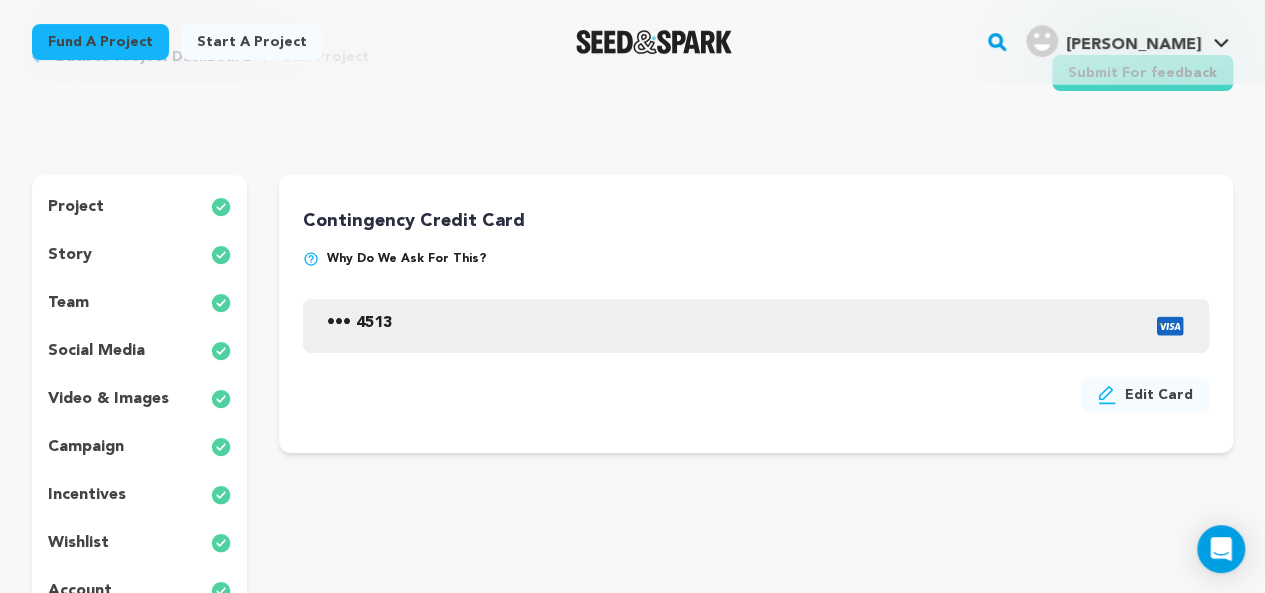 scroll, scrollTop: 0, scrollLeft: 0, axis: both 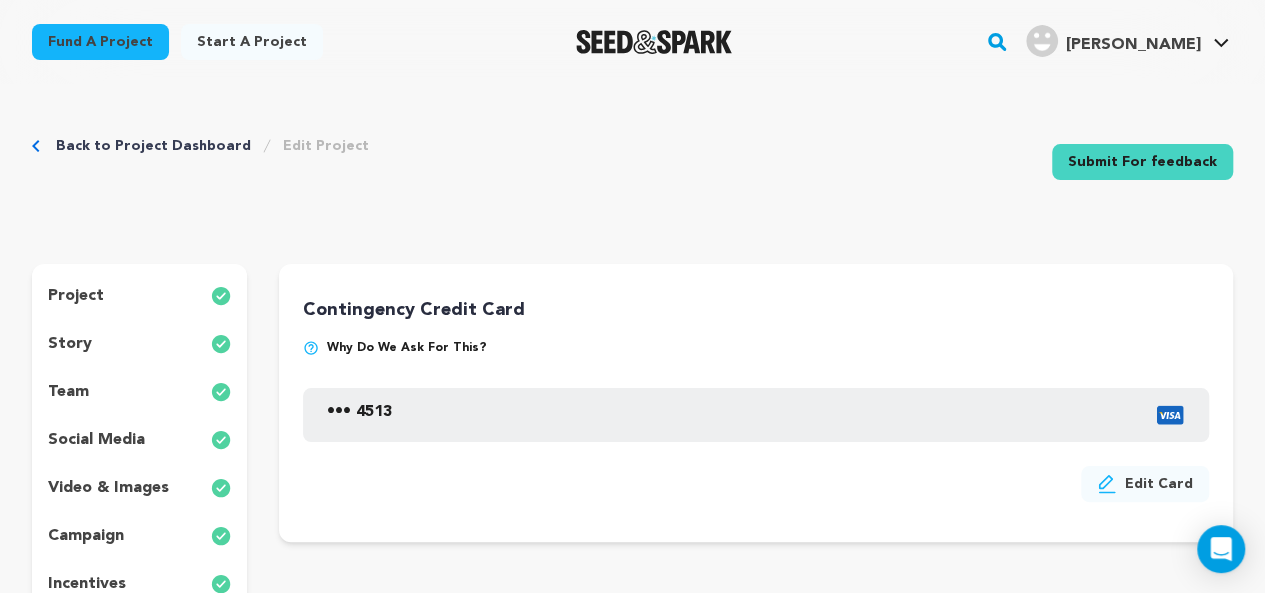 click on "project" at bounding box center [139, 296] 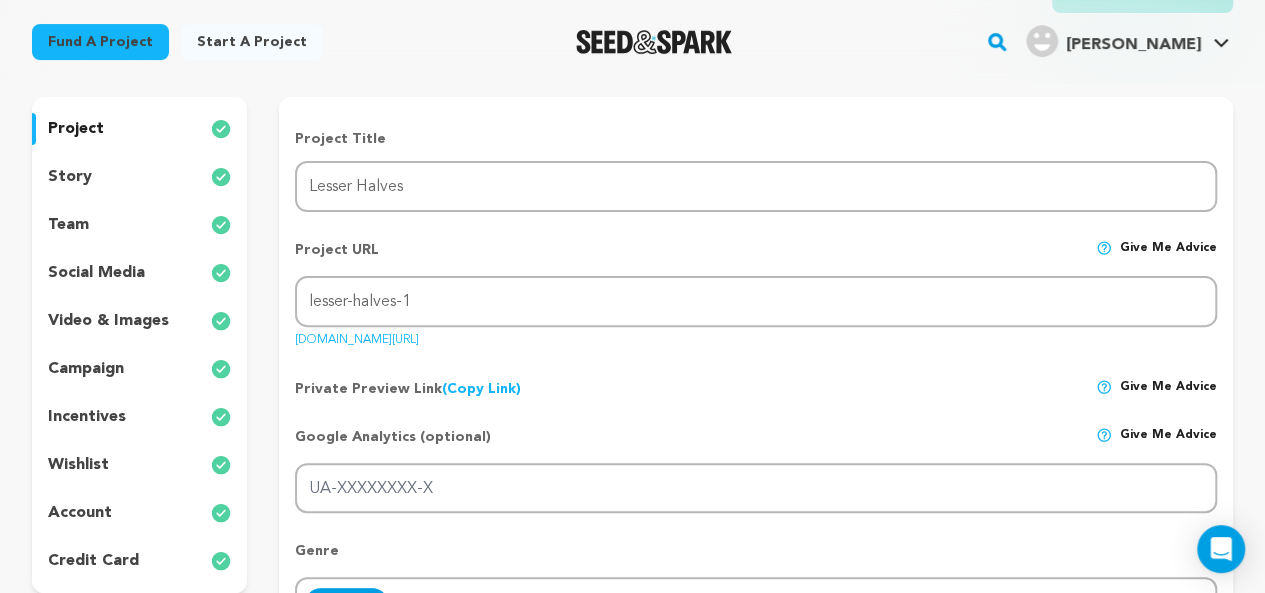 scroll, scrollTop: 0, scrollLeft: 0, axis: both 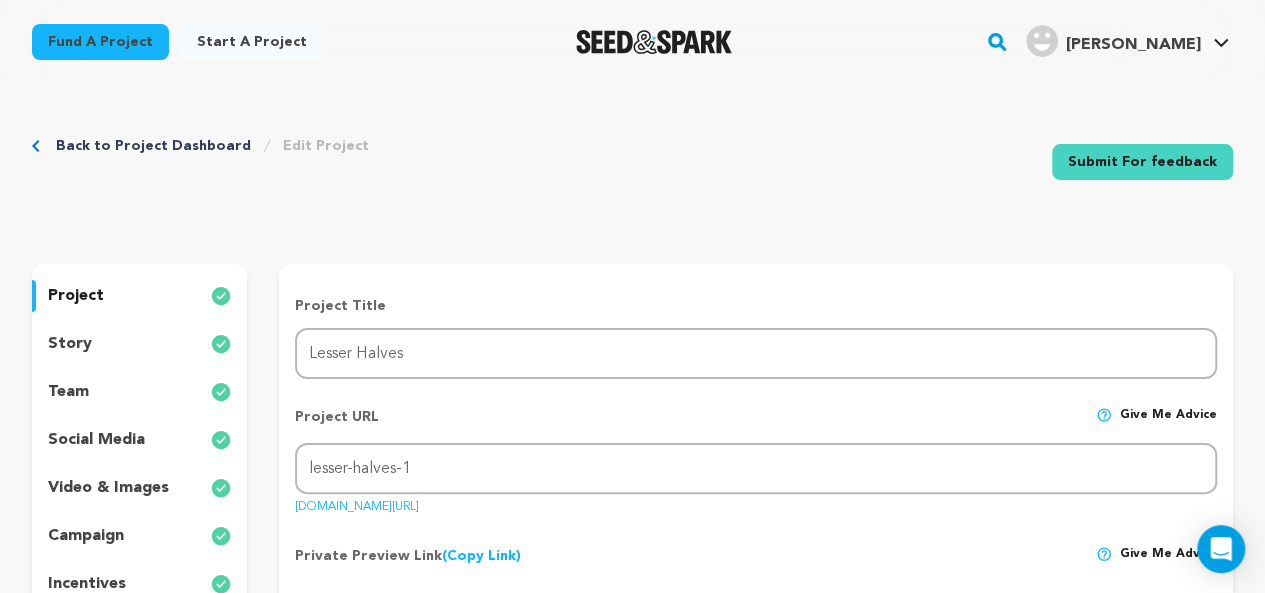 click on "Submit For feedback" at bounding box center [1142, 162] 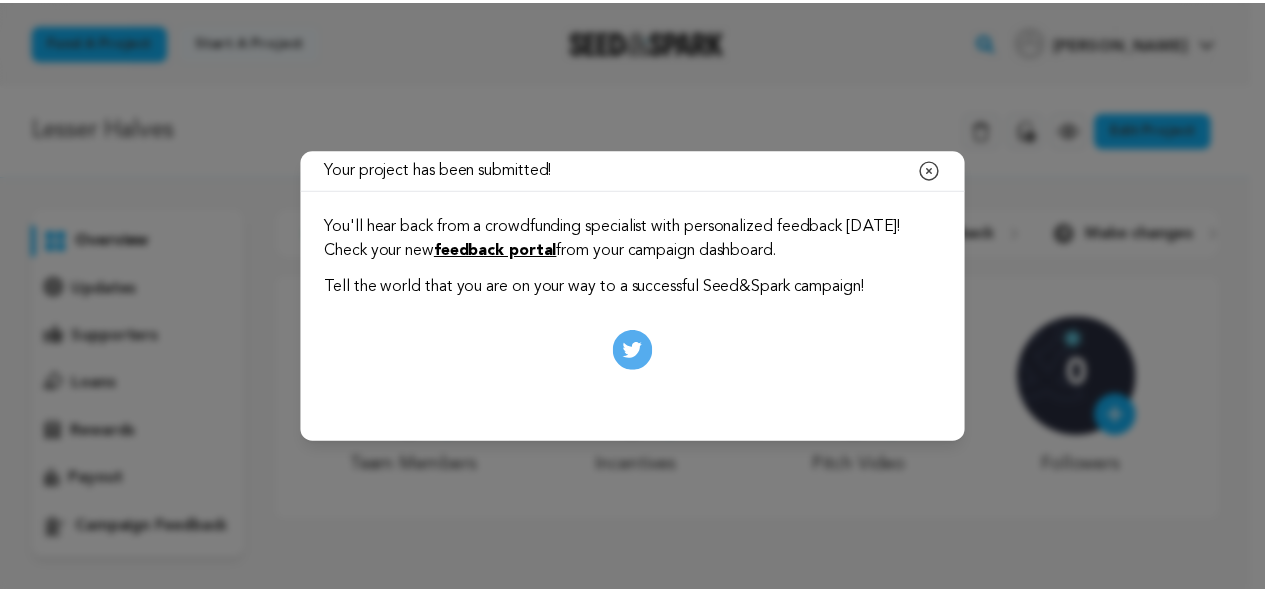 scroll, scrollTop: 0, scrollLeft: 0, axis: both 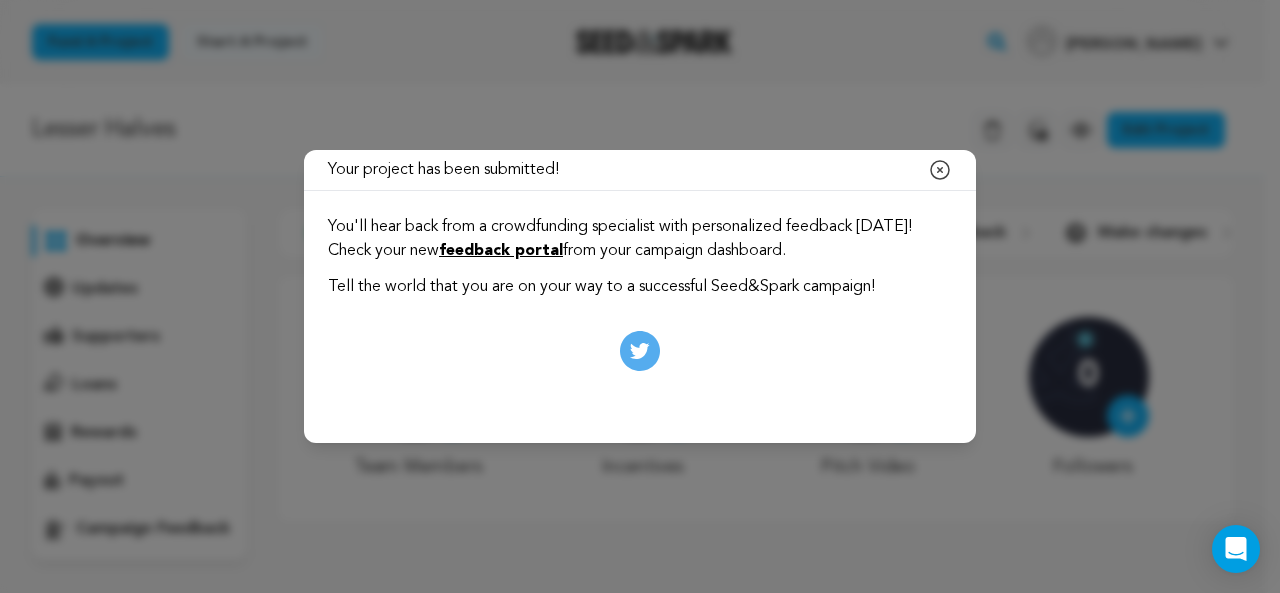 click 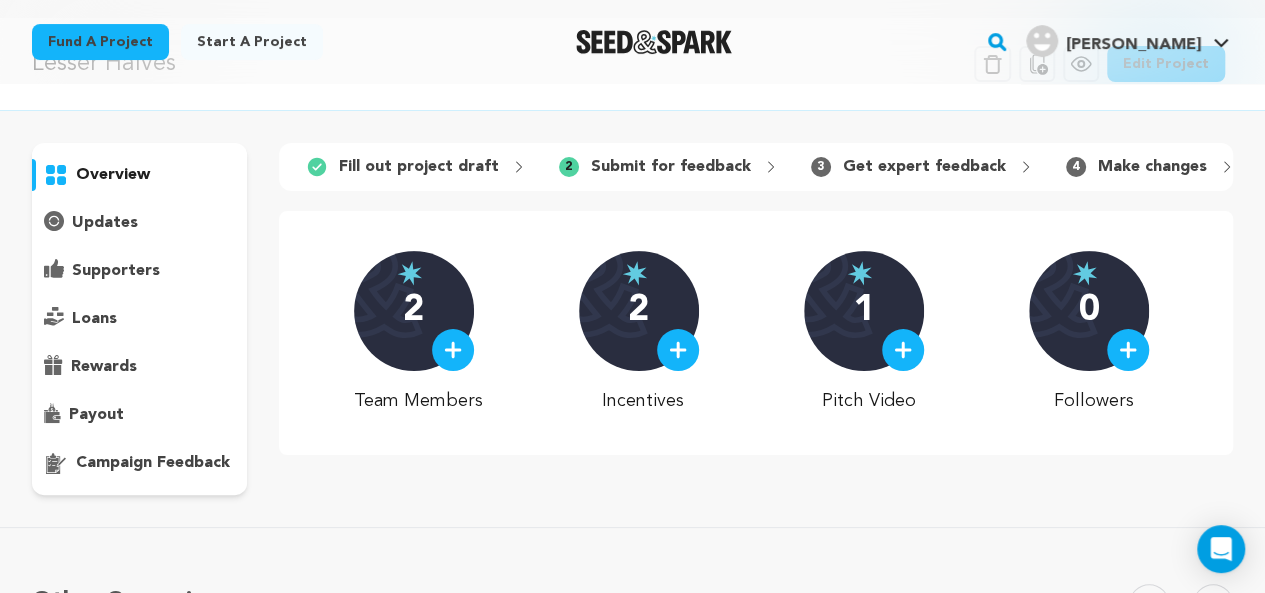 scroll, scrollTop: 72, scrollLeft: 0, axis: vertical 